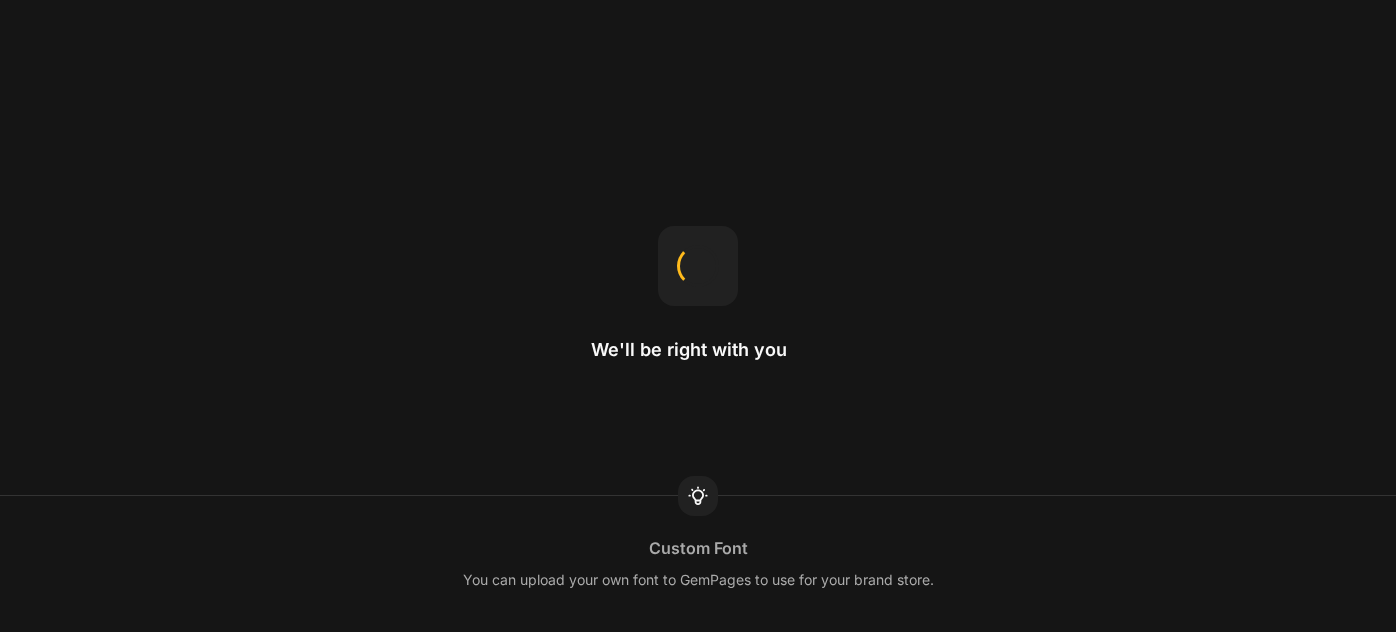 scroll, scrollTop: 0, scrollLeft: 0, axis: both 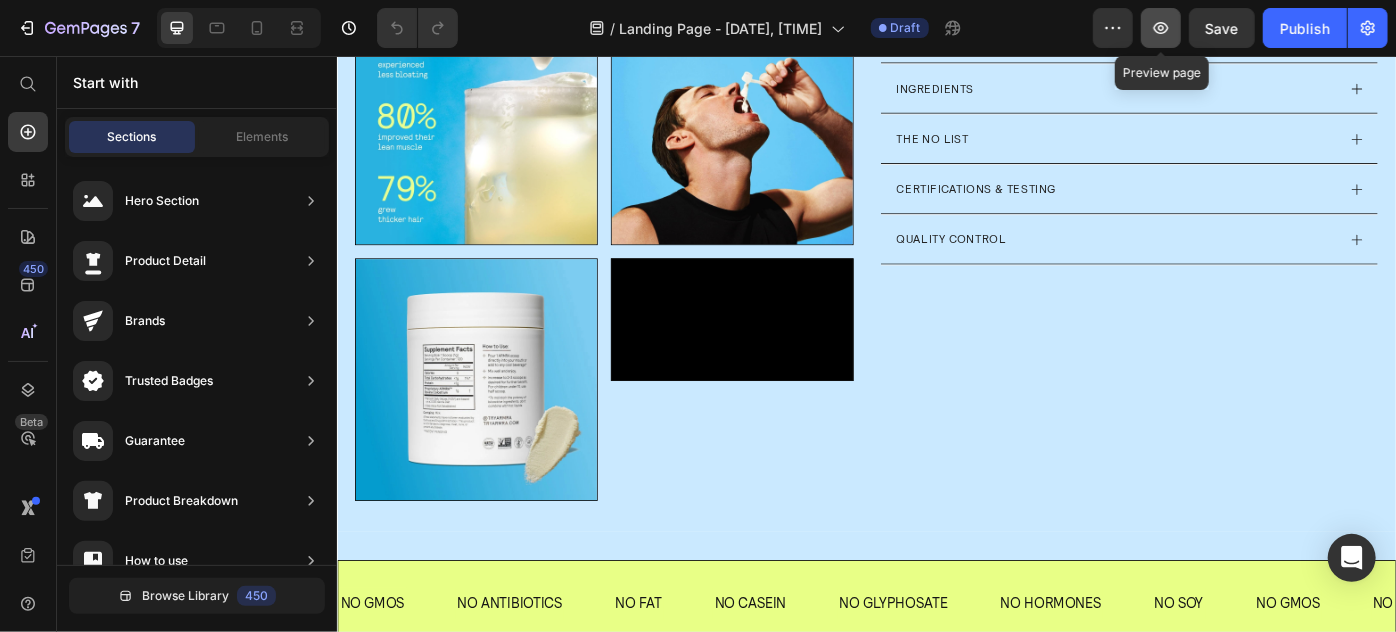 click 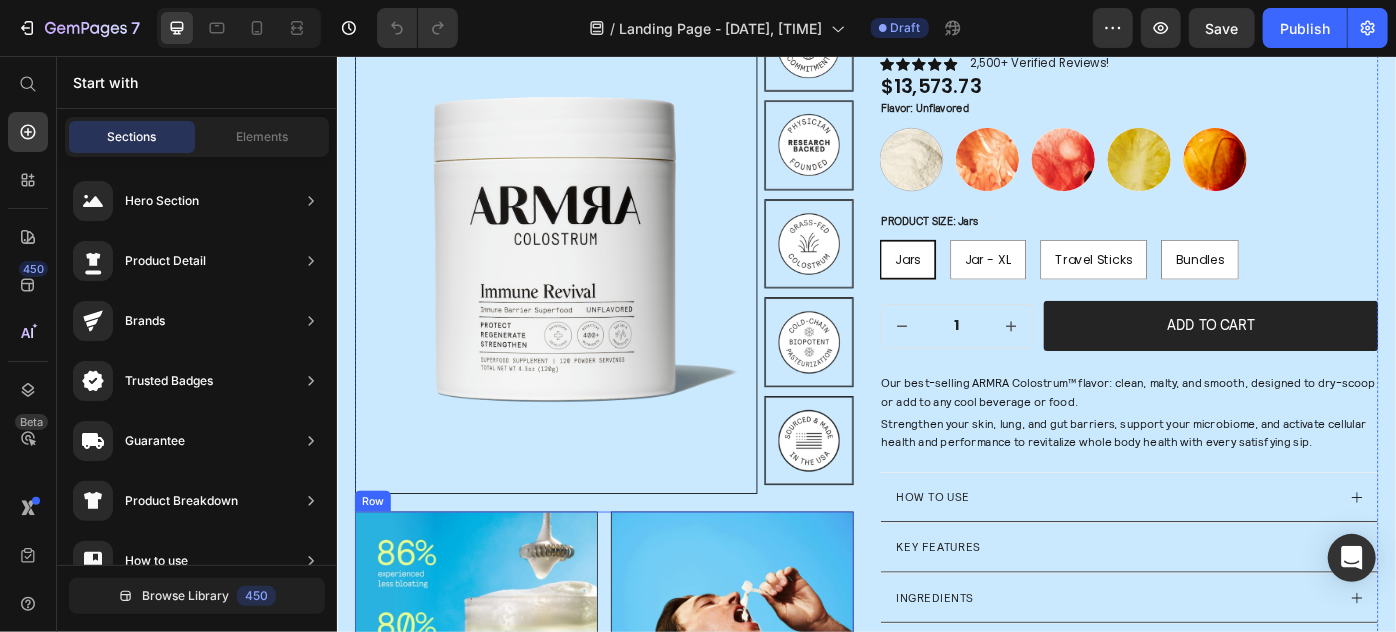 scroll, scrollTop: 0, scrollLeft: 0, axis: both 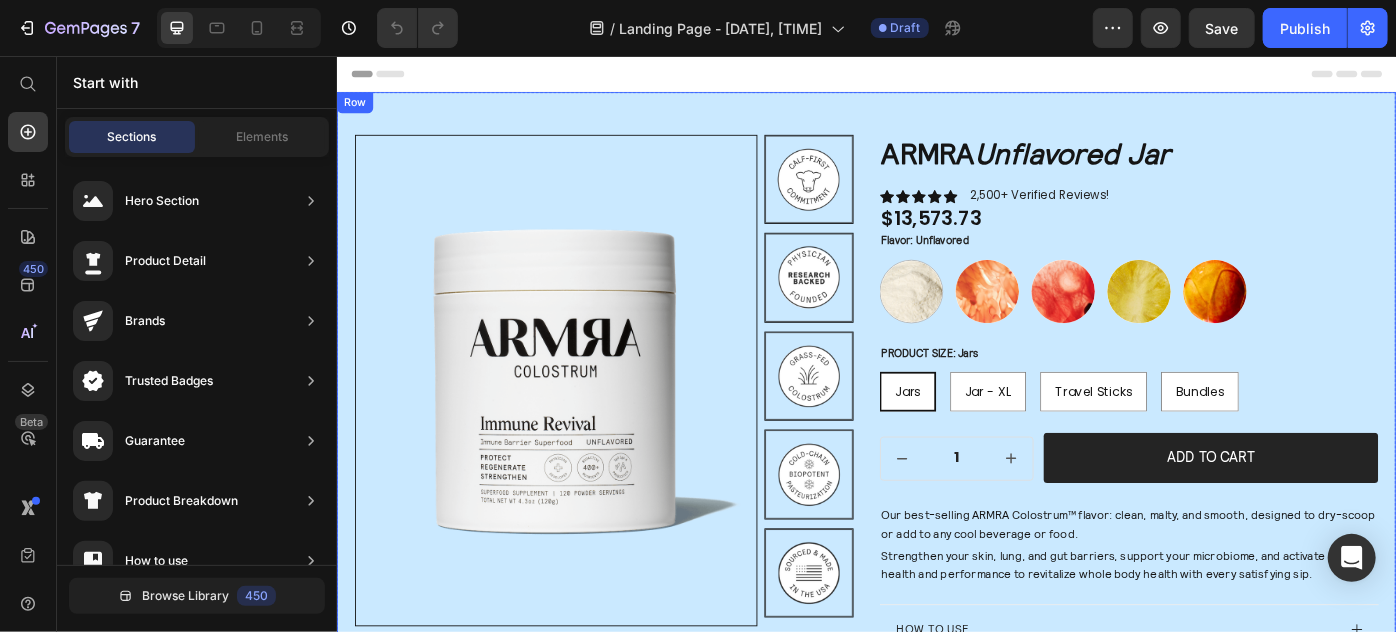 click on "Image Row Image Row Image Row Image Row Image Row Image Row Row Image Image Row Image Video Row ARMRA  Unflavored Jar Heading Icon Icon Icon Icon Icon Icon List 2,500+ Verified Reviews! Text Block Row $13,573.73 Product Price Flavor: Unflavored Unflavored Unflavored Blood Orange Blood Orange Peach Persimmon Peach Persimmon Valera Pineapple Valera Pineapple Peach Peach PRODUCT SIZE: Jars Jars Jars Jars Jar - XL Jar - XL Jar - XL Travel Sticks Travel Sticks Travel Sticks Bundles Bundles Bundles Product Variants & Swatches 1 Product Quantity Row Add to cart Add to Cart Row Our best-selling ARMRA Colostrum™ flavor: clean, malty, and smooth, designed to dry-scoop or add to any cool beverage or food.  Text Block Strengthen your skin, lung, and gut barriers, support your microbiome, and activate cellular health and performance to revitalize whole body health with every satisfying sip. Text Block
HOW TO USE
Key Features Row Row" at bounding box center (936, 708) 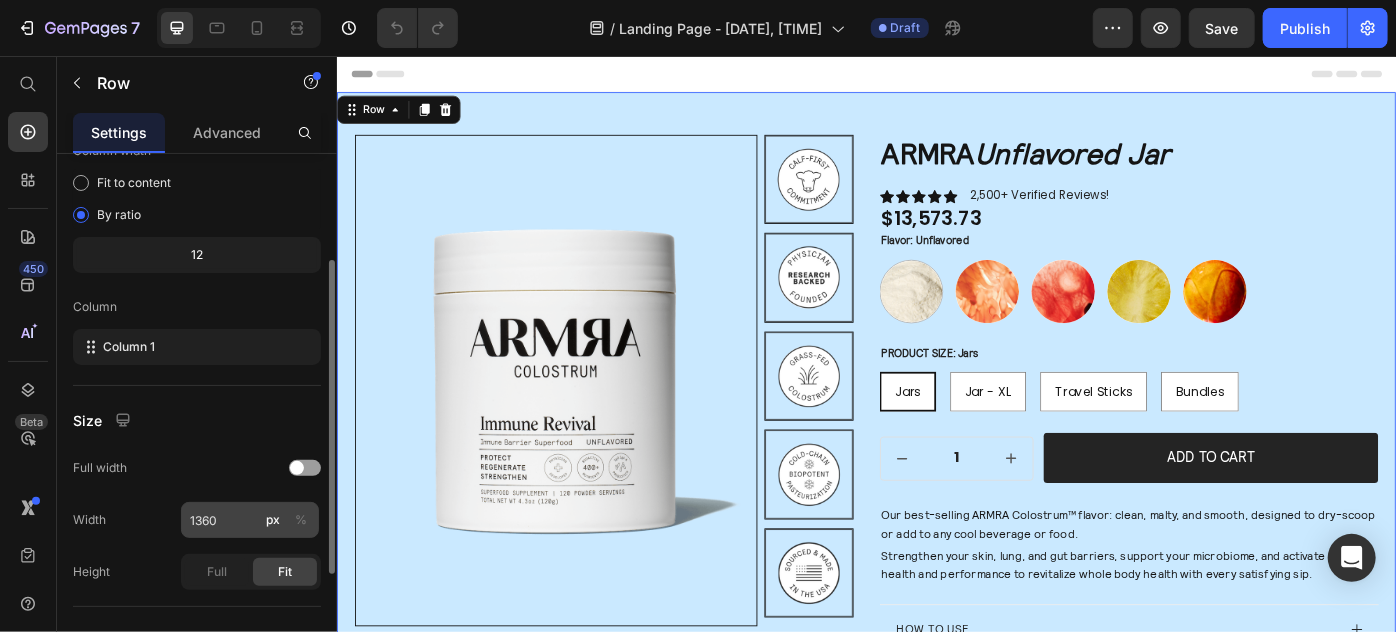scroll, scrollTop: 272, scrollLeft: 0, axis: vertical 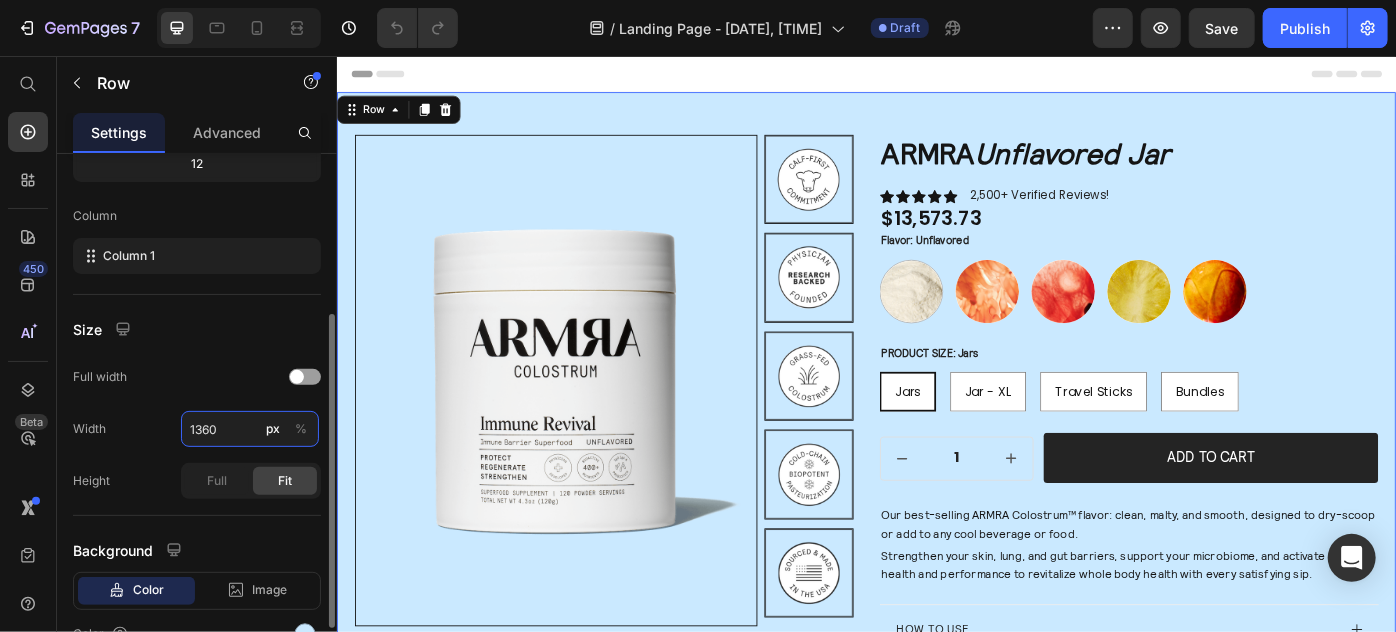 click on "1360" at bounding box center (250, 429) 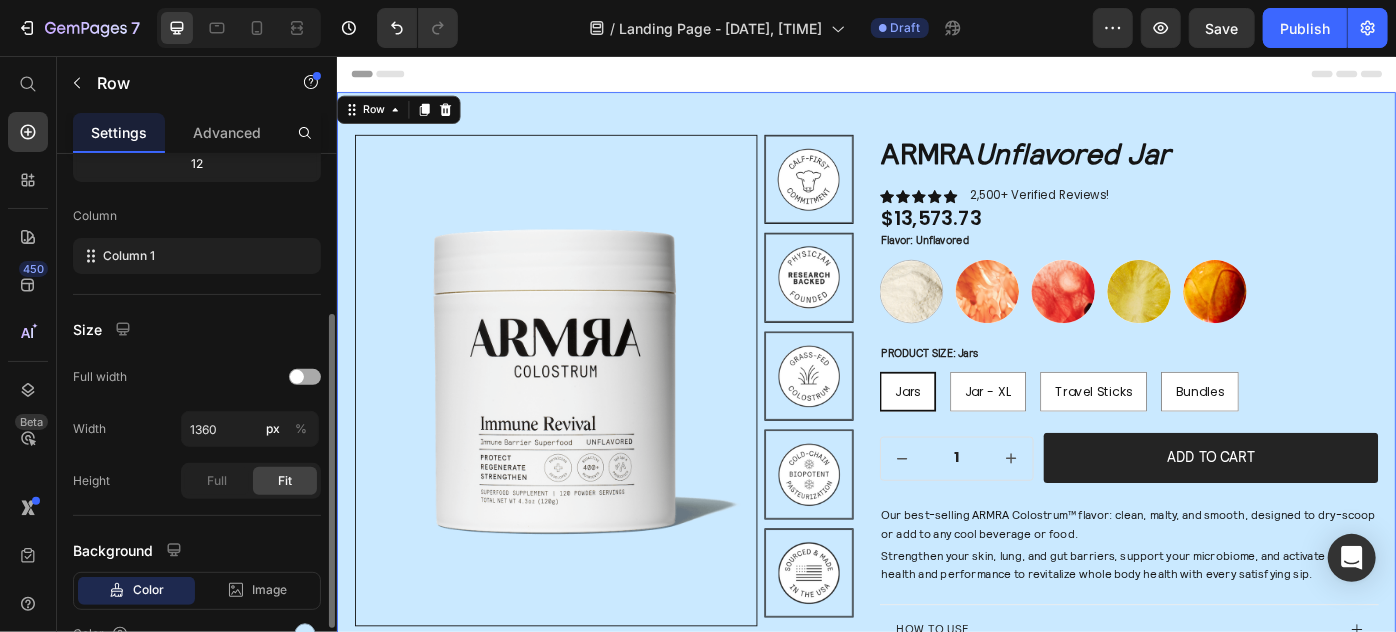 click at bounding box center (305, 377) 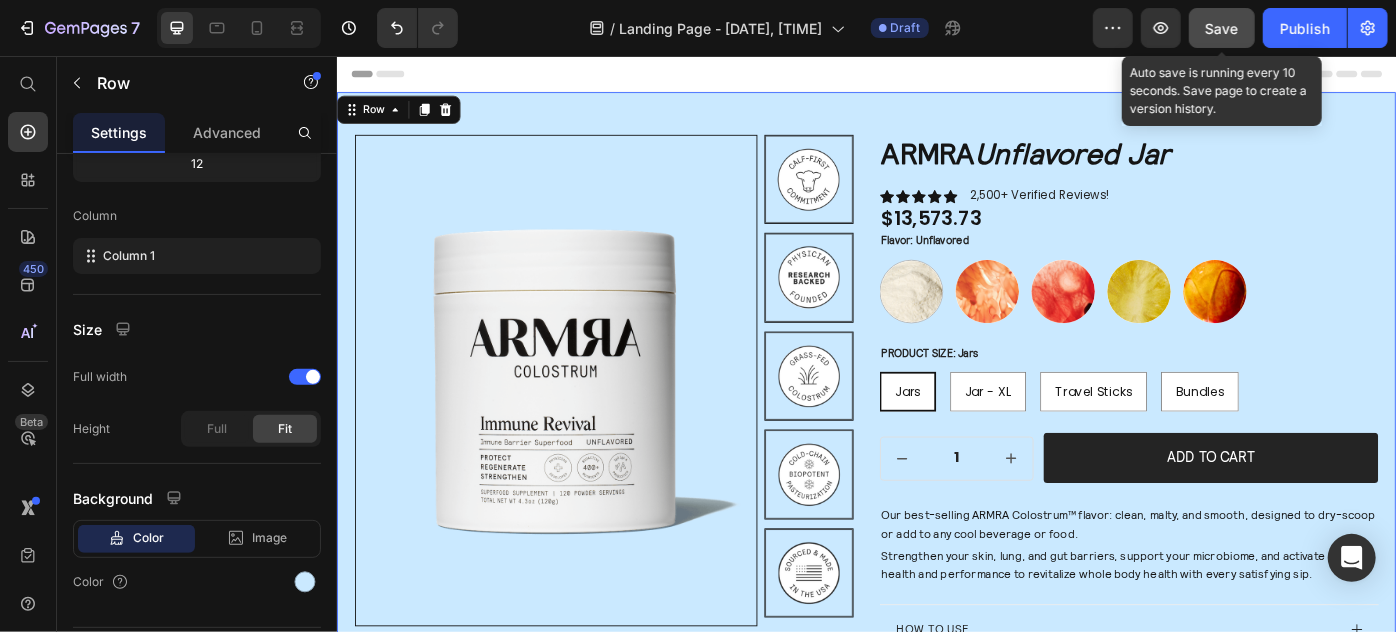 click on "Save" at bounding box center [1222, 28] 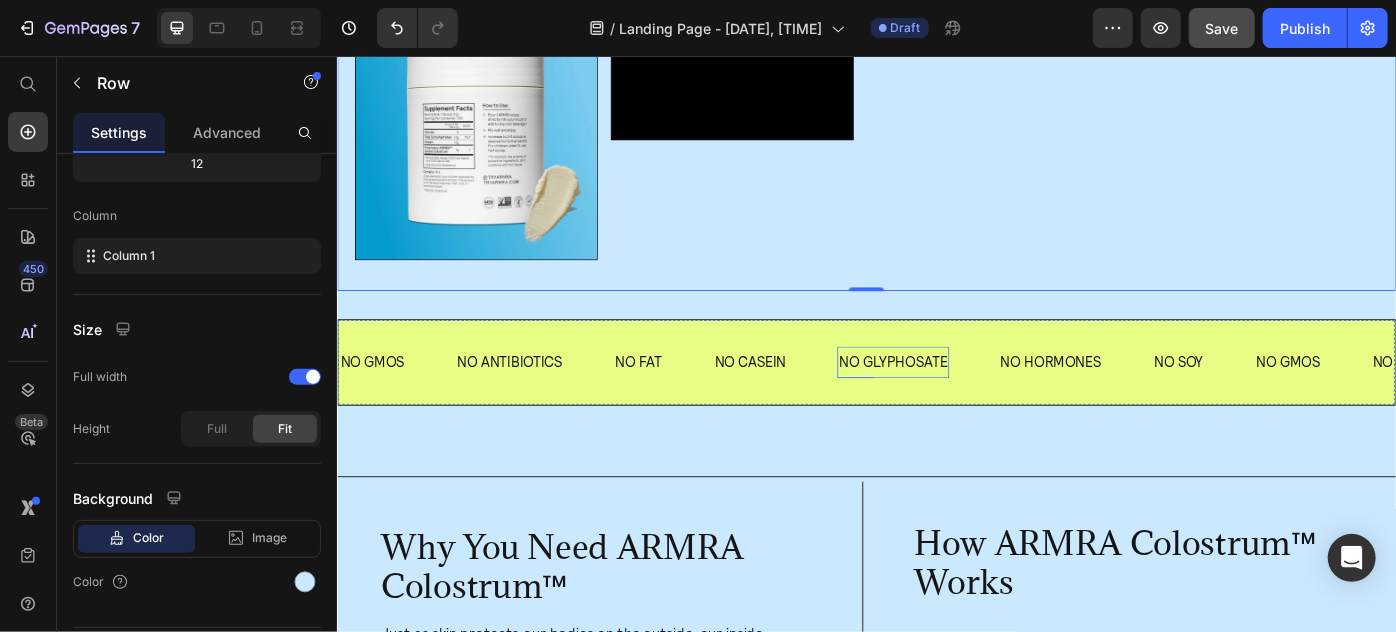 scroll, scrollTop: 1272, scrollLeft: 0, axis: vertical 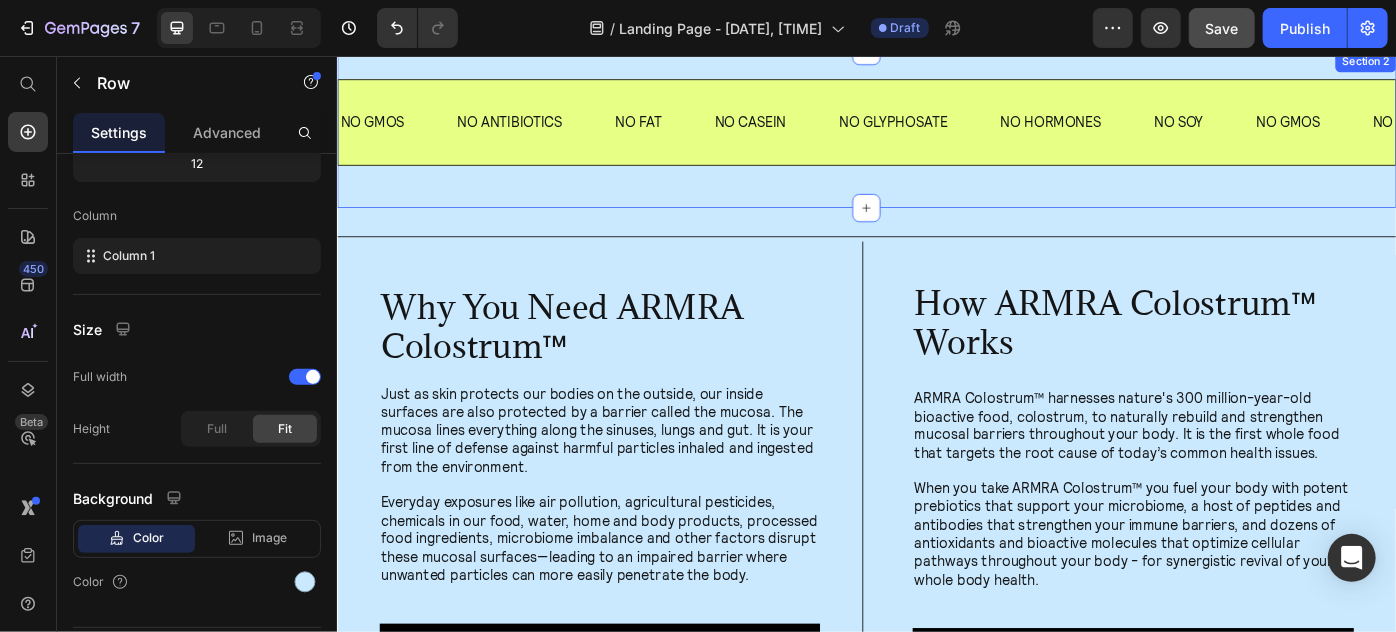 click on "NO GMOS Text NO ANTIBIOTICS Text NO FAT Text NO CASEIN Text NO GLYPHOSATE Text NO HORMONES Text NO SOY Text NO GMOS Text NO ANTIBIOTICS Text NO FAT Text NO CASEIN Text NO GLYPHOSATE Text NO HORMONES Text NO SOY Text NO GMOS Text NO ANTIBIOTICS Text NO FAT Text NO CASEIN Text NO GLYPHOSATE Text NO HORMONES Text NO SOY Text NO GMOS Text NO ANTIBIOTICS Text NO FAT Text NO CASEIN Text NO GLYPHOSATE Text NO HORMONES Text NO SOY Text NO GMOS Text NO ANTIBIOTICS Text NO FAT Text NO CASEIN Text NO GLYPHOSATE Text NO HORMONES Text NO SOY Text NO GMOS Text NO ANTIBIOTICS Text NO FAT Text NO CASEIN Text NO GLYPHOSATE Text NO HORMONES Text NO SOY Text Marquee Section 2" at bounding box center [936, 138] 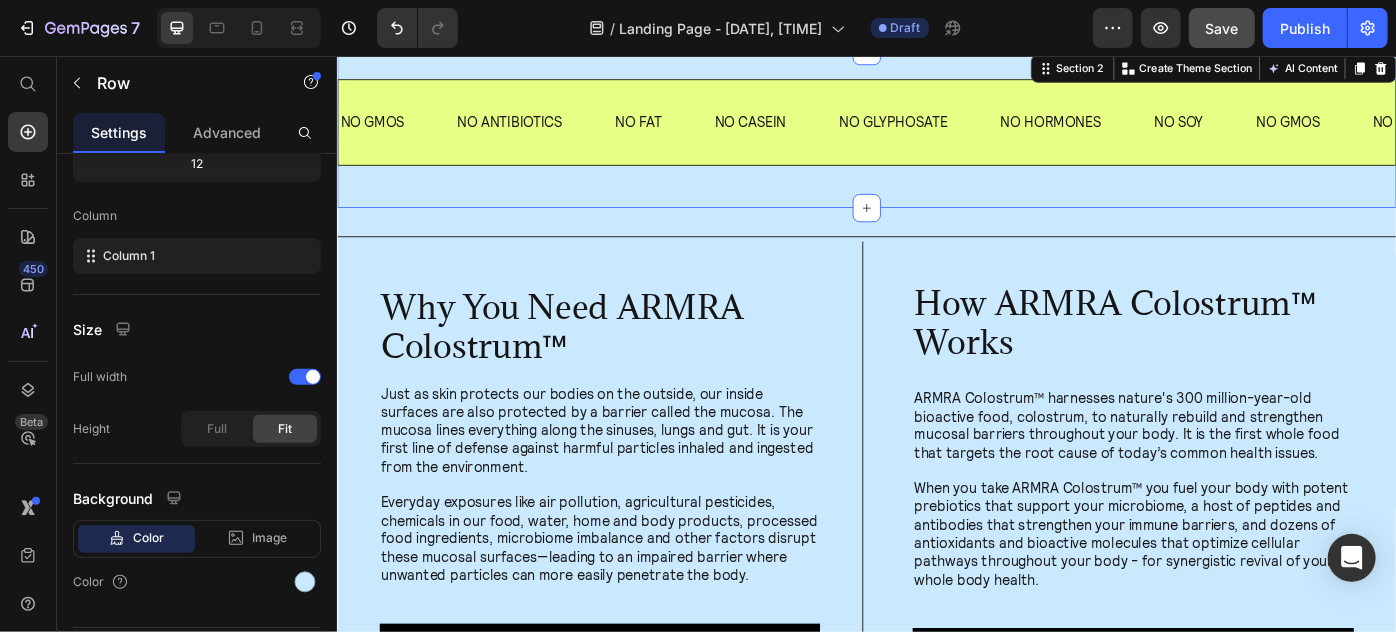 scroll, scrollTop: 0, scrollLeft: 0, axis: both 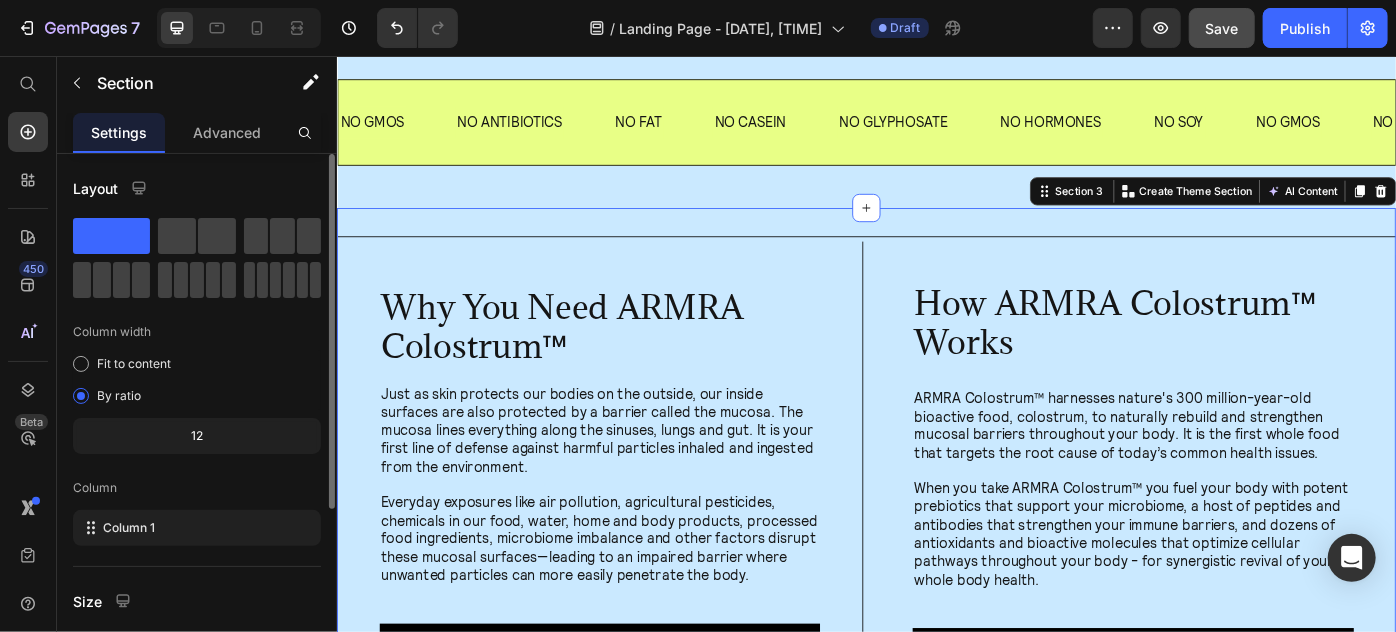 click on "Why You Need ARMRA Colostrum™ Heading Just as skin protects our bodies on the outside, our inside surfaces are also protected by a barrier called the mucosa. The mucosa lines everything along the sinuses, lungs and gut. It is your first line of defense against harmful particles inhaled and ingested from the environment. Text Block Everyday exposures like air pollution, agricultural pesticides, chemicals in our food, water, home and body products, processed food ingredients, microbiome imbalance and other factors disrupt these mucosal surfaces—leading to an impaired barrier where unwanted particles can more easily penetrate the body. Text Block Row Video Row Row How ARMRA Colostrum™ Works Heading ARMRA Colostrum™ harnesses nature's 300 million-year-old bioactive food, colostrum, to naturally rebuild and strengthen mucosal barriers throughout your body. It is the first whole food that targets the root cause of today’s common health issues. Text Block Text Block Row Video Row Row Row Section 3" at bounding box center (936, 613) 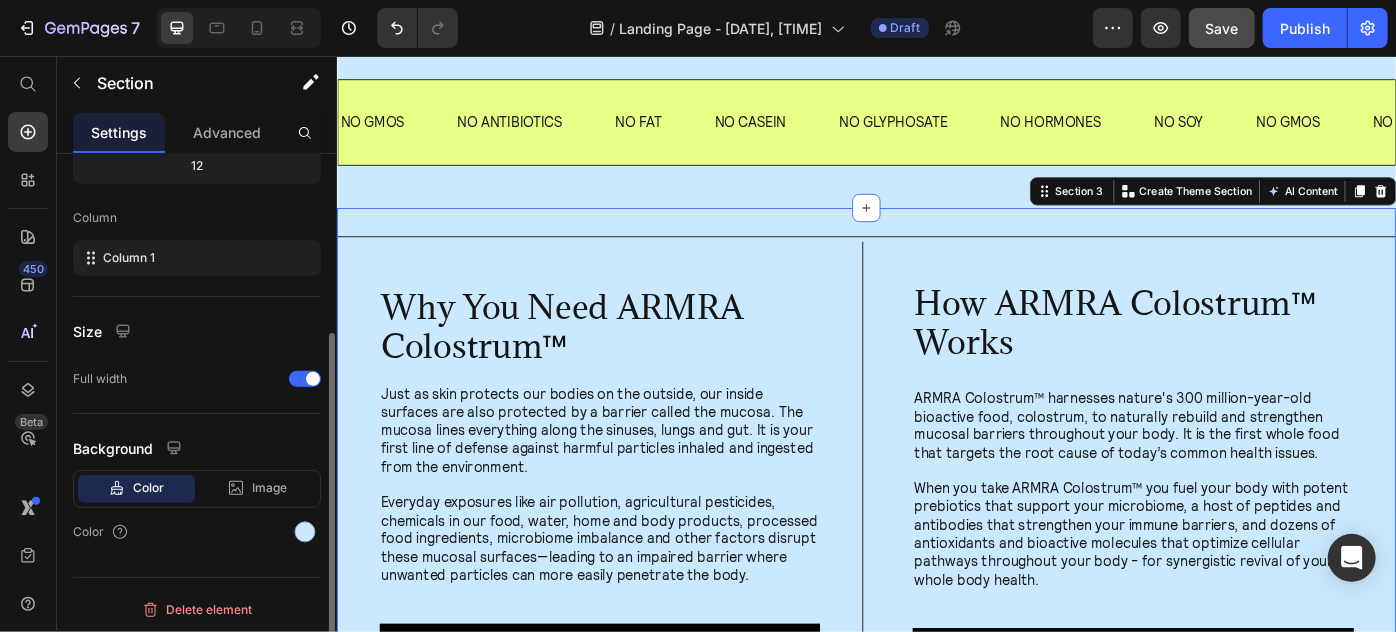 drag, startPoint x: 298, startPoint y: 550, endPoint x: 304, endPoint y: 540, distance: 11.661903 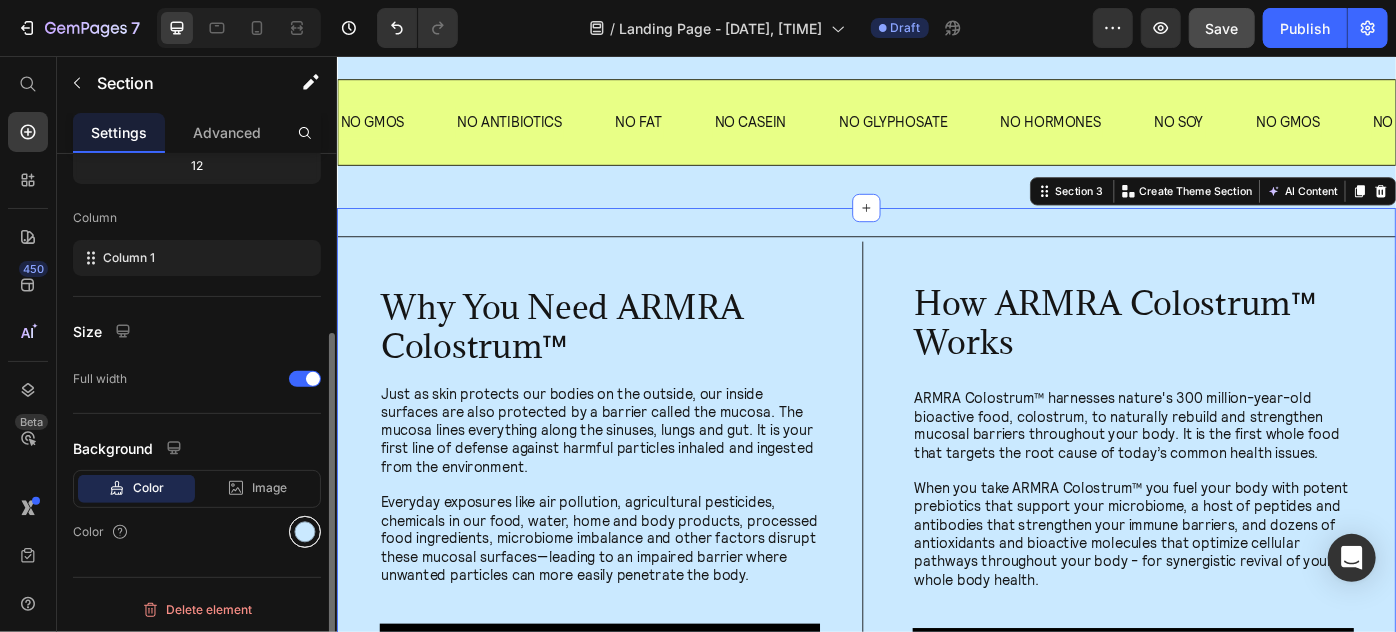 click on "Background Color Image Video  Color" 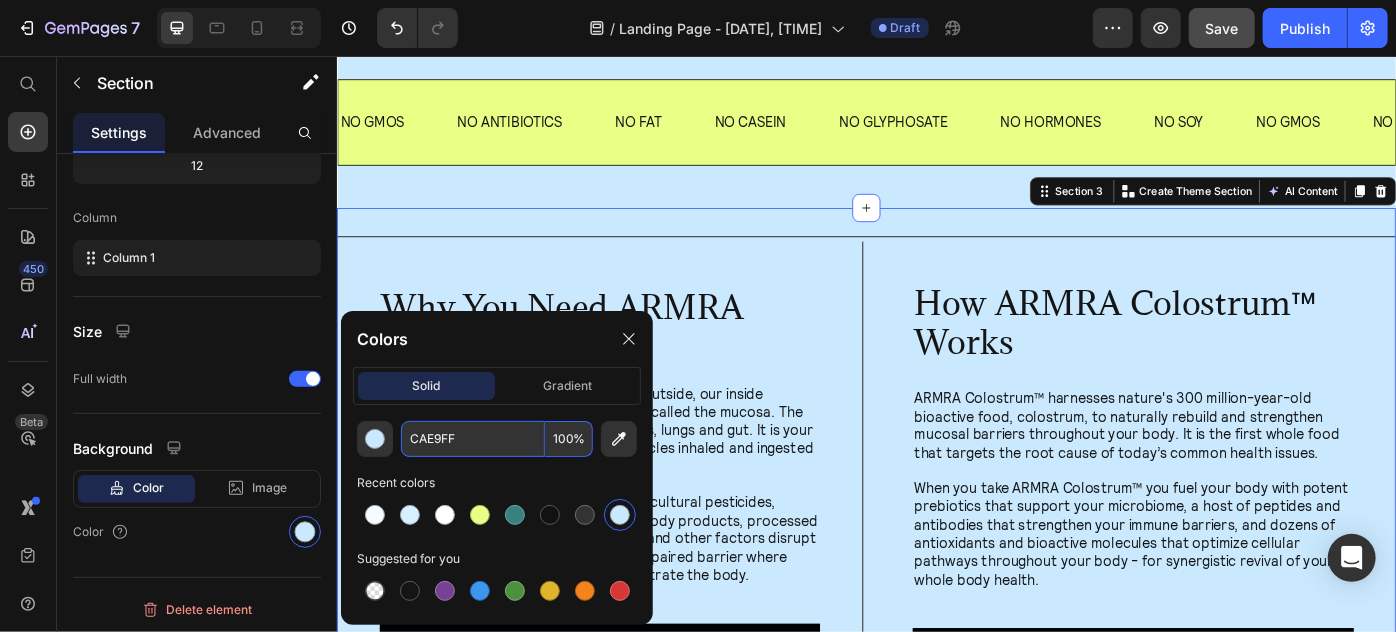 click on "CAE9FF" at bounding box center [473, 439] 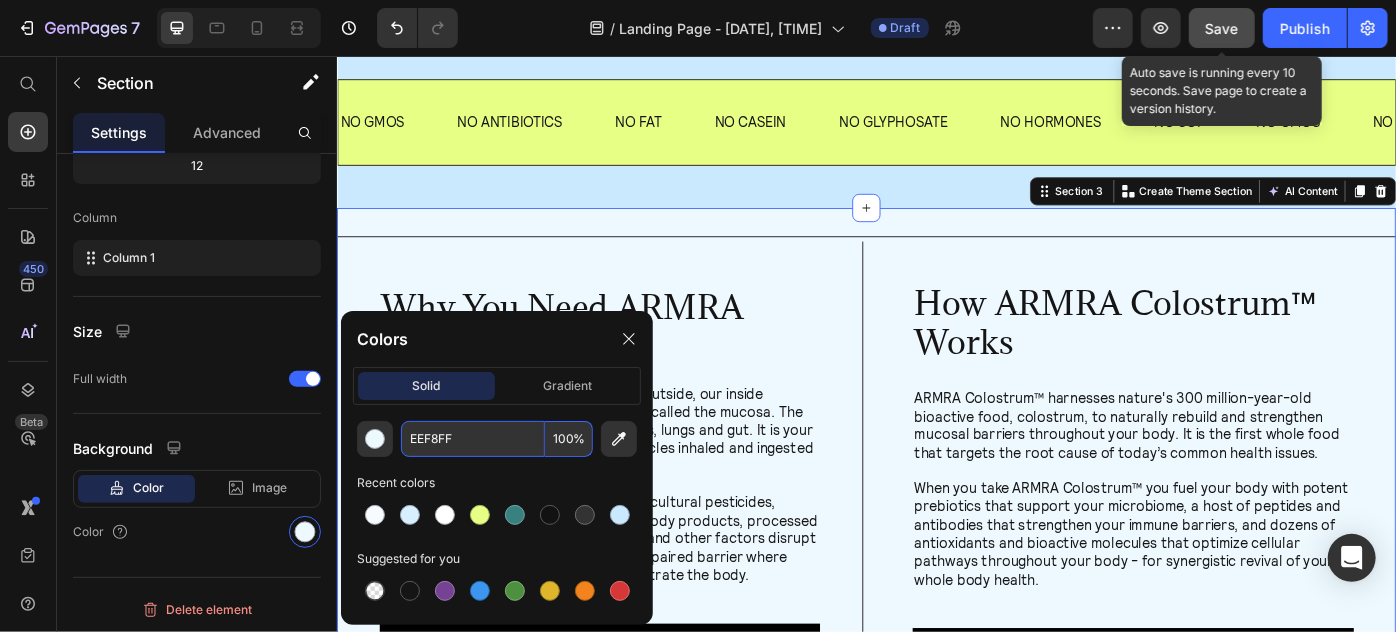 type on "EEF8FF" 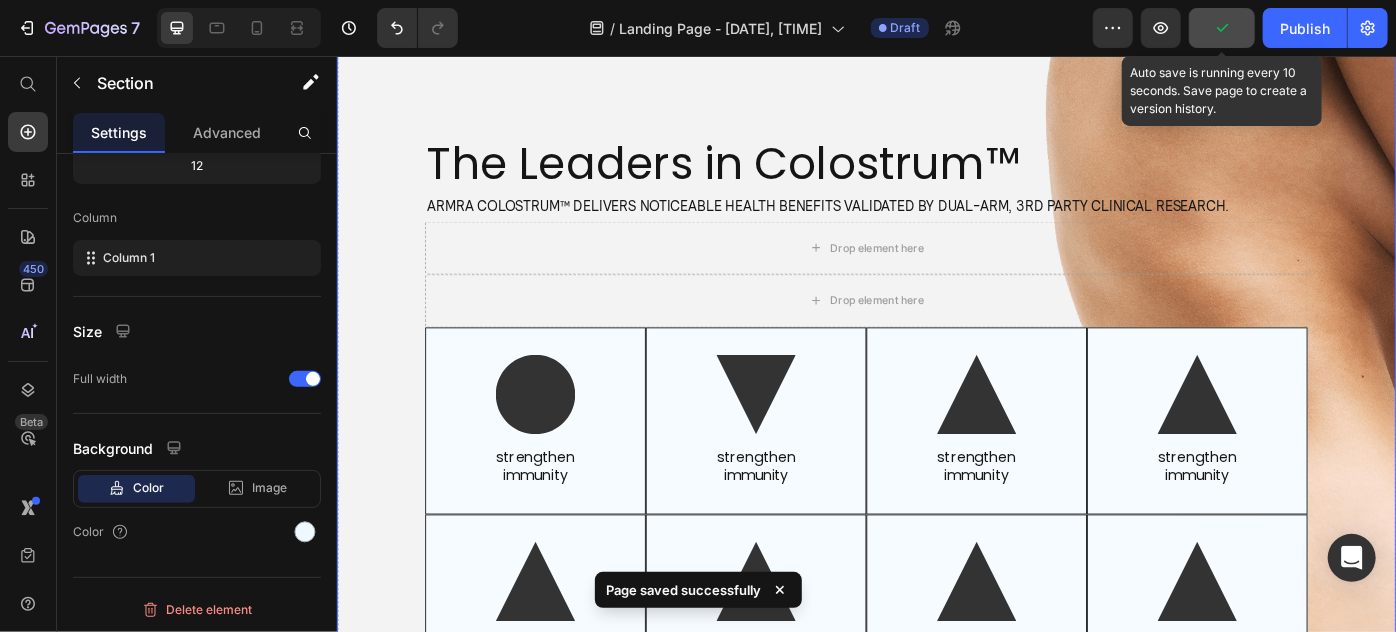 scroll, scrollTop: 2454, scrollLeft: 0, axis: vertical 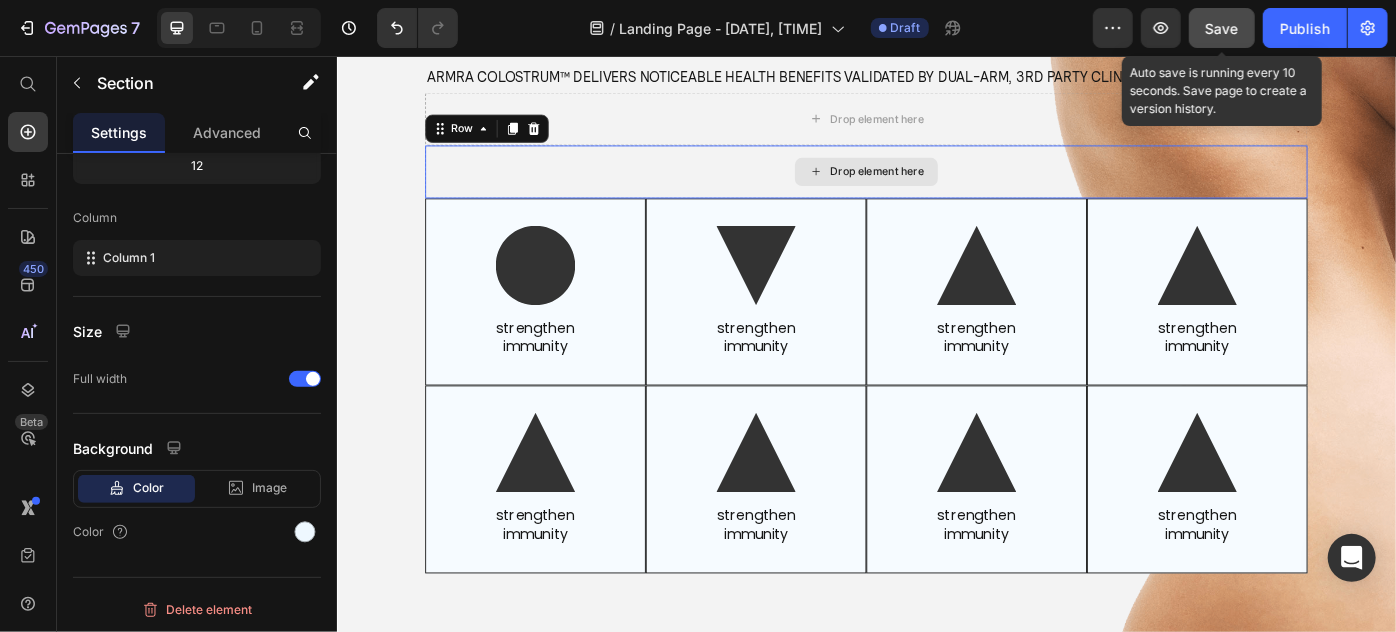 click on "Drop element here" at bounding box center (936, 186) 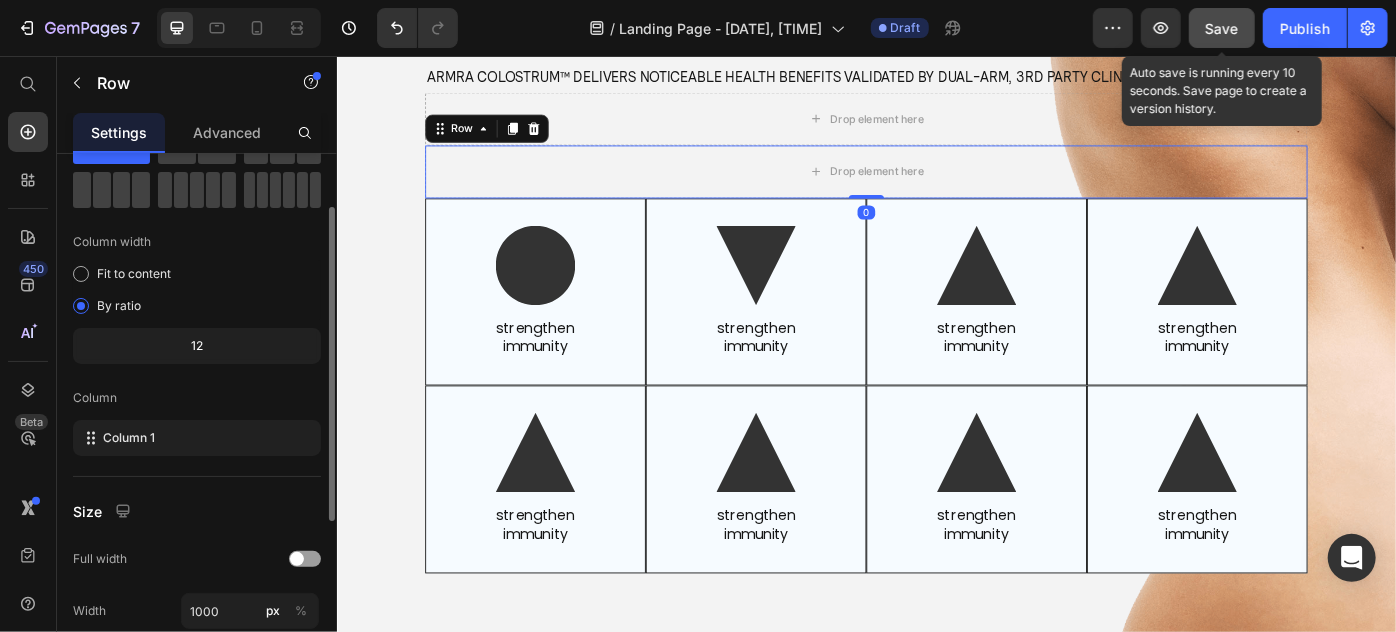 scroll, scrollTop: 363, scrollLeft: 0, axis: vertical 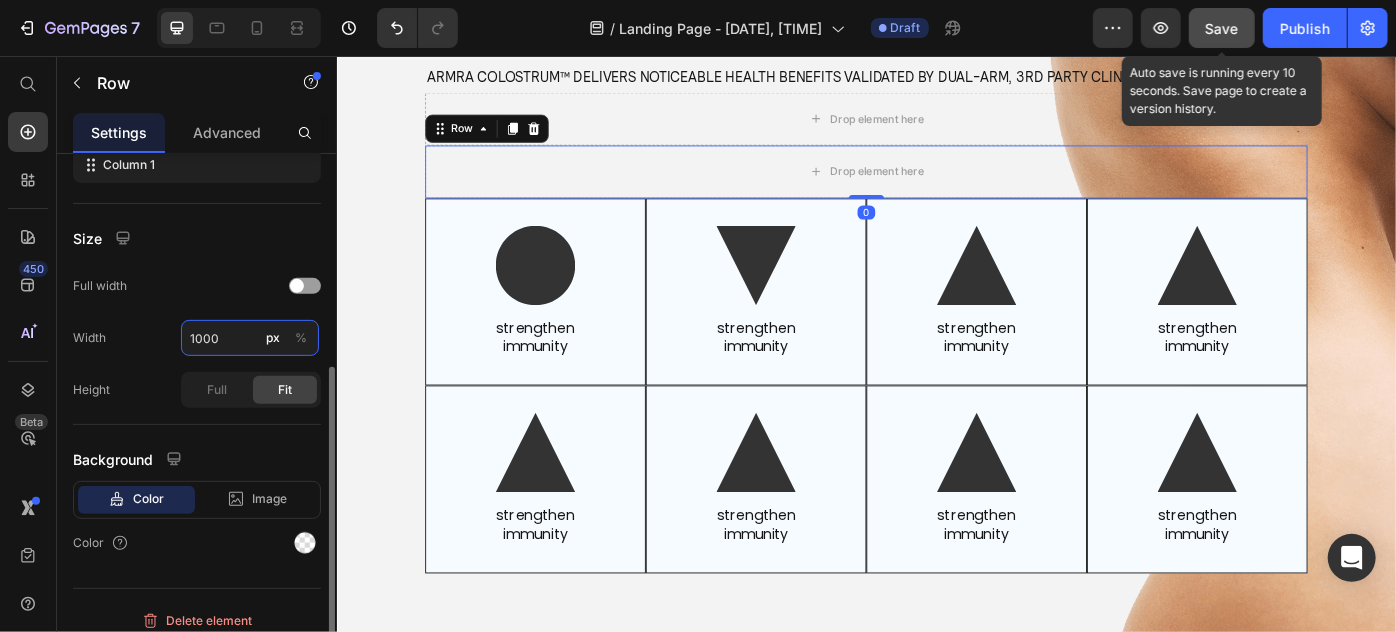 click on "1000" at bounding box center [250, 338] 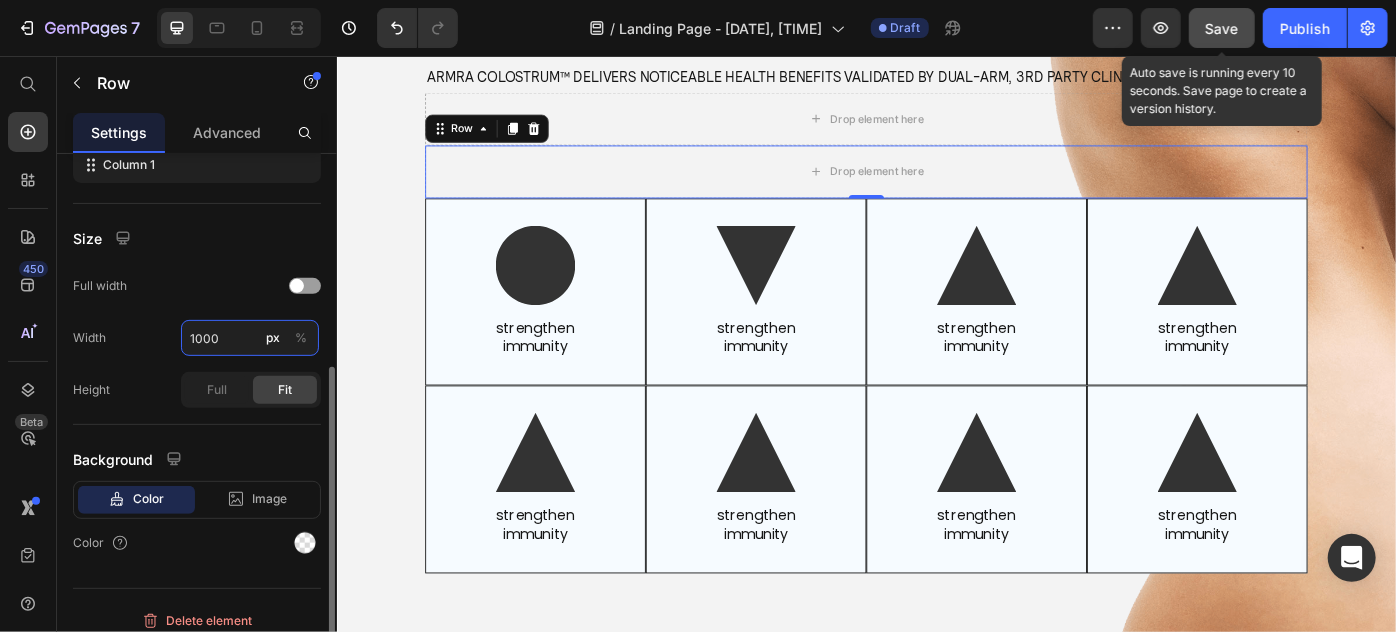 paste on "720 px" 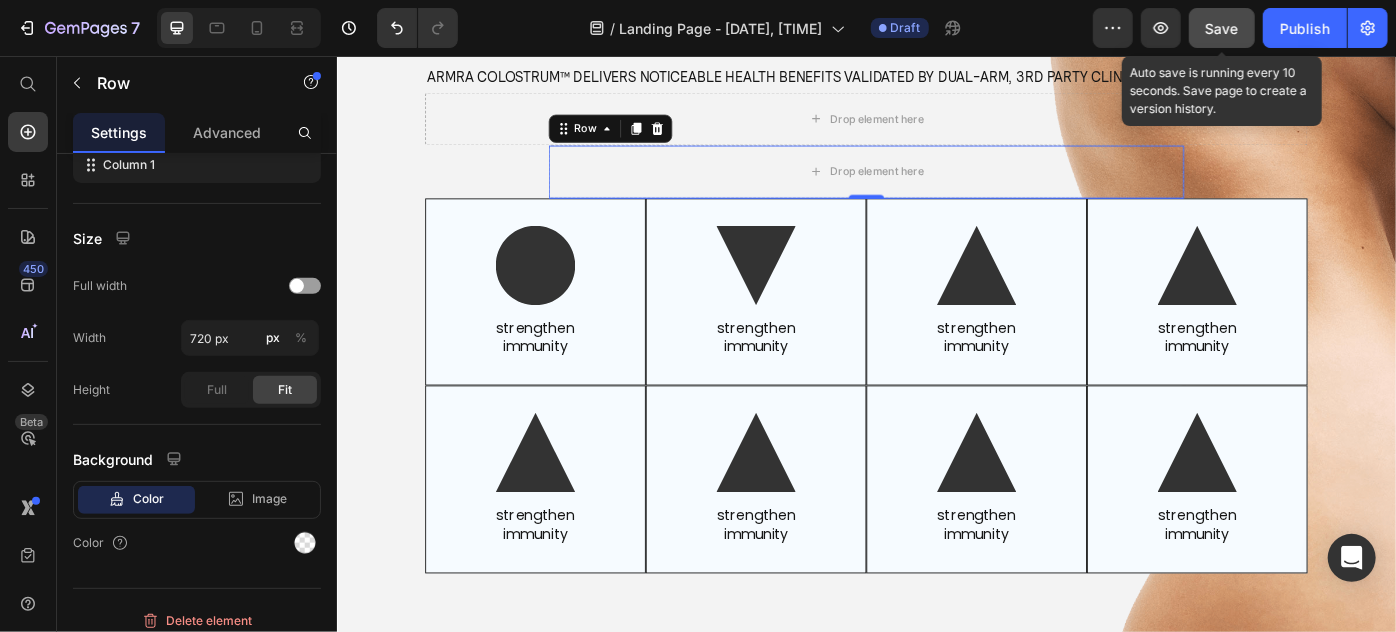 type on "720" 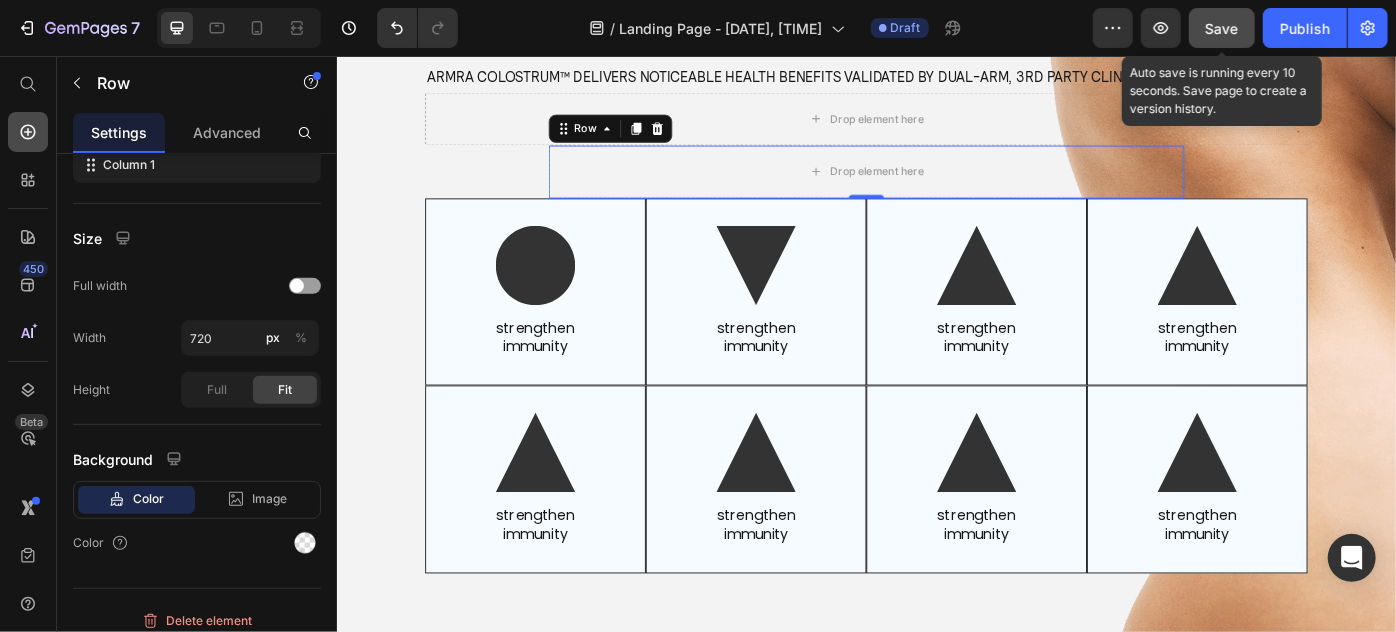 click 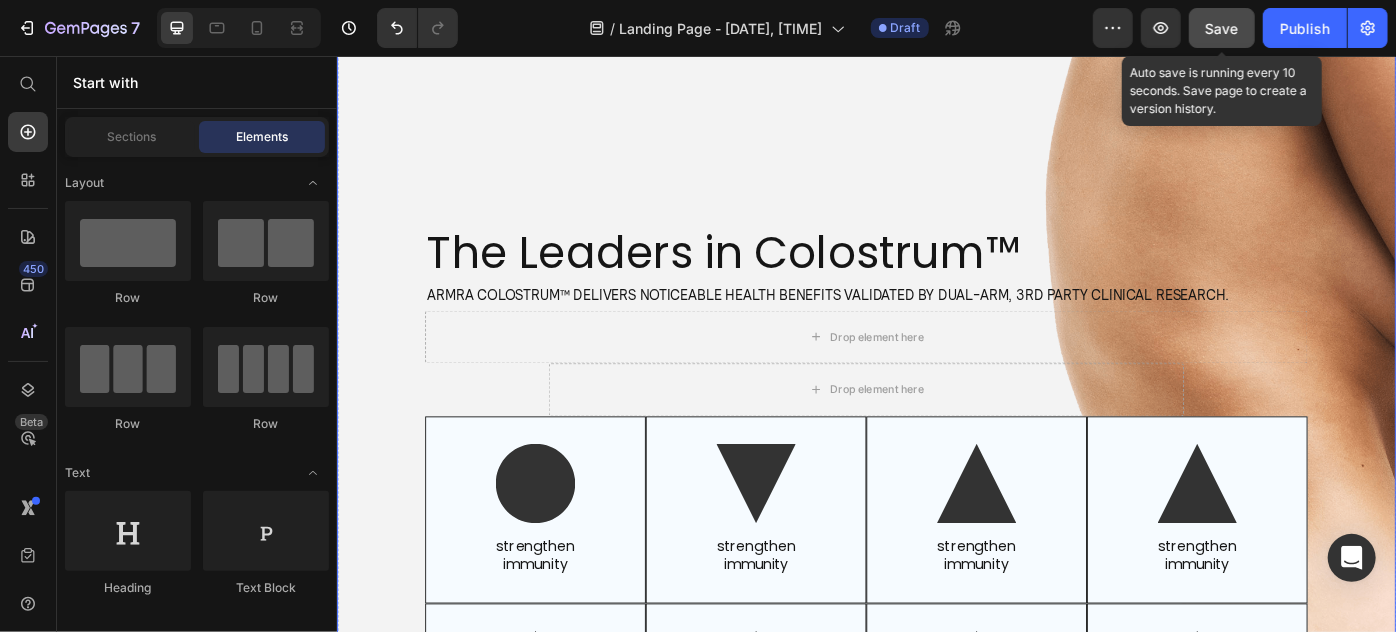 scroll, scrollTop: 2454, scrollLeft: 0, axis: vertical 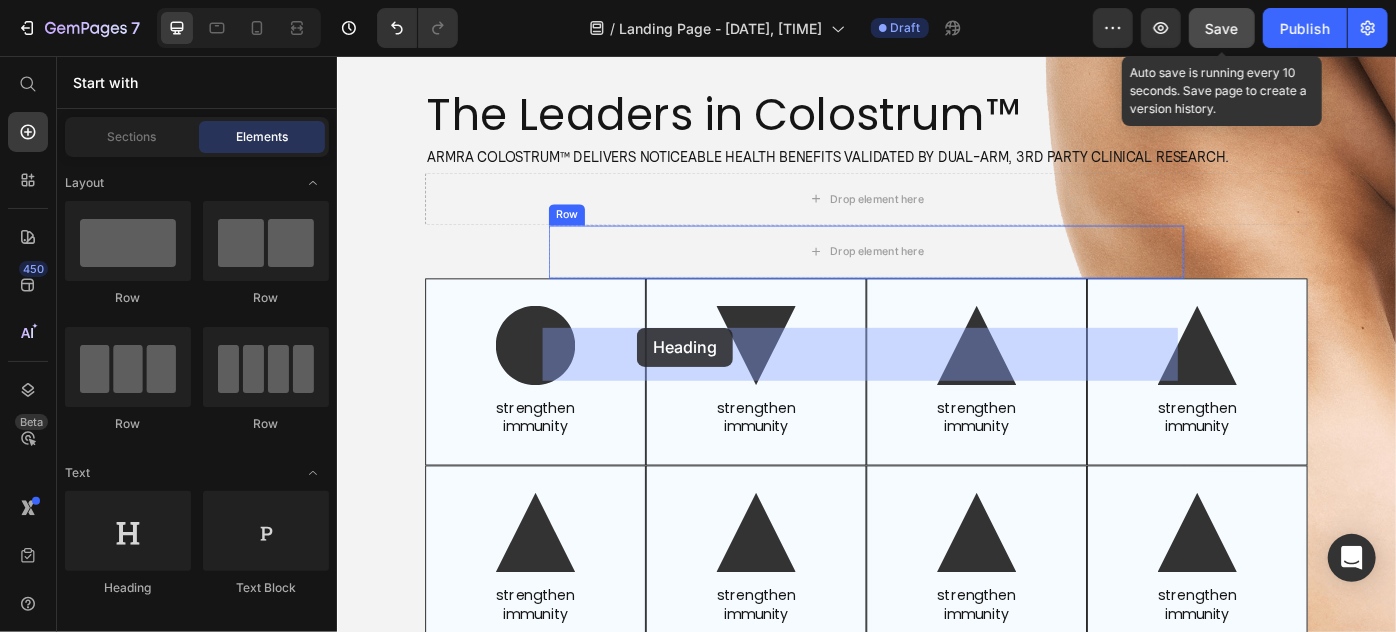 drag, startPoint x: 493, startPoint y: 585, endPoint x: 676, endPoint y: 363, distance: 287.70297 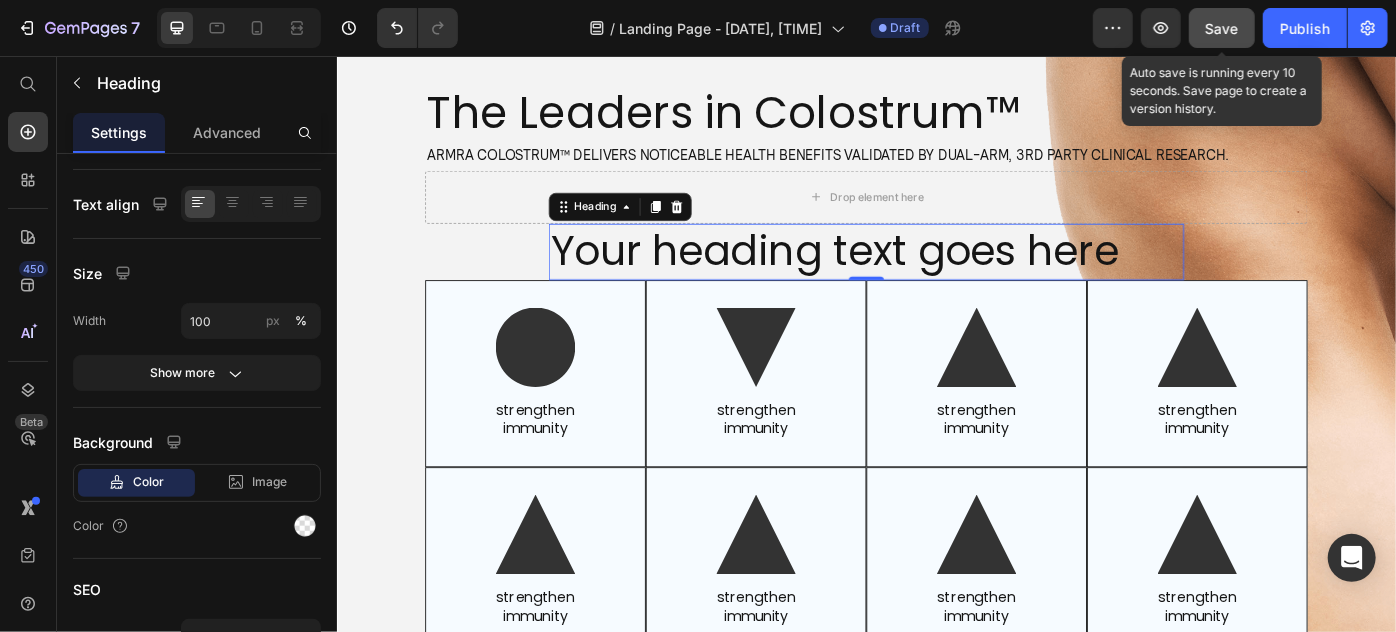 scroll, scrollTop: 0, scrollLeft: 0, axis: both 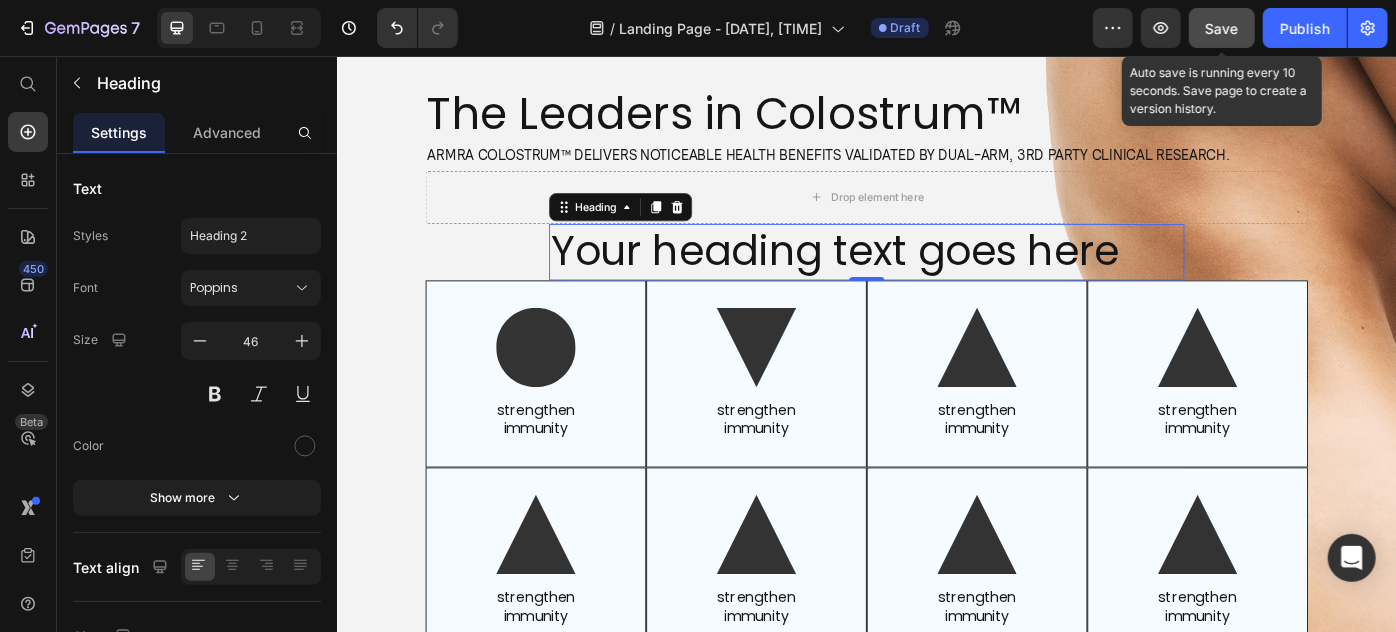 click on "Your heading text goes here" at bounding box center (936, 277) 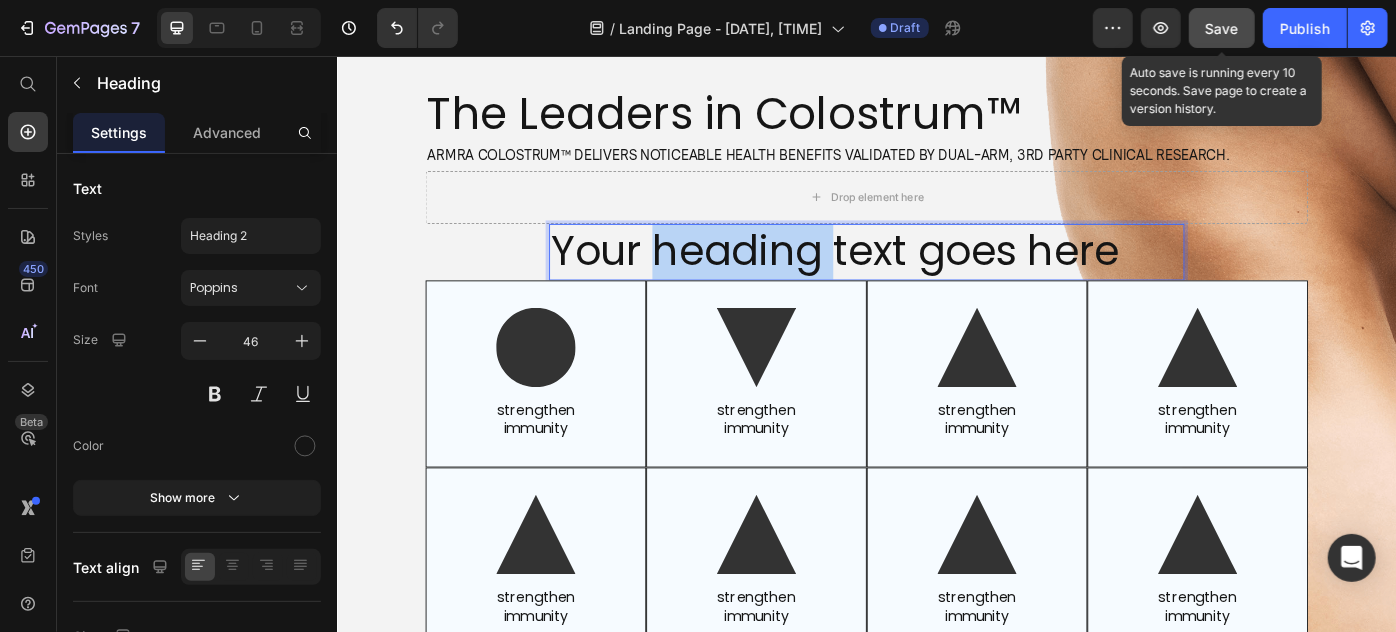 click on "Your heading text goes here" at bounding box center [936, 277] 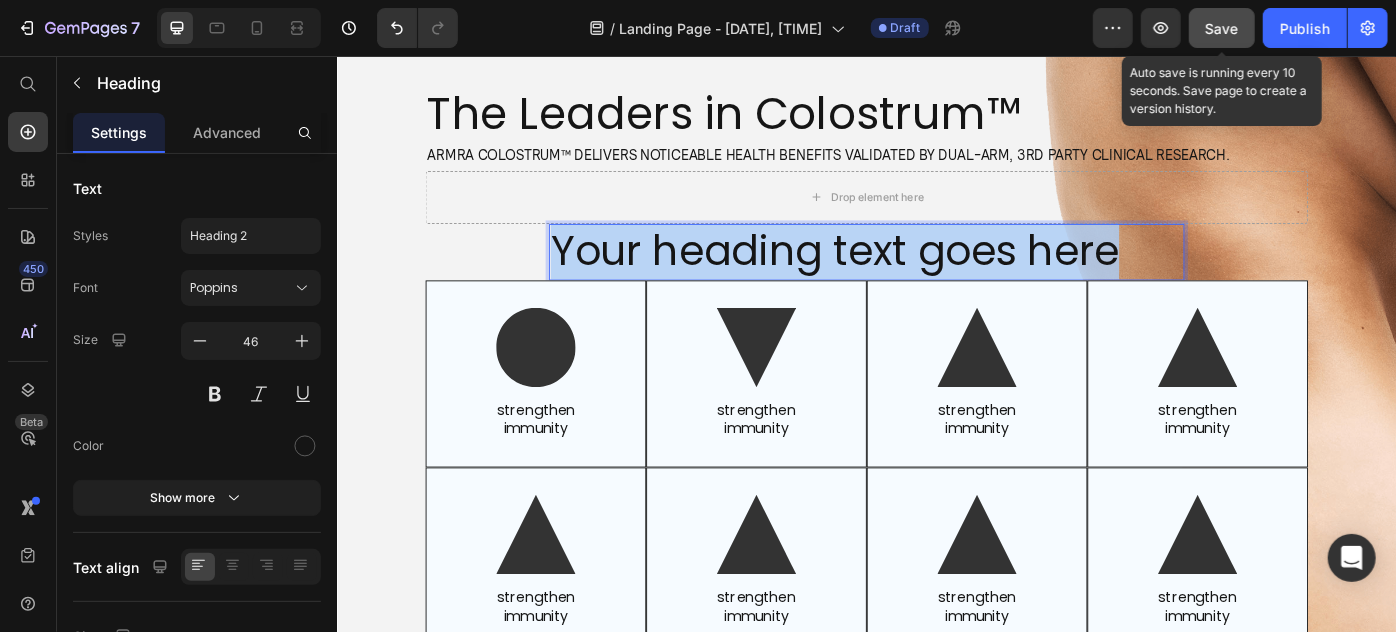 click on "Your heading text goes here" at bounding box center [936, 277] 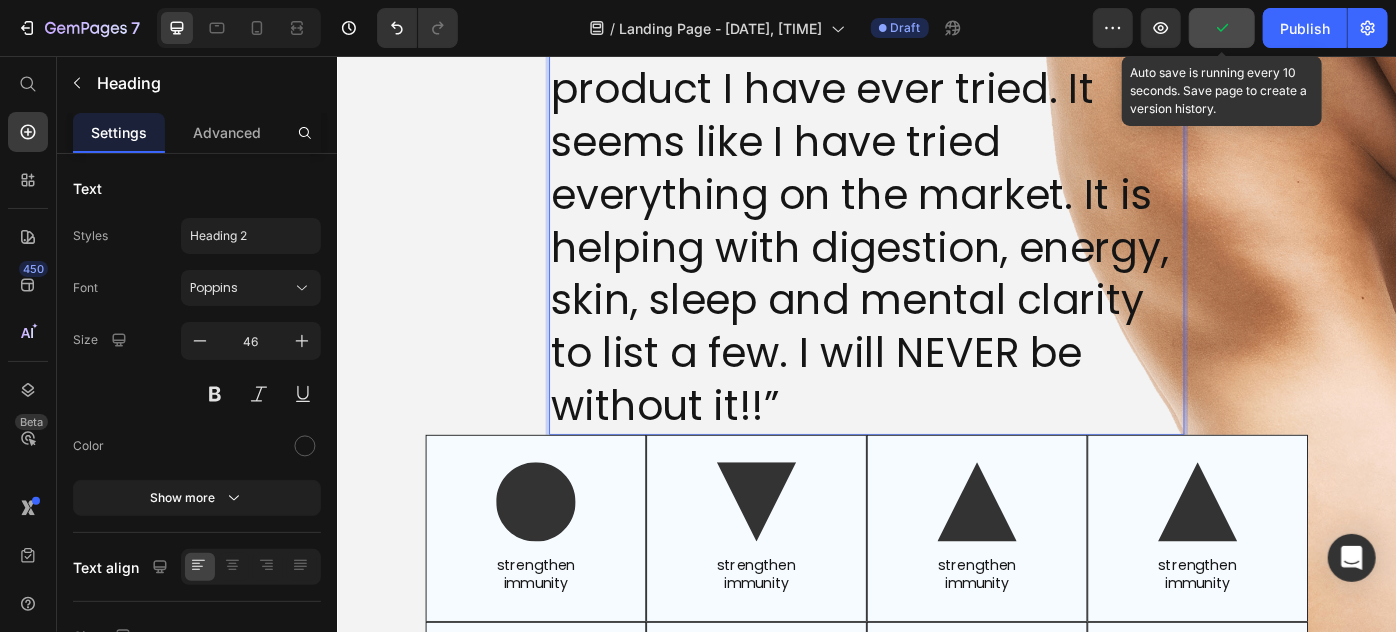scroll, scrollTop: 2518, scrollLeft: 0, axis: vertical 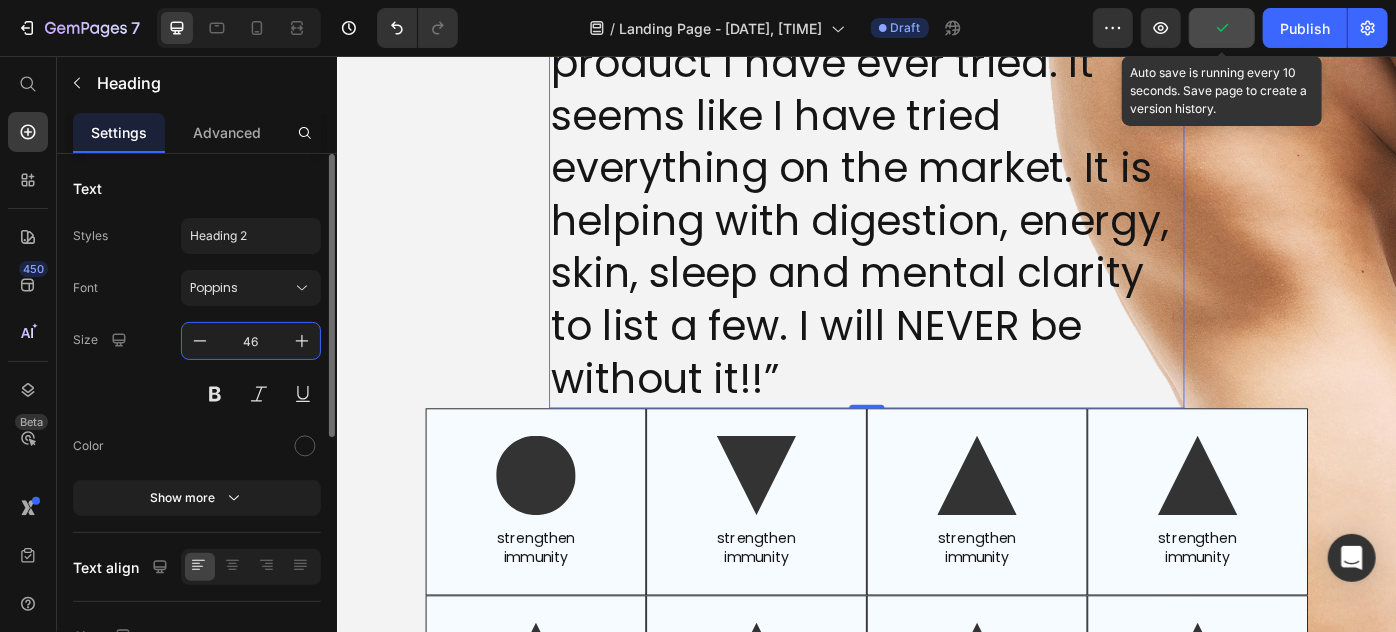 click on "46" at bounding box center [251, 341] 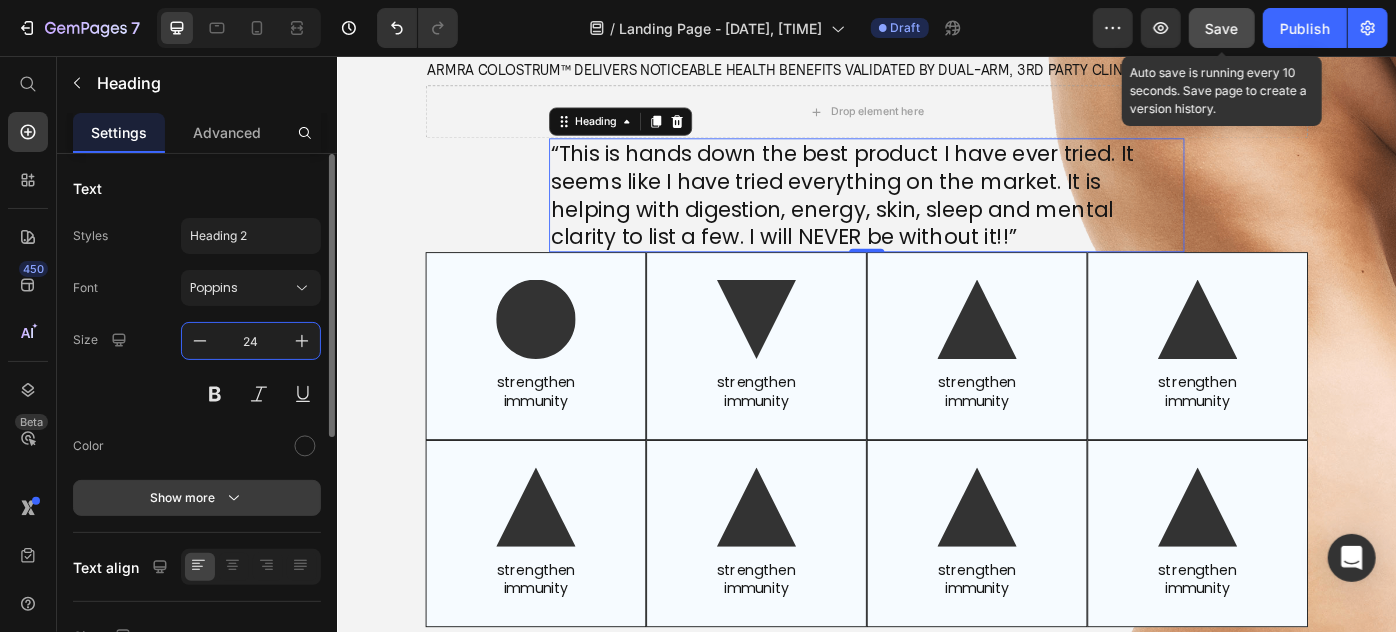 type on "24" 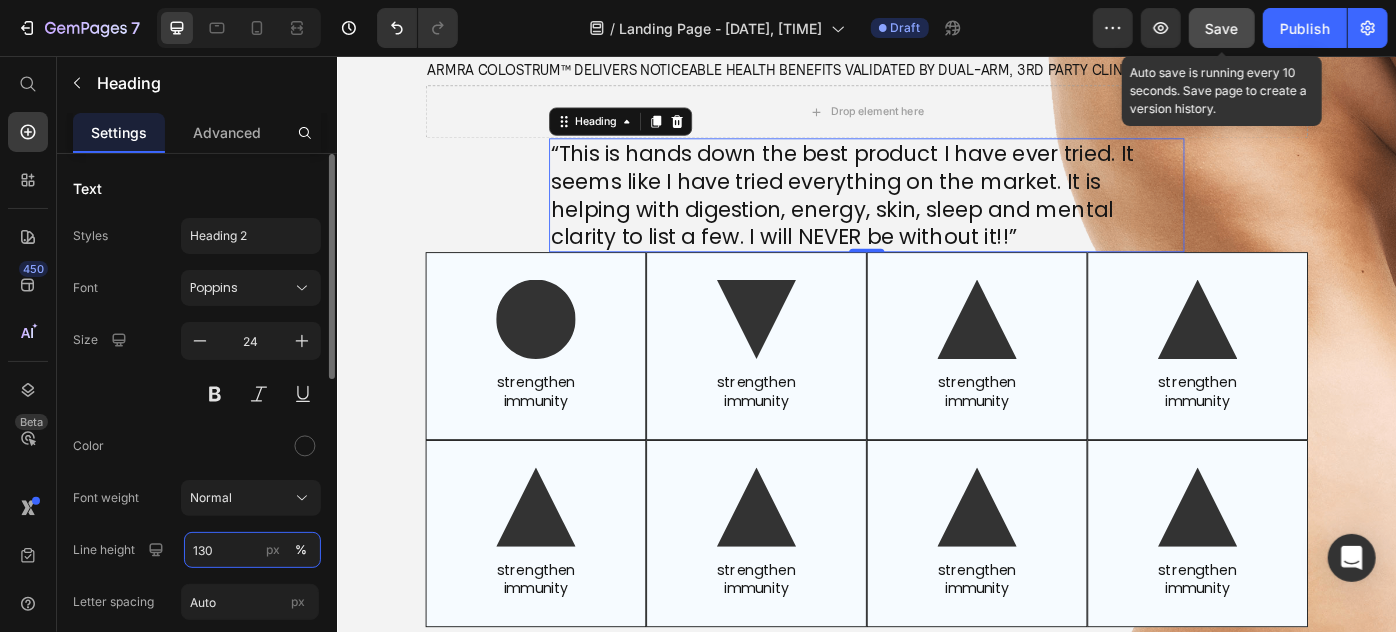 click on "130" at bounding box center [252, 550] 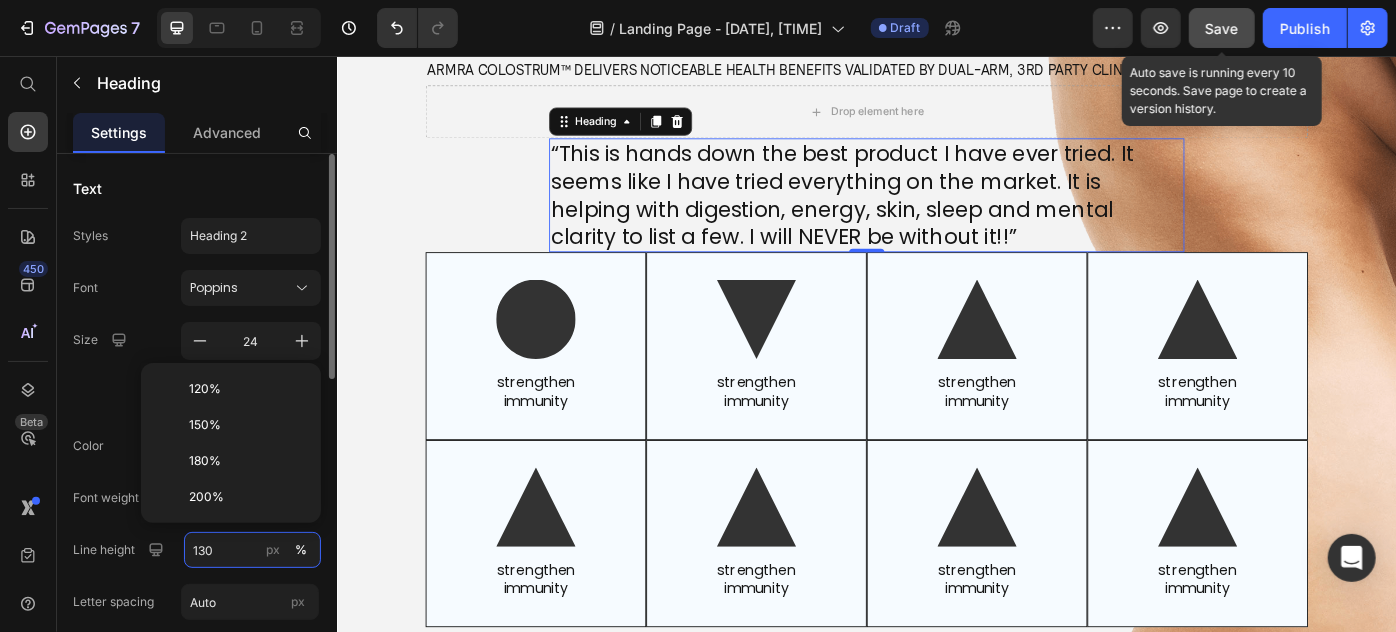 paste on "31.2 px" 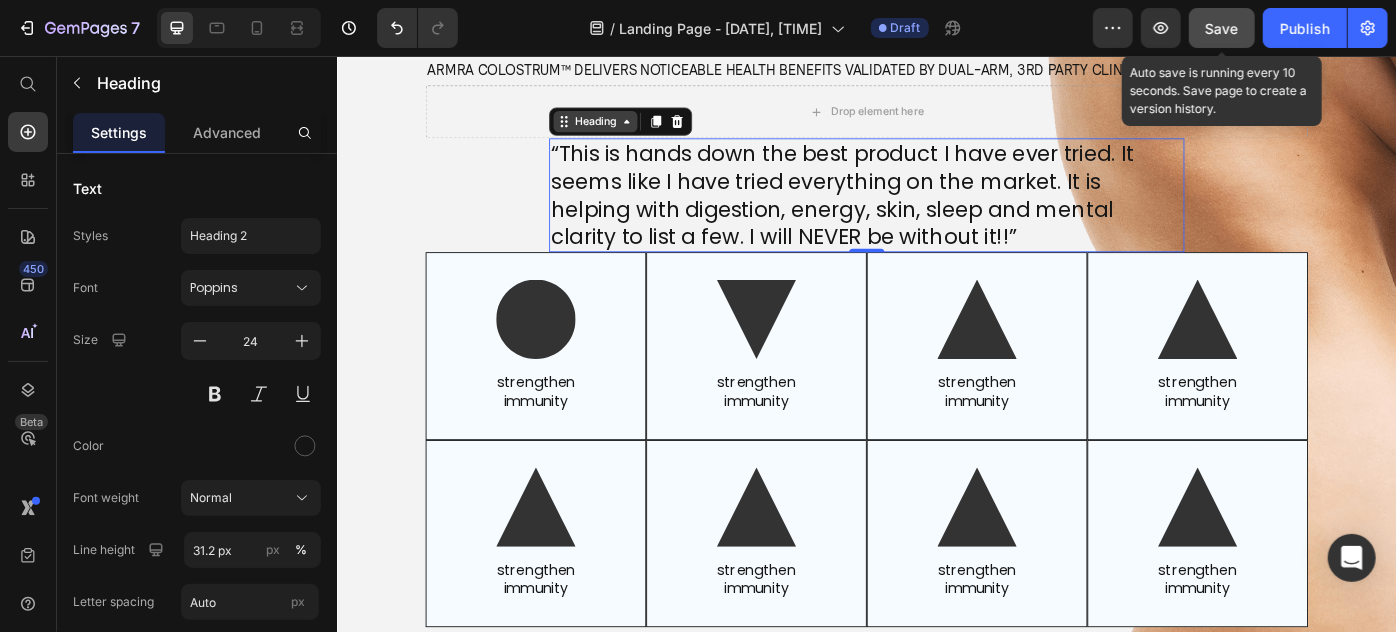 type on "31.2" 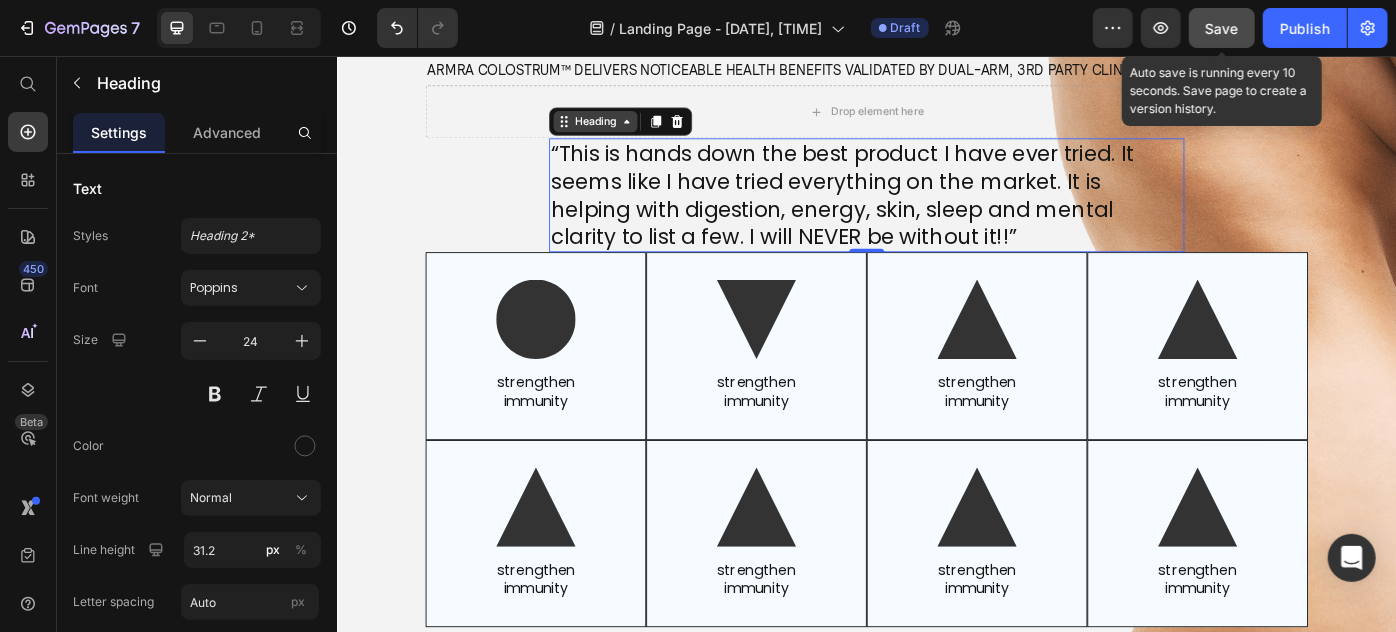 click on "Heading" at bounding box center (628, 129) 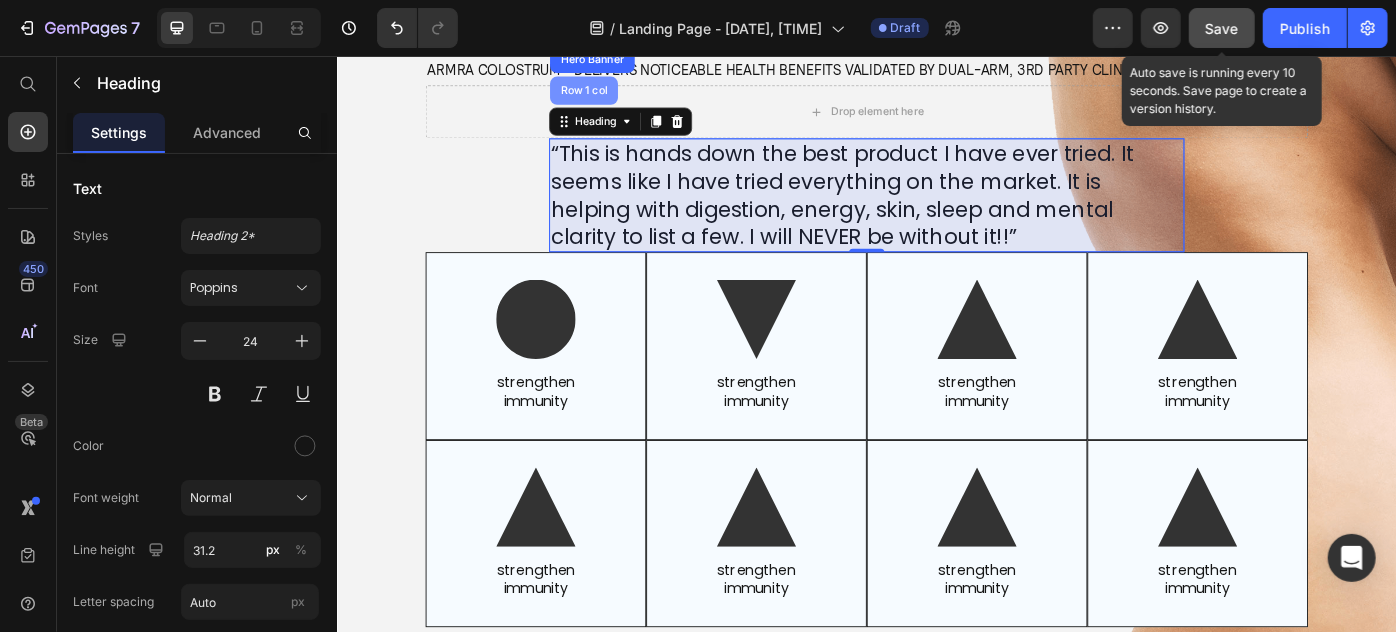 click on "Row 1 col" at bounding box center [615, 94] 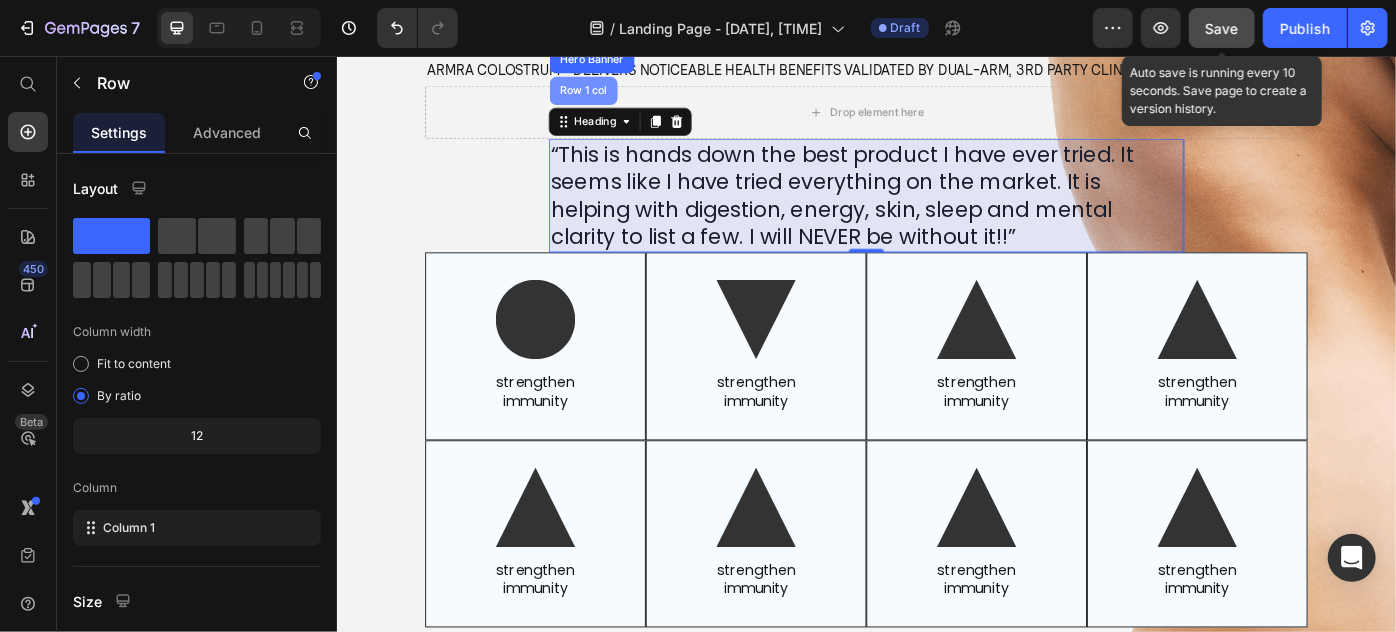 scroll, scrollTop: 0, scrollLeft: 0, axis: both 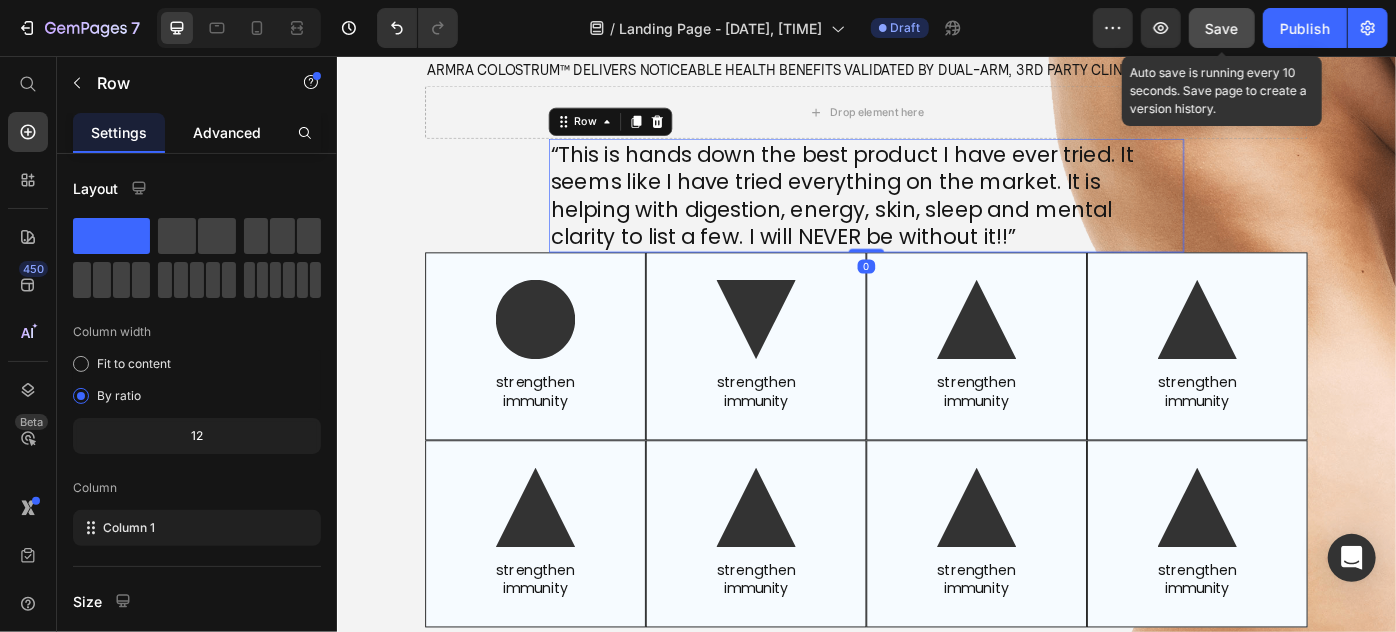 drag, startPoint x: 255, startPoint y: 129, endPoint x: 241, endPoint y: 135, distance: 15.231546 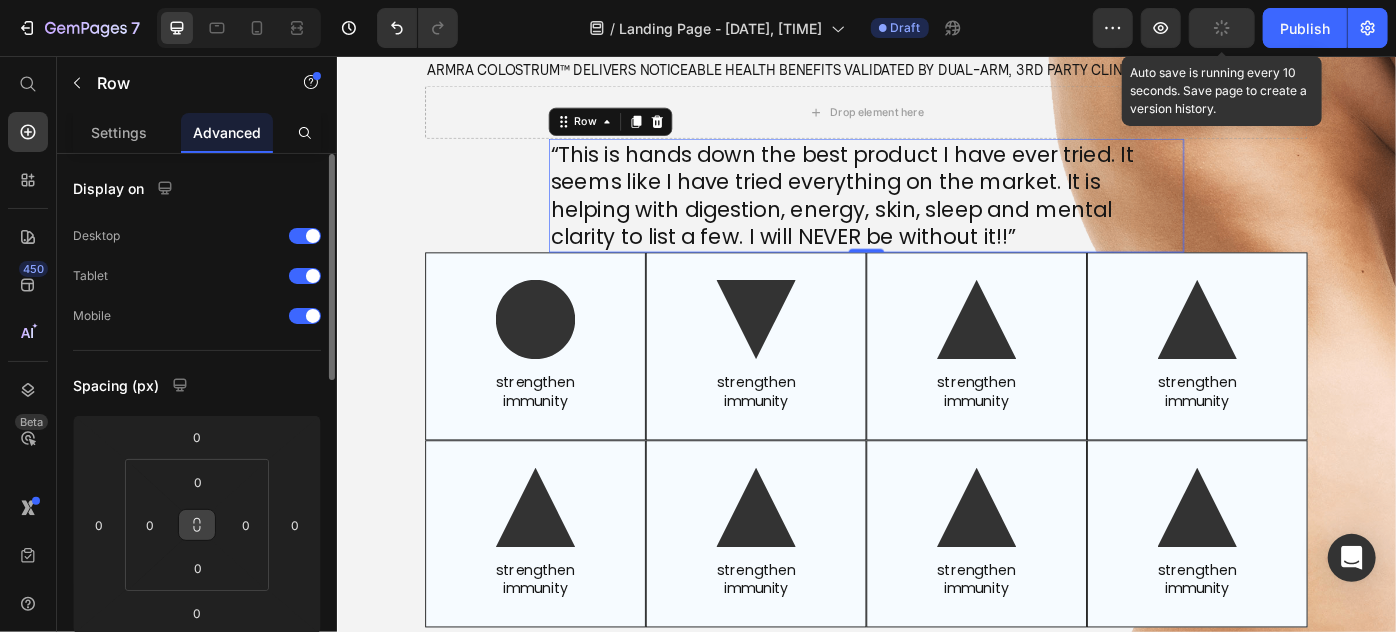 click 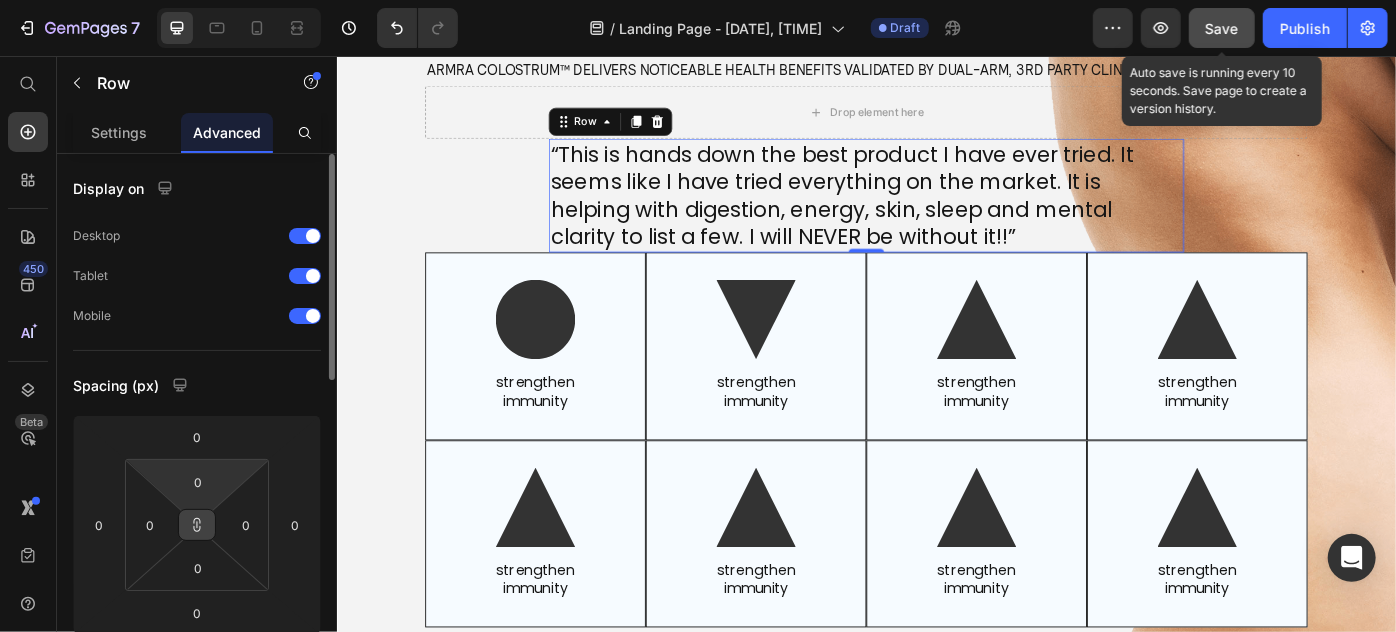 click on "7  Version history  /  Landing Page - Jul 12, 09:04:45 Draft Preview  Save  Auto save is running every 10 seconds. Save page to create a version history.  Publish  450 Beta Start with Sections Elements Hero Section Product Detail Brands Trusted Badges Guarantee Product Breakdown How to use Testimonials Compare Bundle FAQs Social Proof Brand Story Product List Collection Blog List Contact Sticky Add to Cart Custom Footer Browse Library 450 Layout
Row
Row
Row
Row Text
Heading
Text Block Button
Button
Button
Sticky Back to top Media" at bounding box center (698, 0) 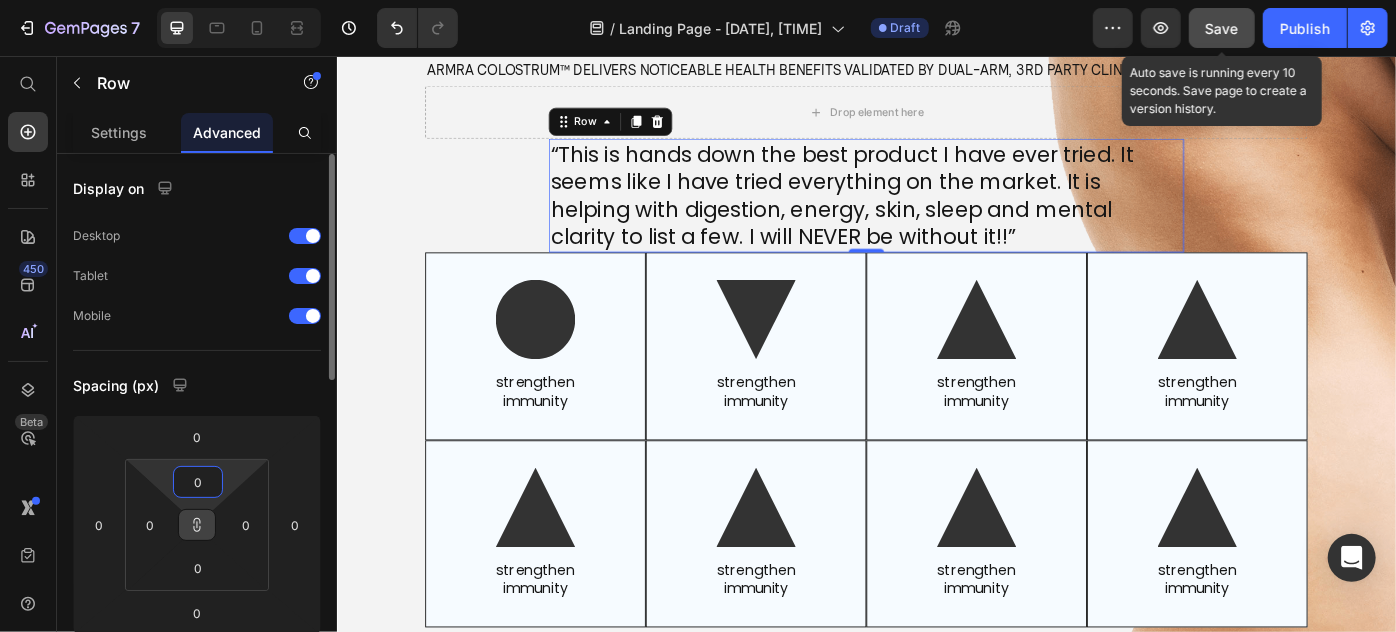 type on "2" 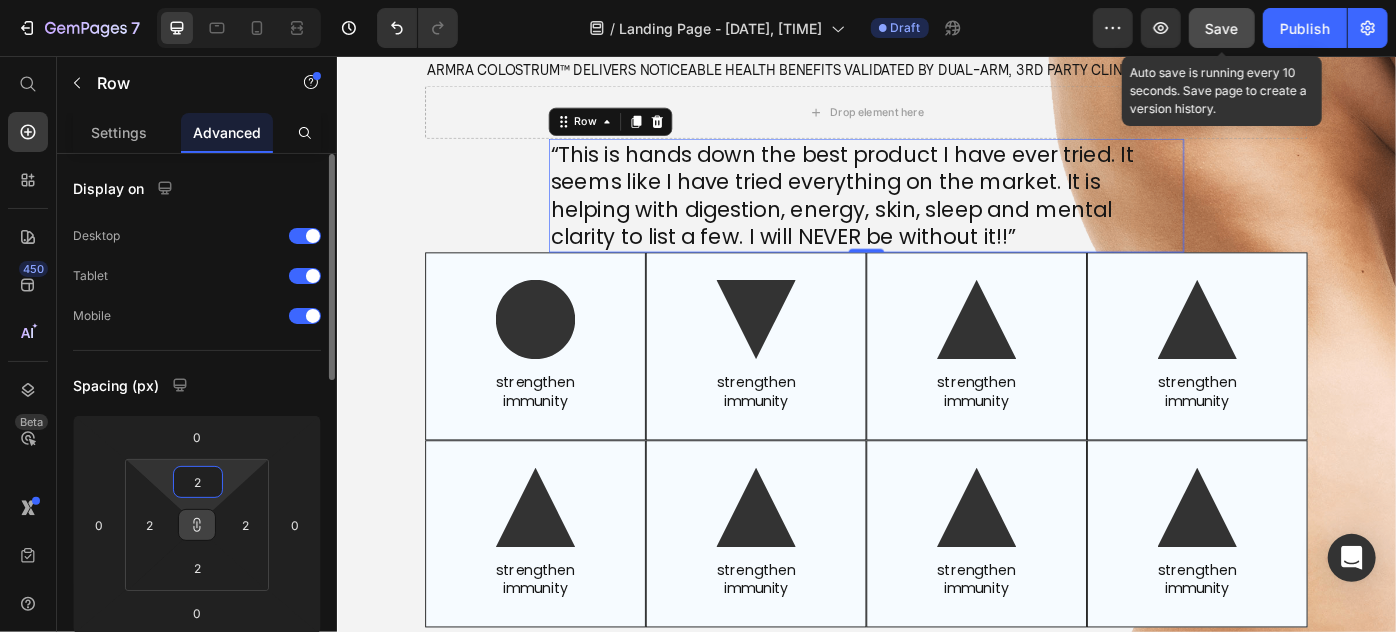type on "20" 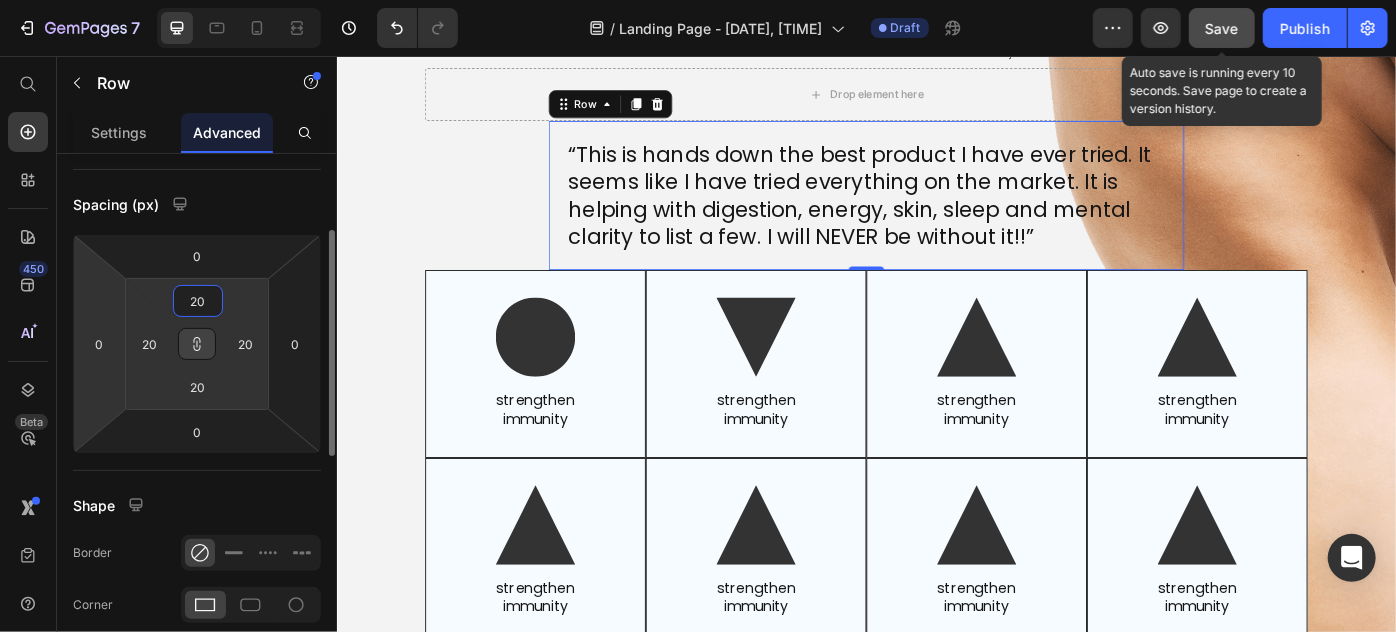 scroll, scrollTop: 272, scrollLeft: 0, axis: vertical 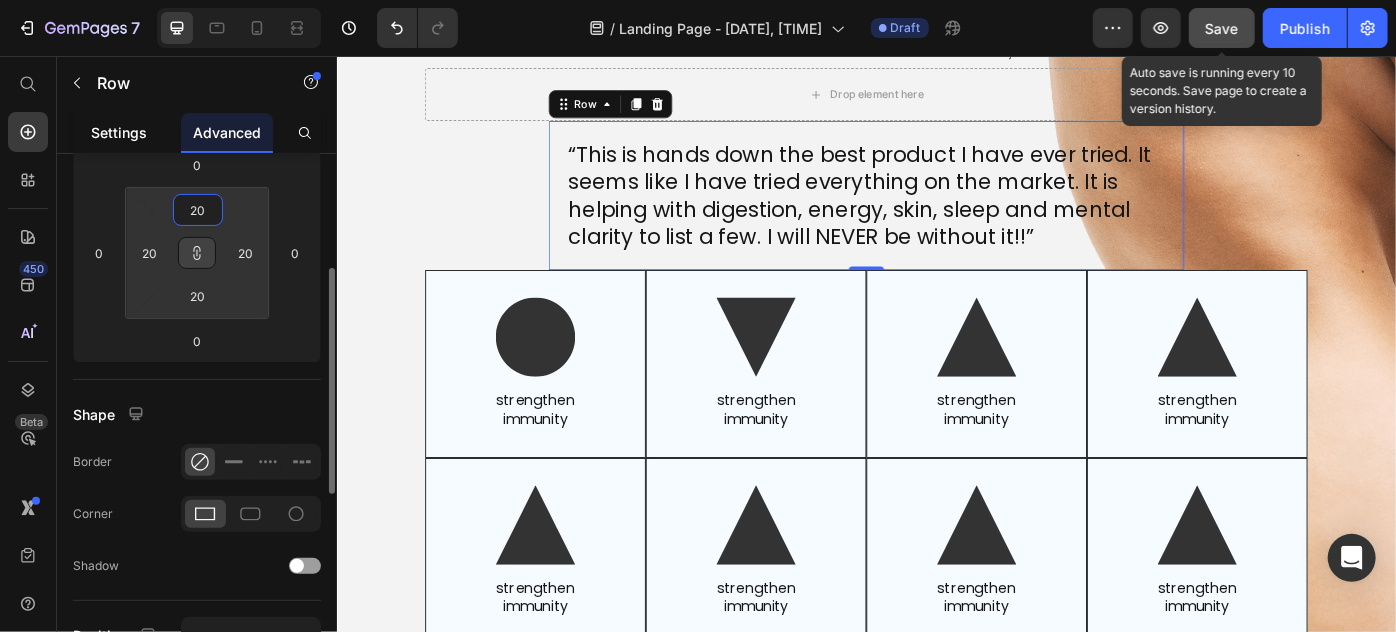 type on "20" 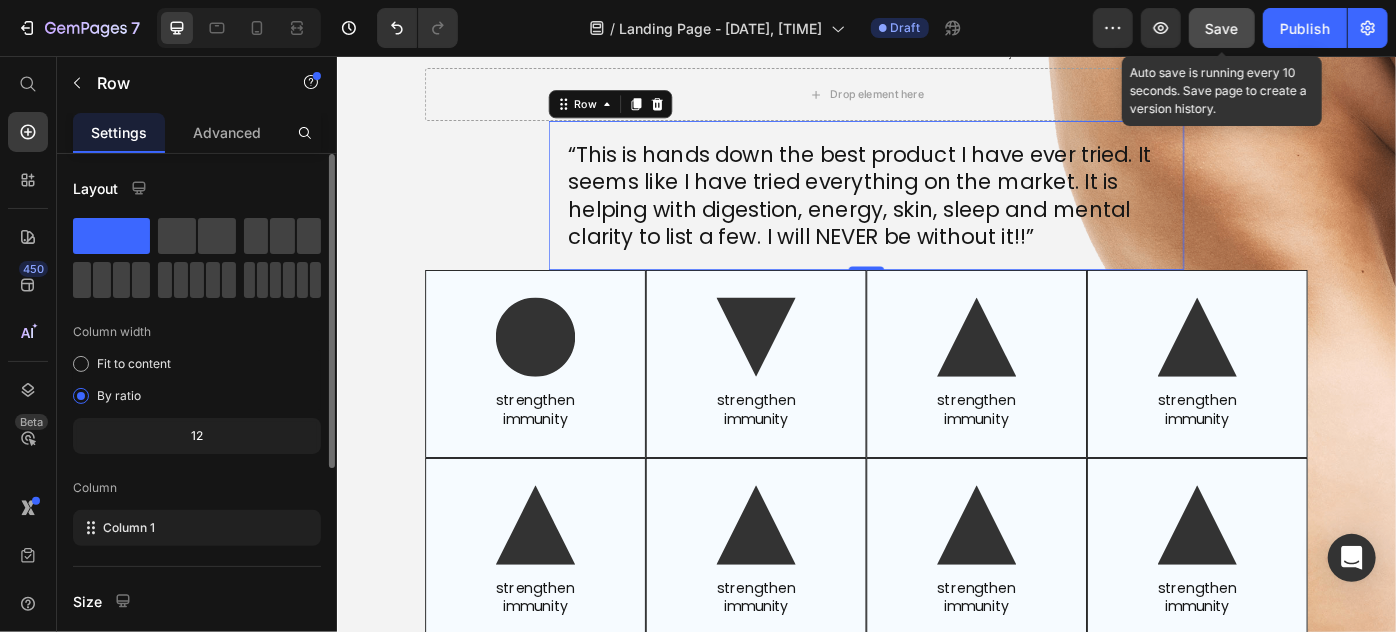 scroll, scrollTop: 374, scrollLeft: 0, axis: vertical 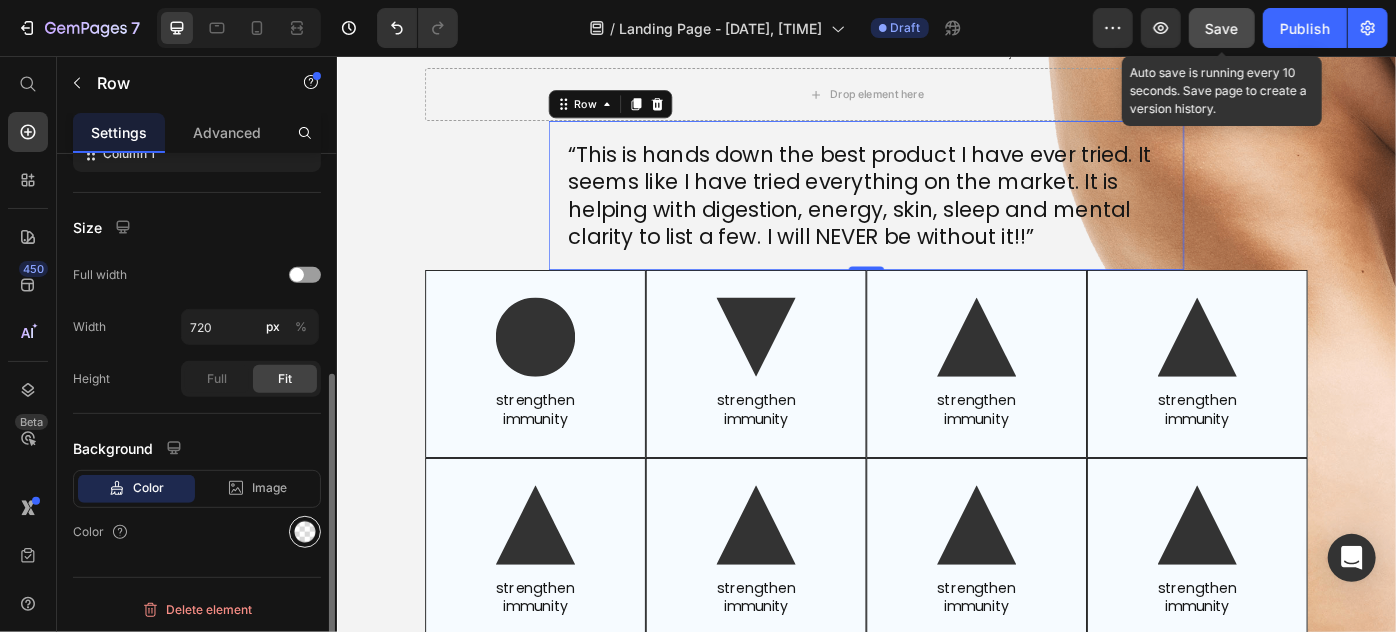 click at bounding box center (305, 532) 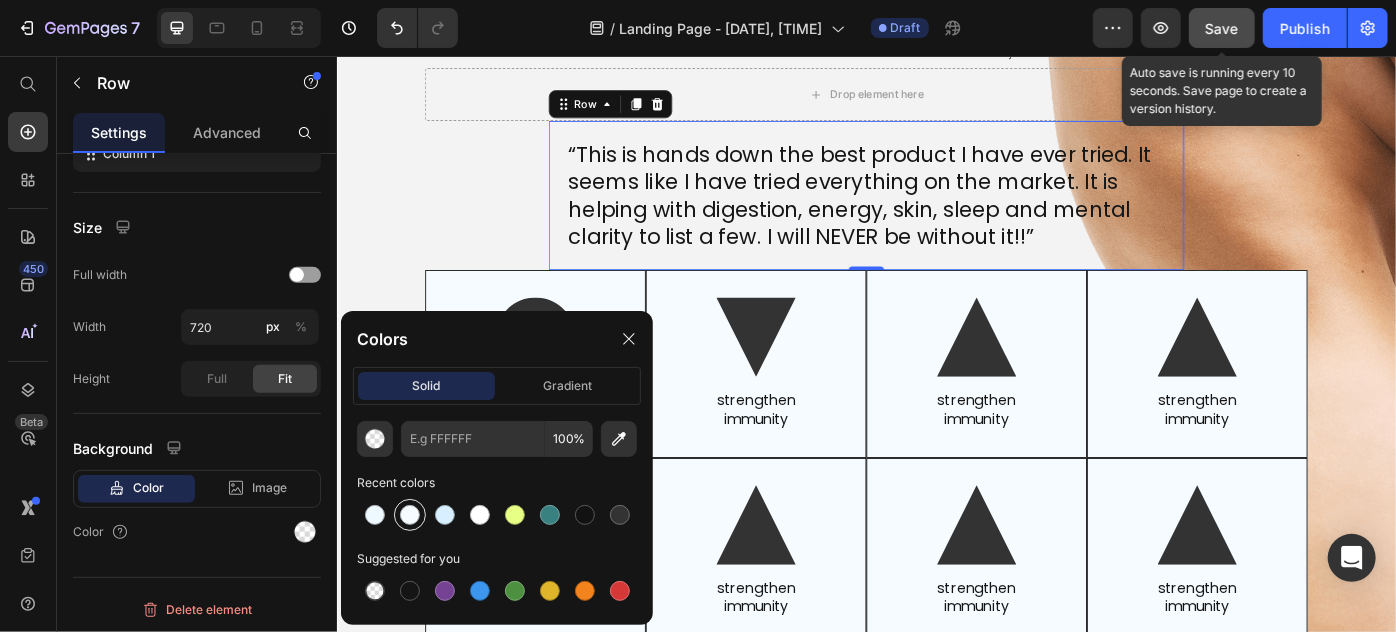 click at bounding box center (410, 515) 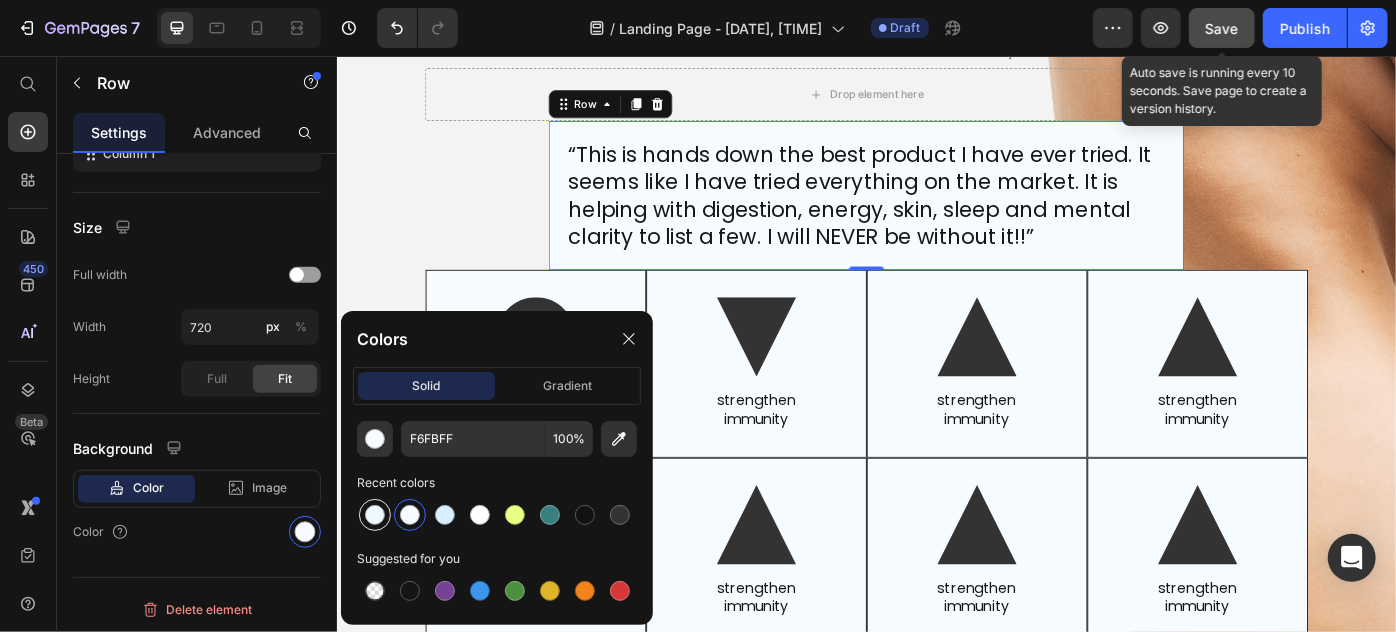 click at bounding box center [375, 515] 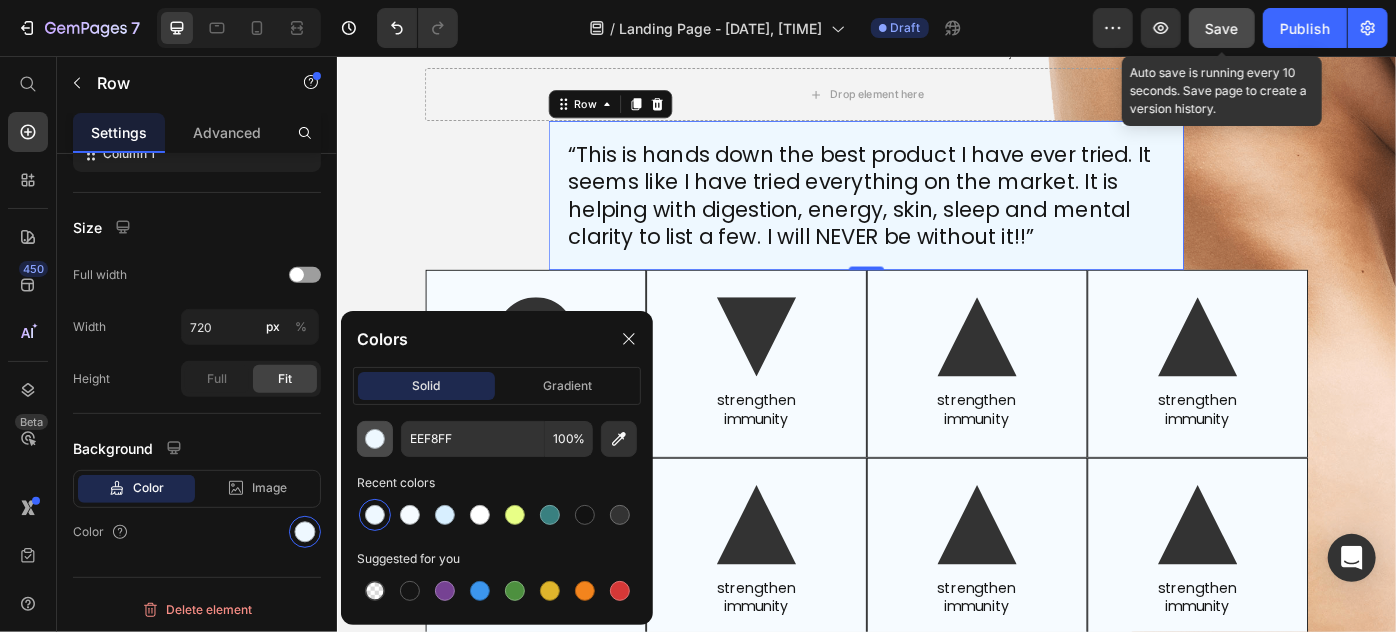 click at bounding box center [375, 439] 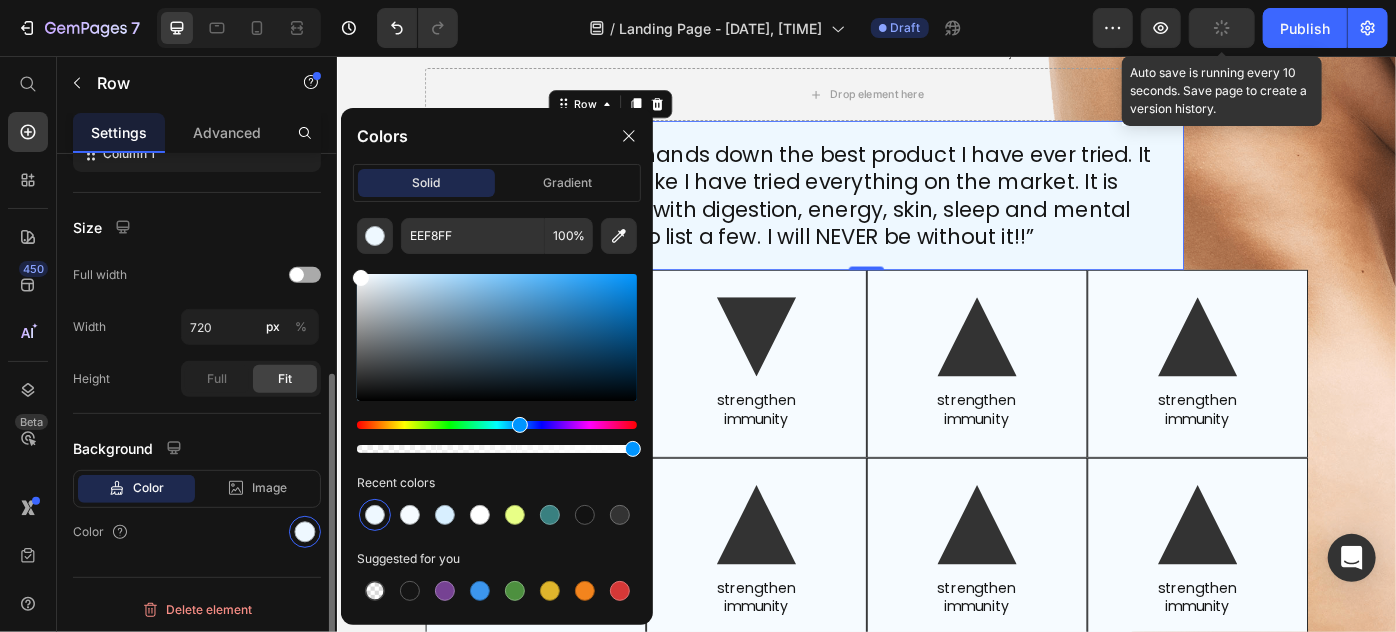 drag, startPoint x: 373, startPoint y: 275, endPoint x: 292, endPoint y: 263, distance: 81.88406 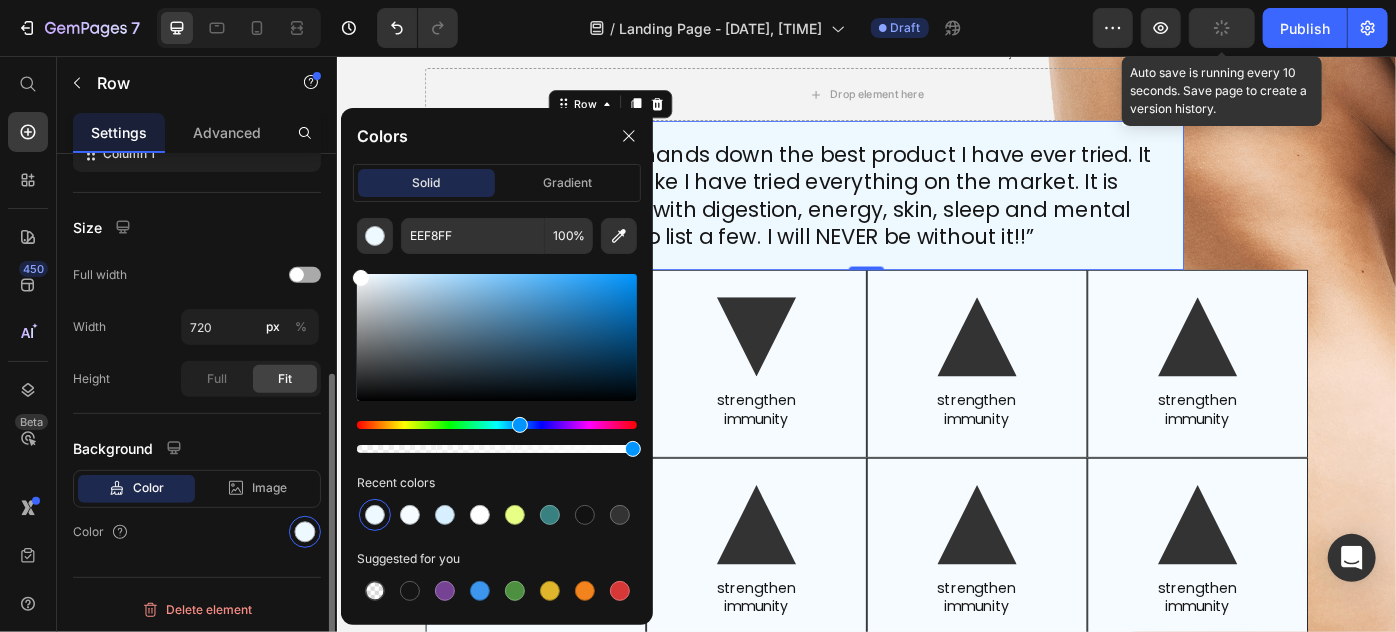 click on "7  Version history  /  Landing Page - Jul 12, 09:04:45 Draft Preview Auto save is running every 10 seconds. Save page to create a version history.  Publish  450 Beta Start with Sections Elements Hero Section Product Detail Brands Trusted Badges Guarantee Product Breakdown How to use Testimonials Compare Bundle FAQs Social Proof Brand Story Product List Collection Blog List Contact Sticky Add to Cart Custom Footer Browse Library 450 Layout
Row
Row
Row
Row Text
Heading
Text Block Button
Button
Button
Sticky Back to top Media" at bounding box center (698, 0) 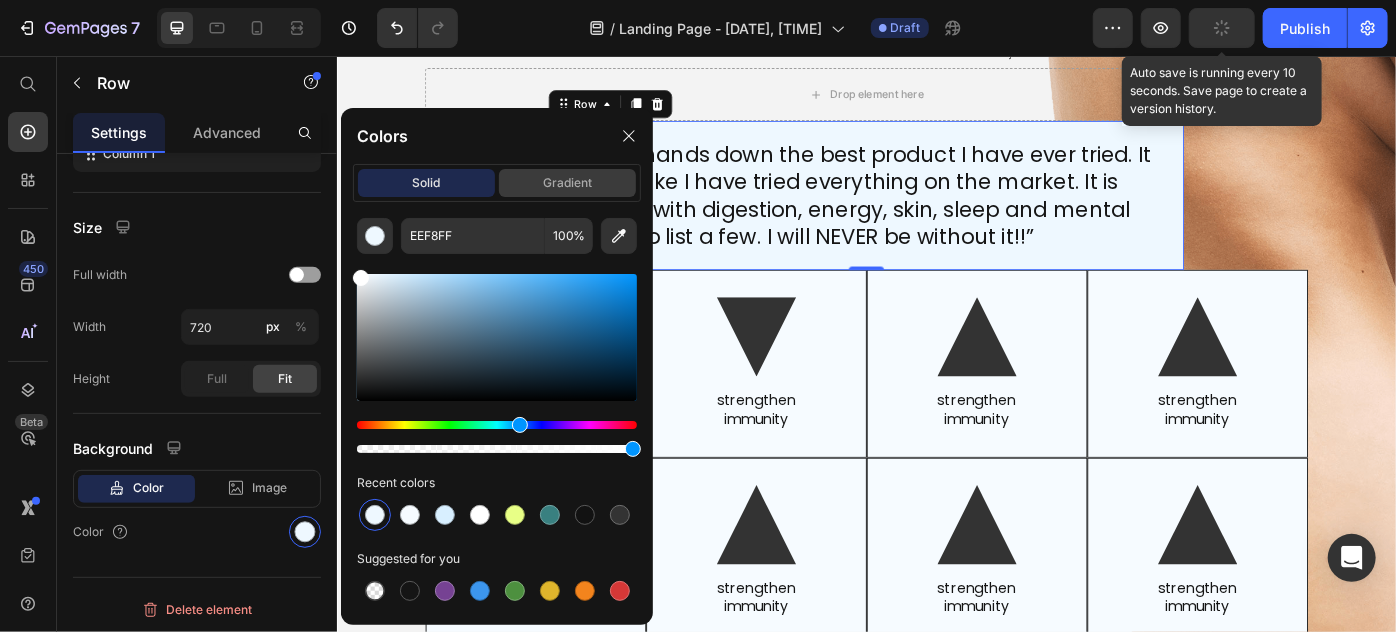 type on "FFFFFF" 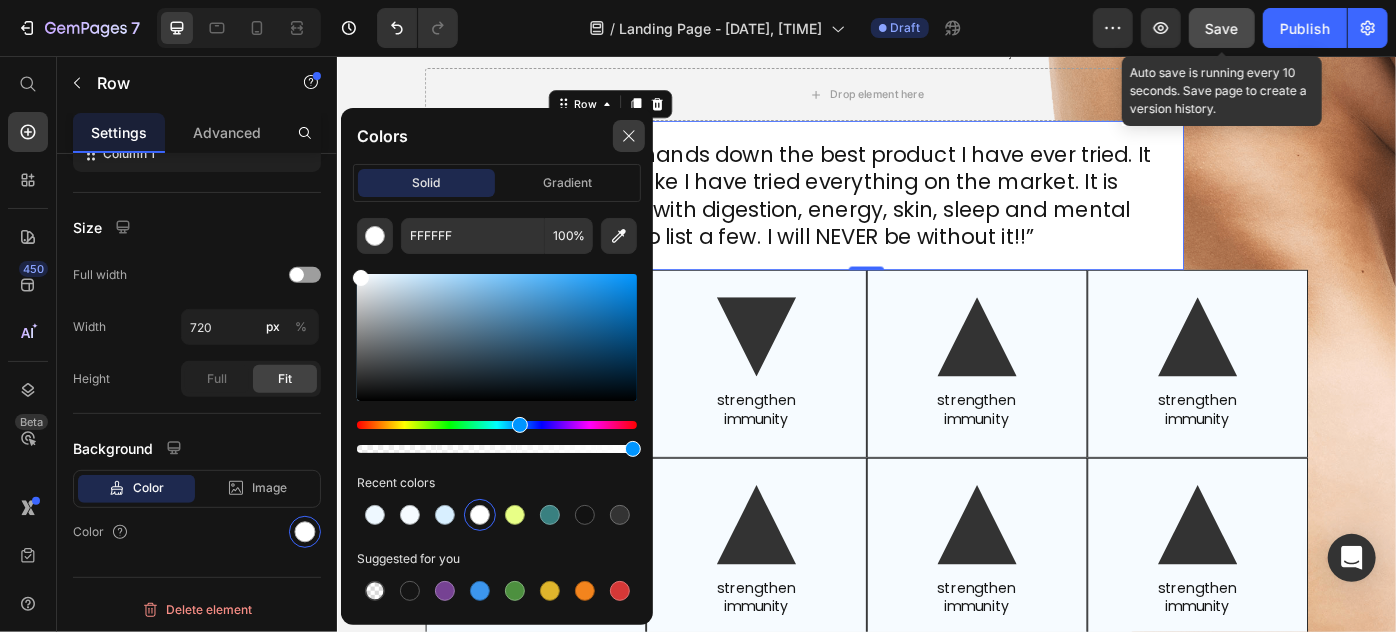 click 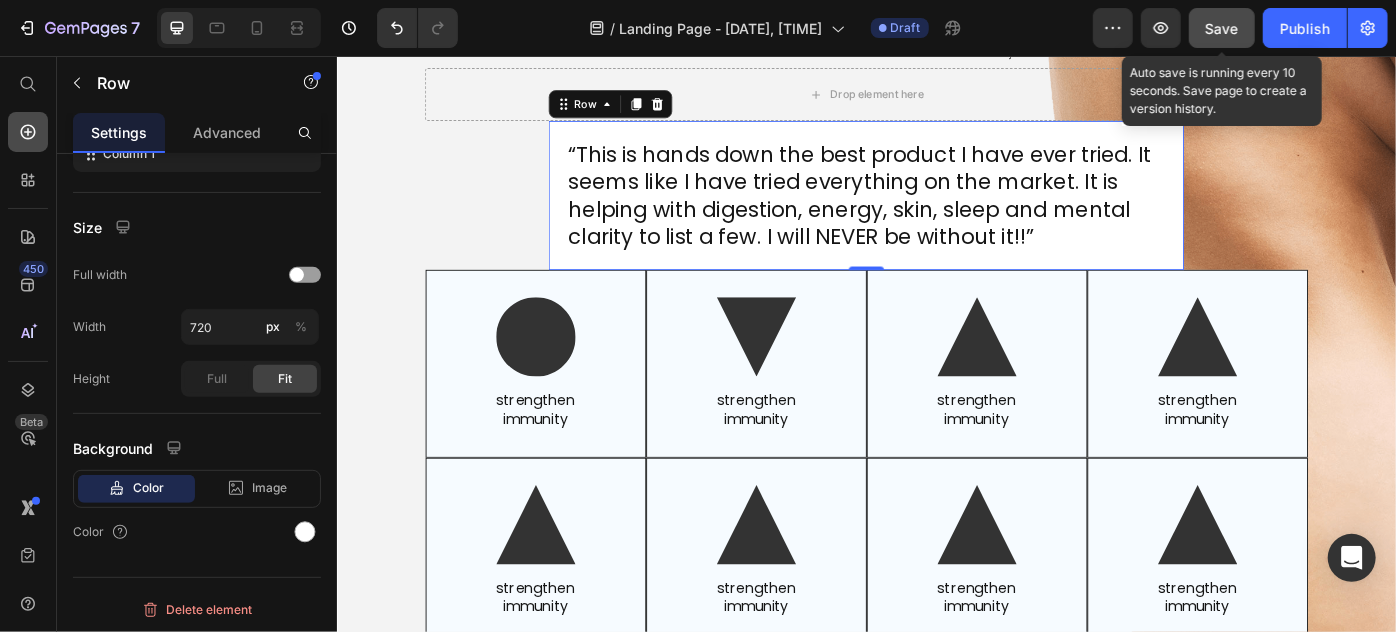 click 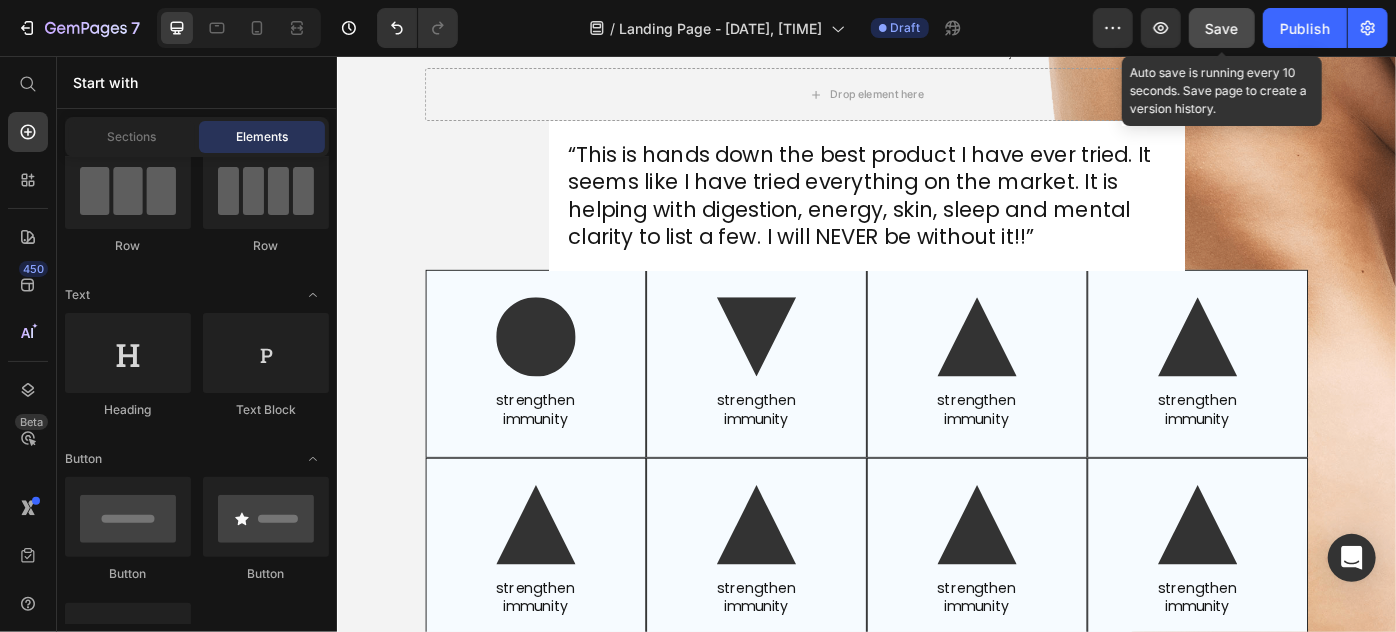 scroll, scrollTop: 0, scrollLeft: 0, axis: both 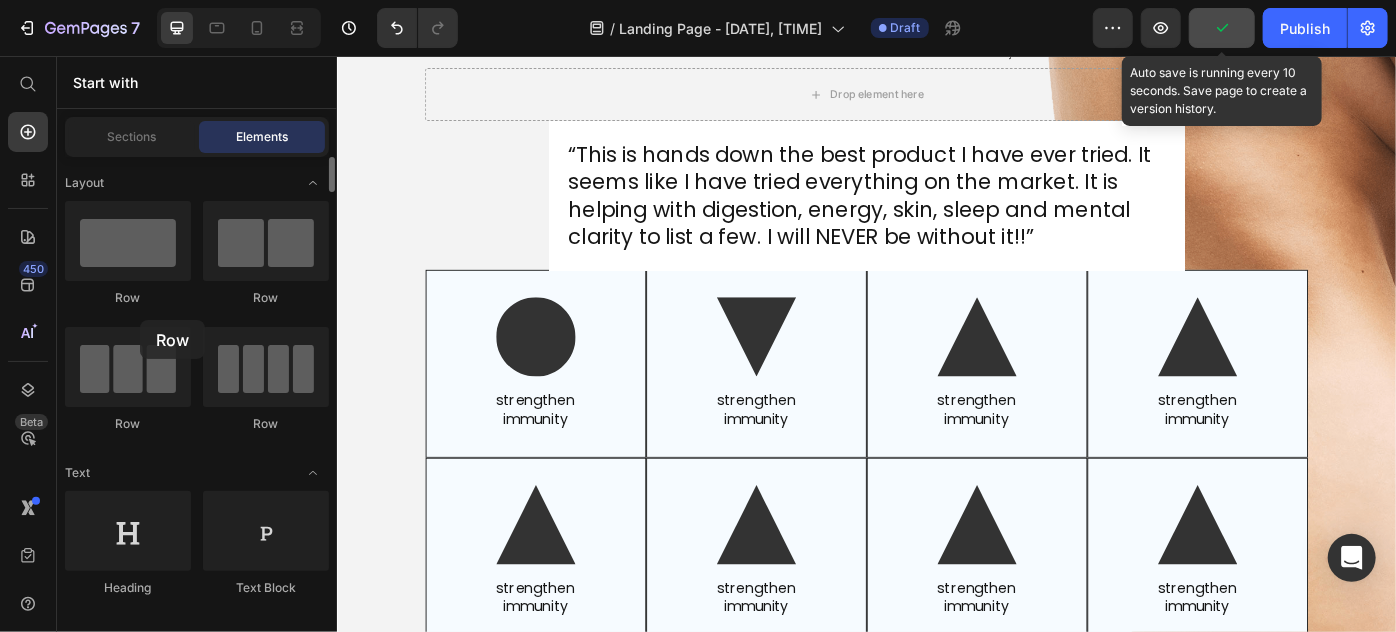 drag, startPoint x: 276, startPoint y: 379, endPoint x: 140, endPoint y: 320, distance: 148.24641 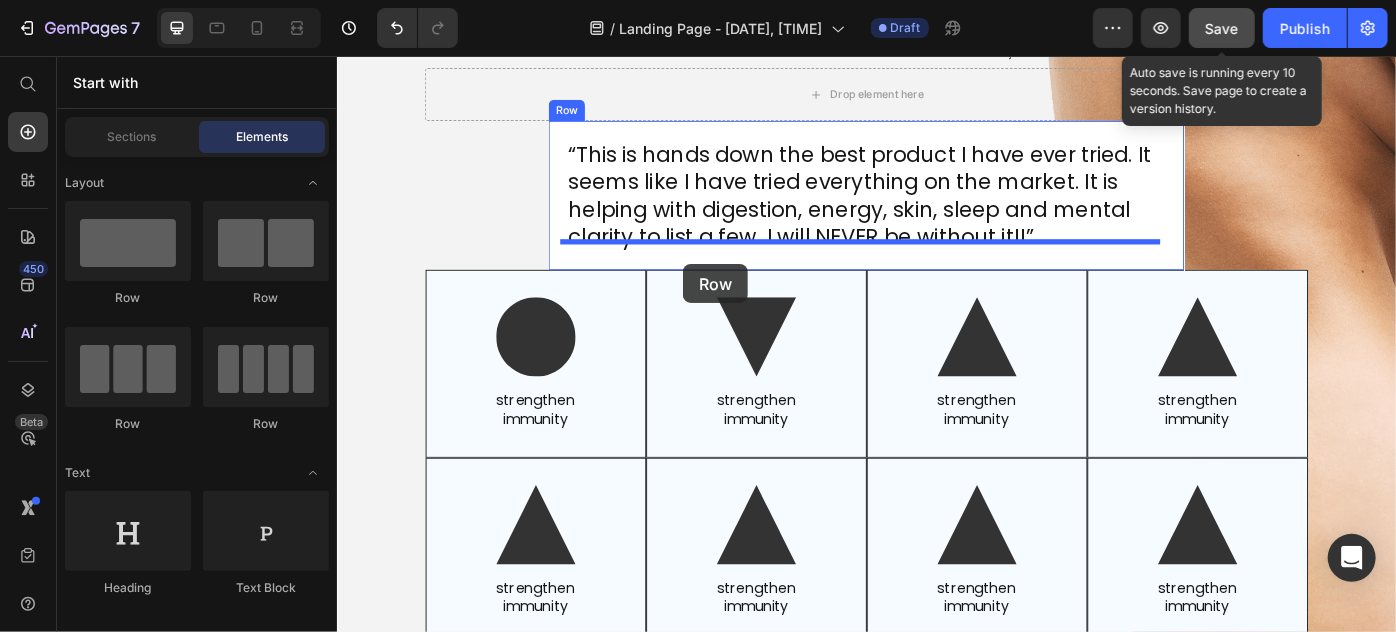drag, startPoint x: 477, startPoint y: 412, endPoint x: 728, endPoint y: 291, distance: 278.64313 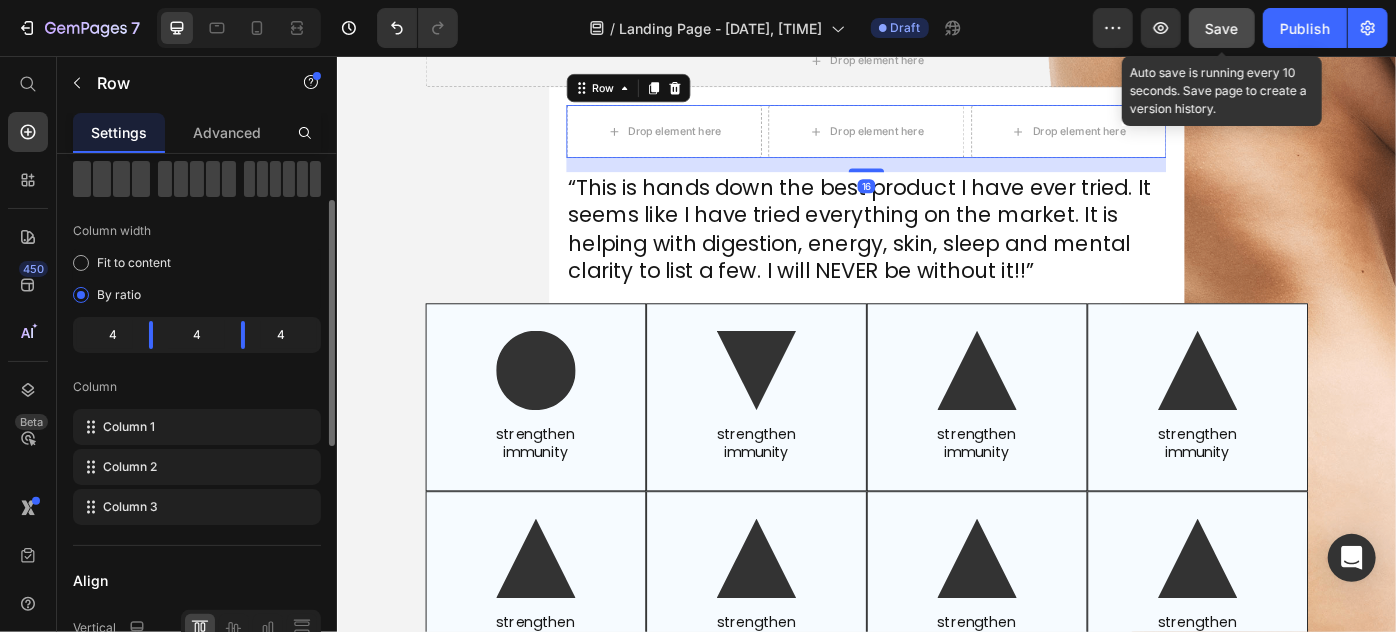 scroll, scrollTop: 0, scrollLeft: 0, axis: both 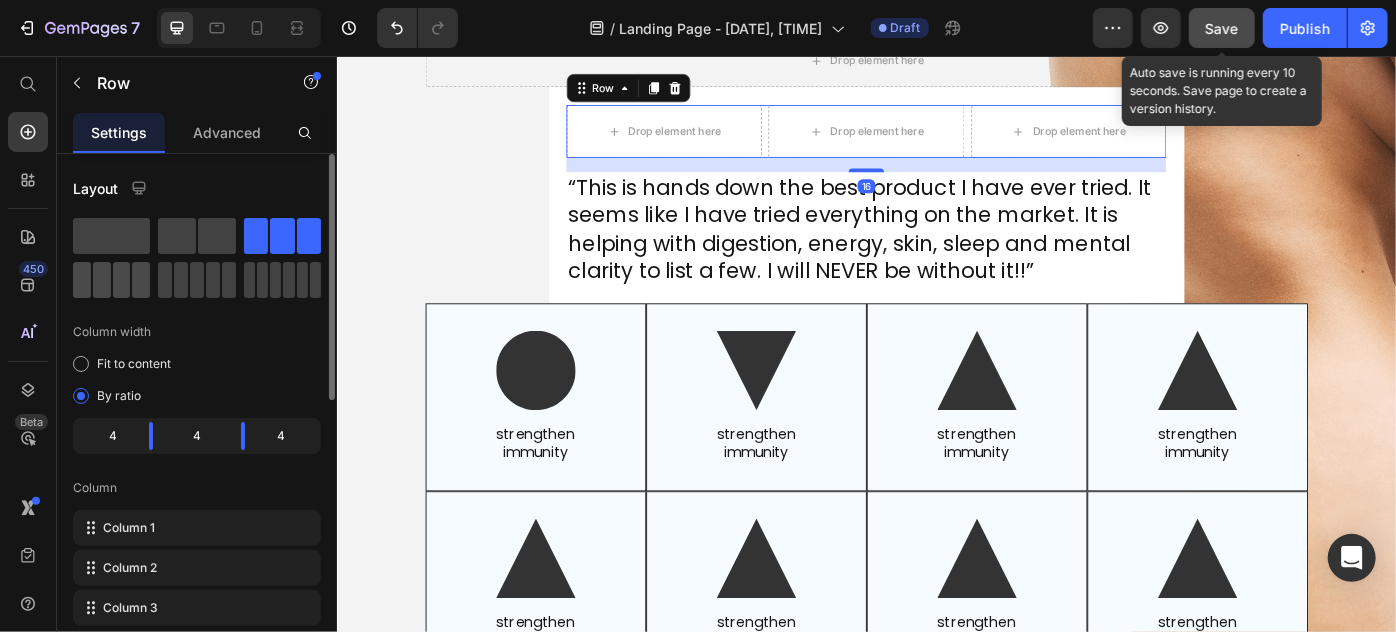 click 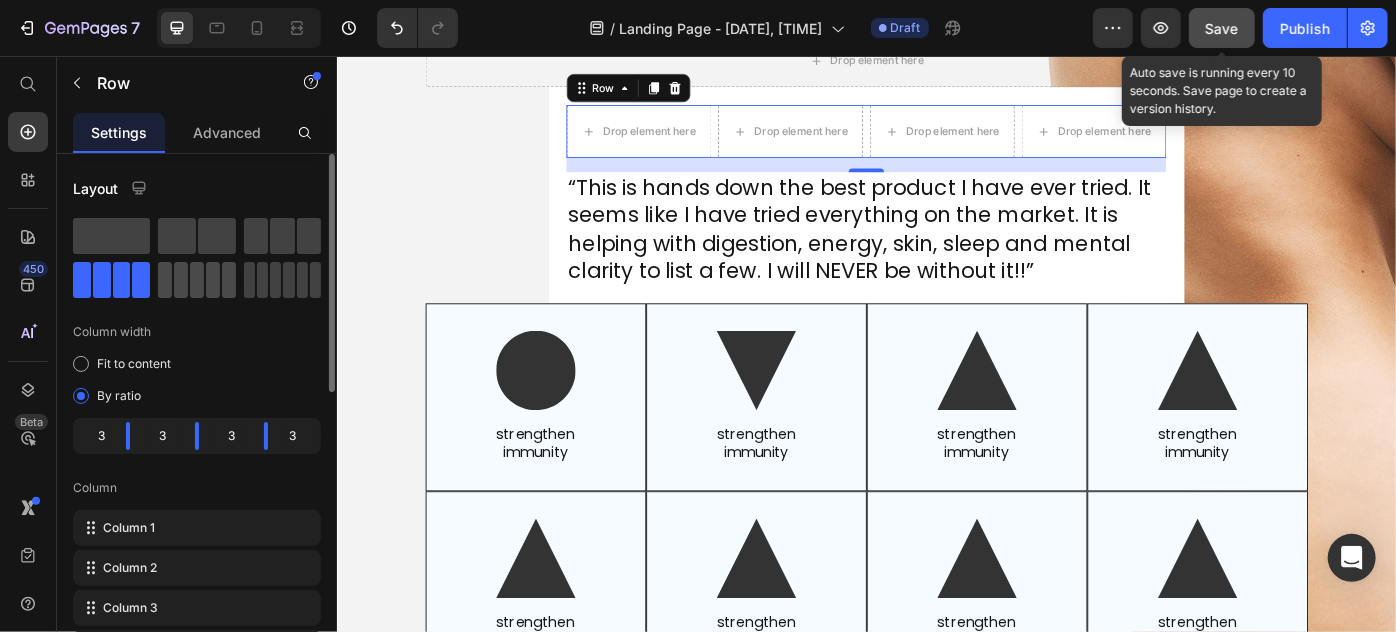 click 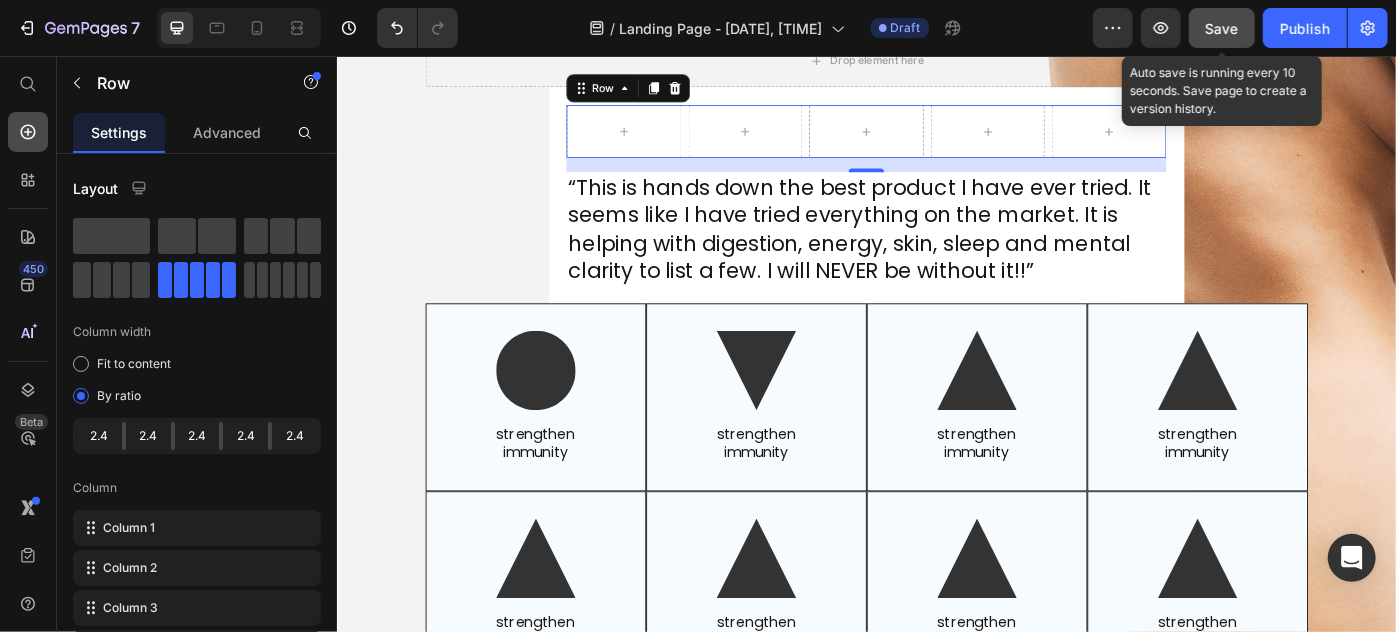 drag, startPoint x: 41, startPoint y: 138, endPoint x: 64, endPoint y: 184, distance: 51.42956 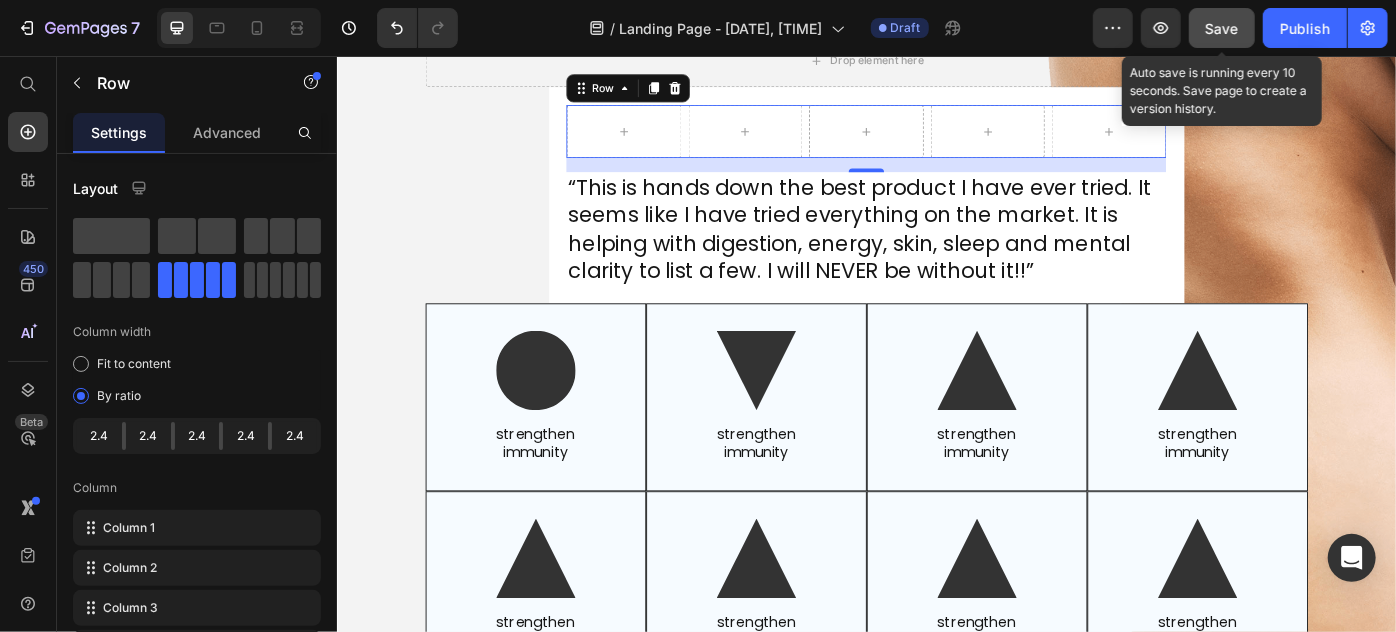 click 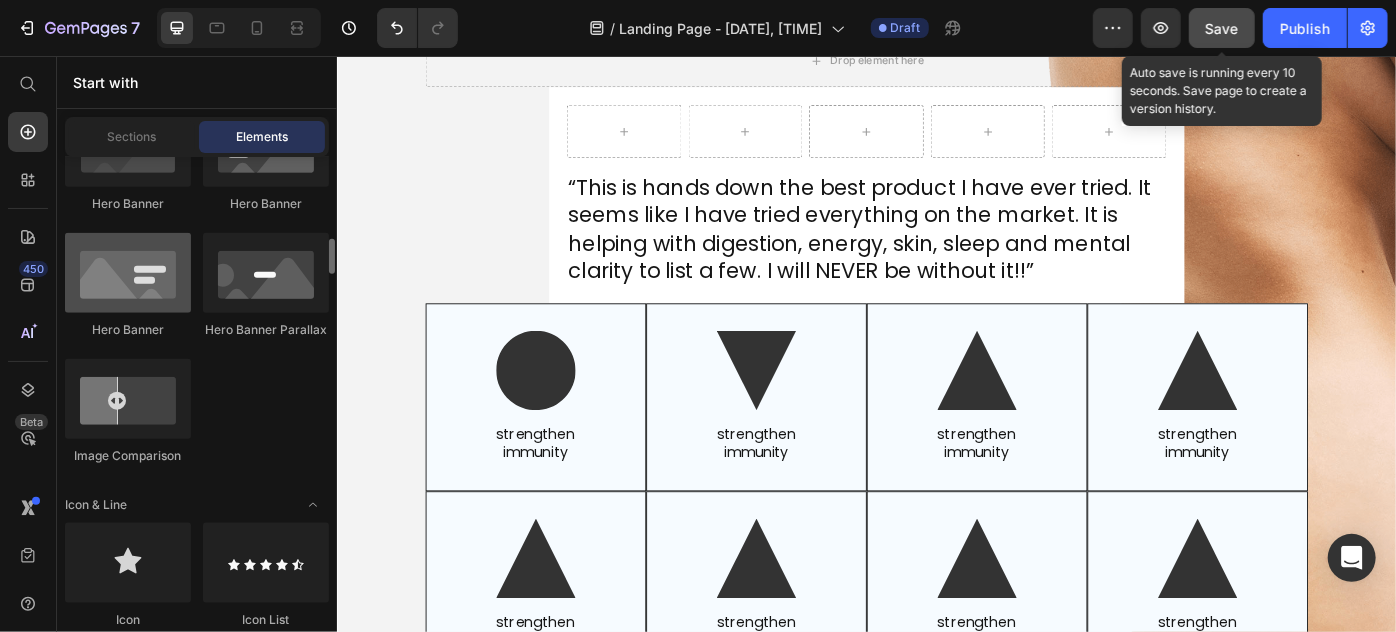 scroll, scrollTop: 1272, scrollLeft: 0, axis: vertical 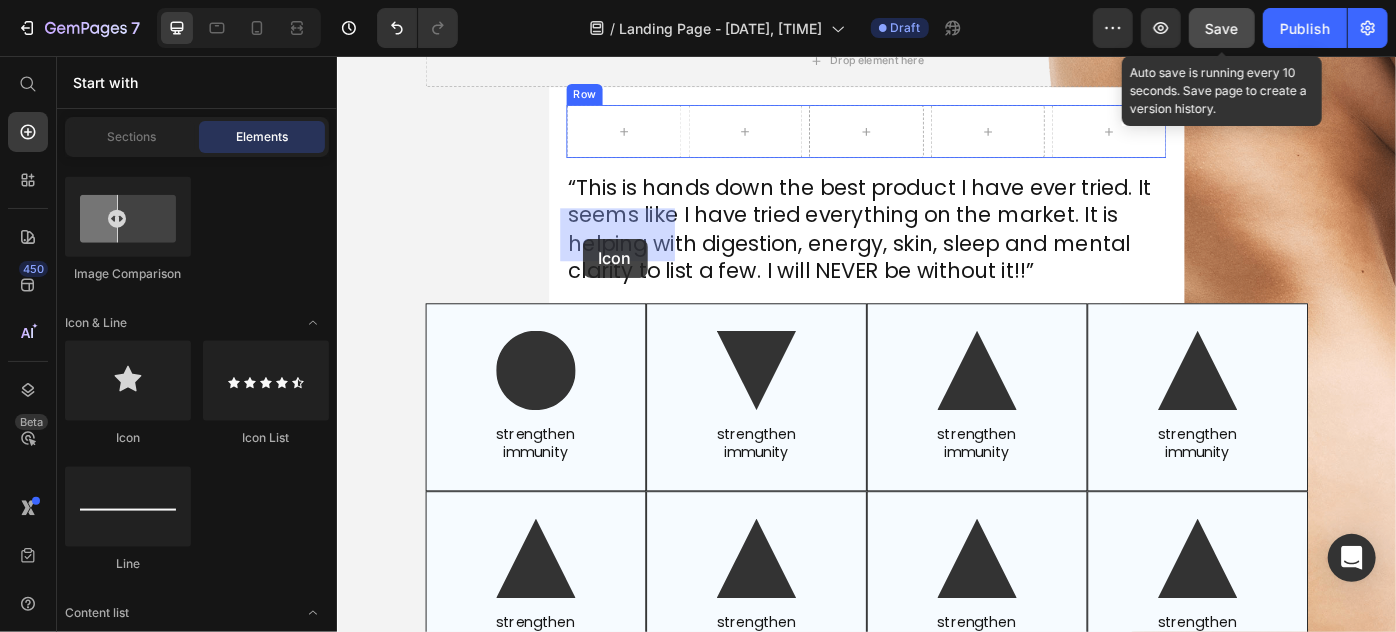 drag, startPoint x: 451, startPoint y: 425, endPoint x: 614, endPoint y: 262, distance: 230.51682 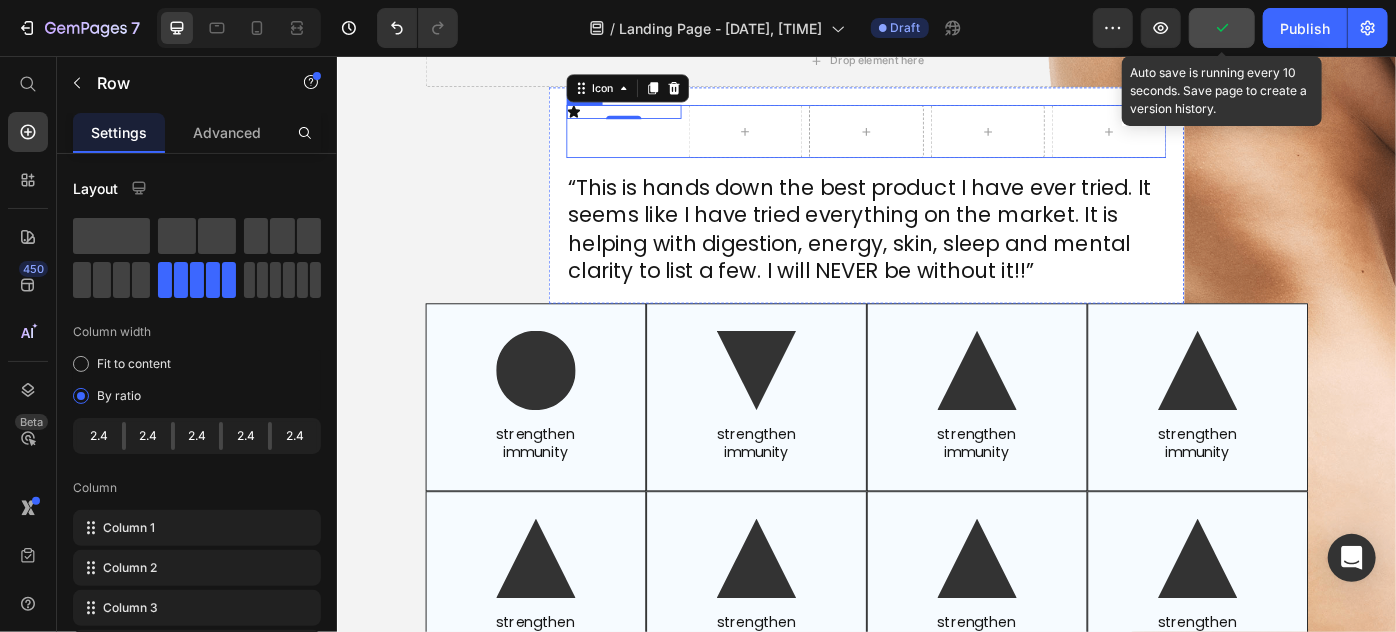 click on "Icon   0" at bounding box center [661, 140] 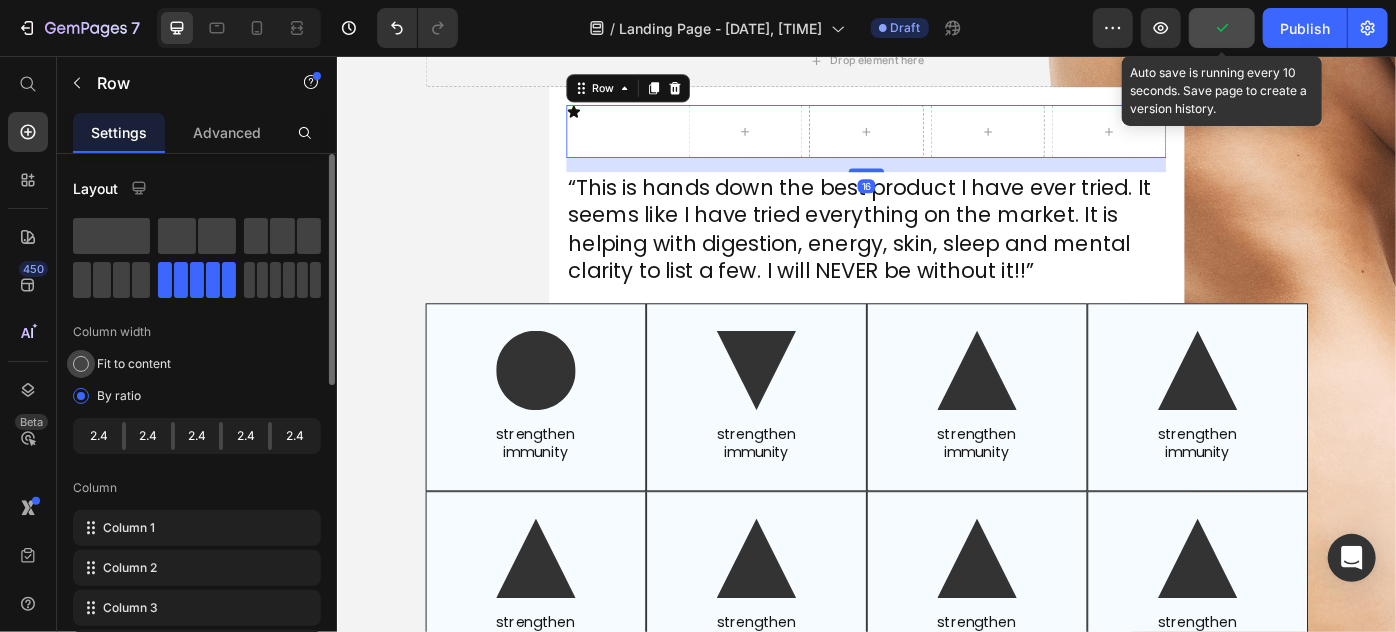 click on "Fit to content" at bounding box center [134, 364] 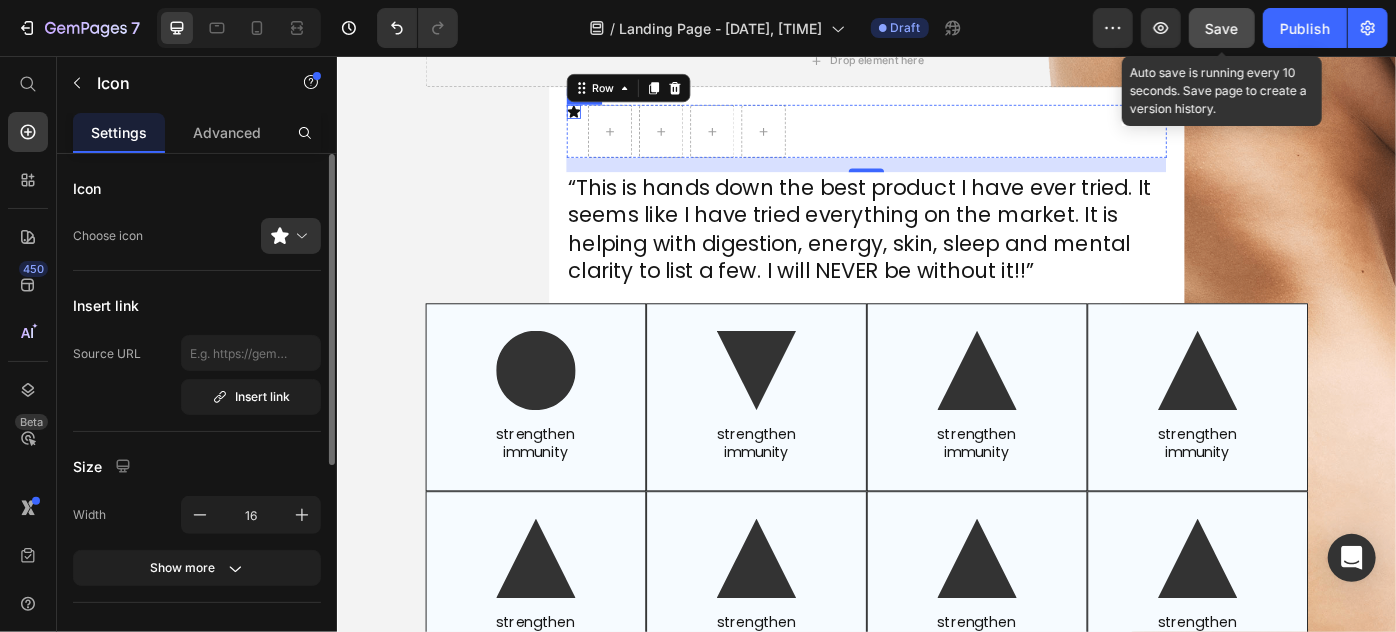 click 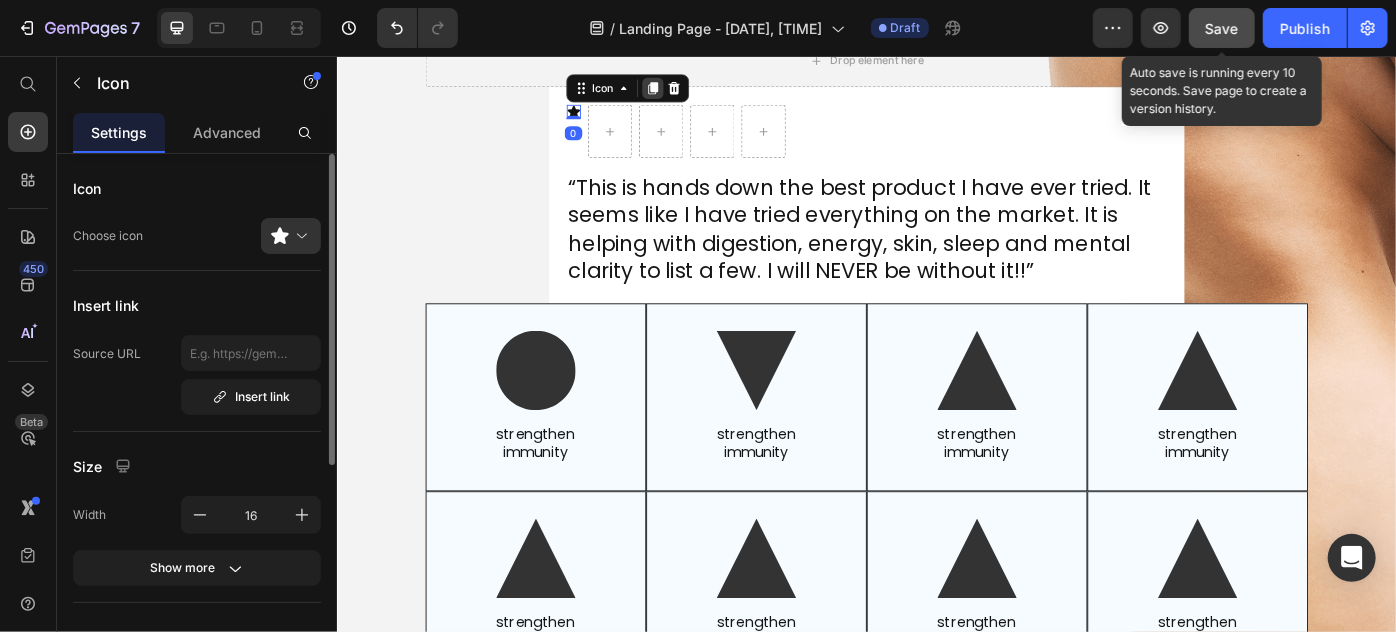 click 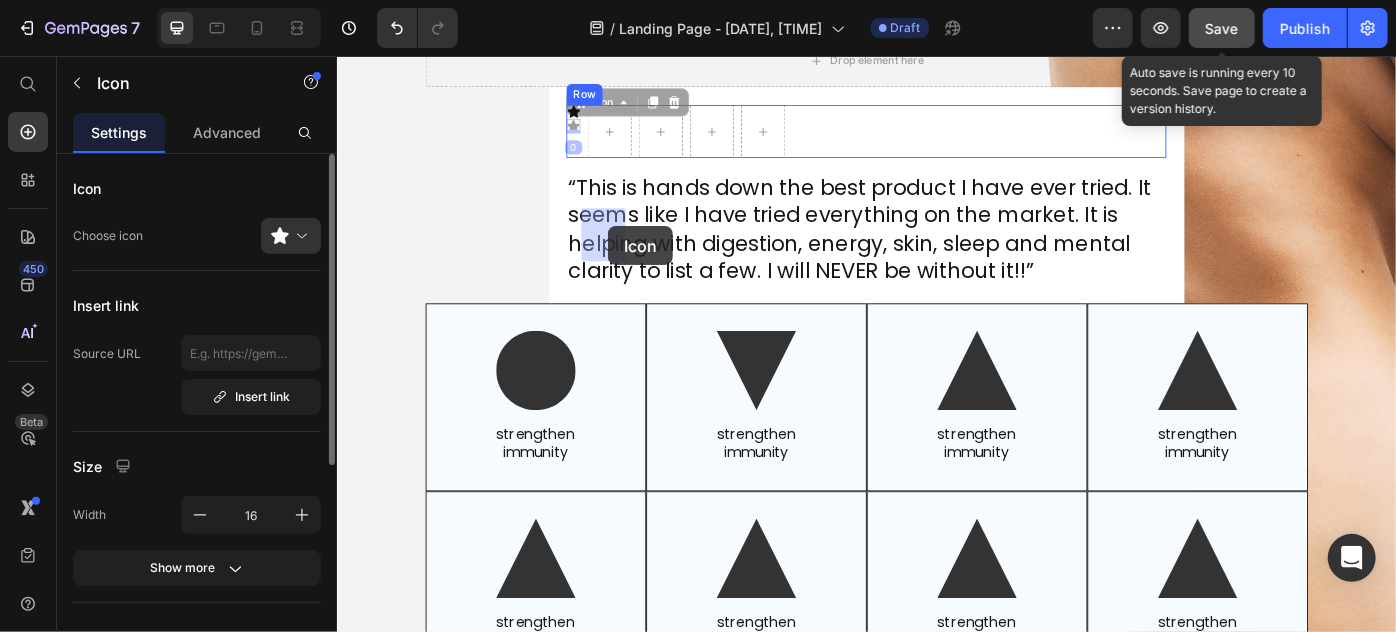drag, startPoint x: 608, startPoint y: 228, endPoint x: 643, endPoint y: 248, distance: 40.311287 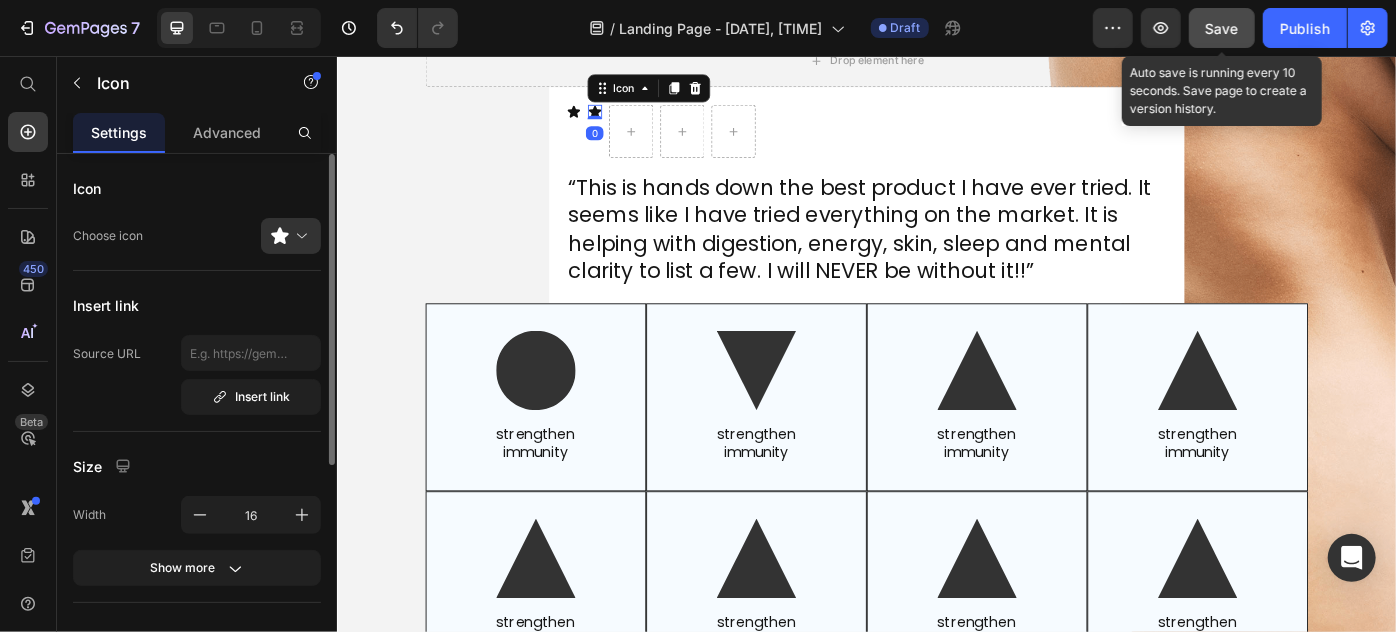 drag, startPoint x: 703, startPoint y: 203, endPoint x: 663, endPoint y: 220, distance: 43.462627 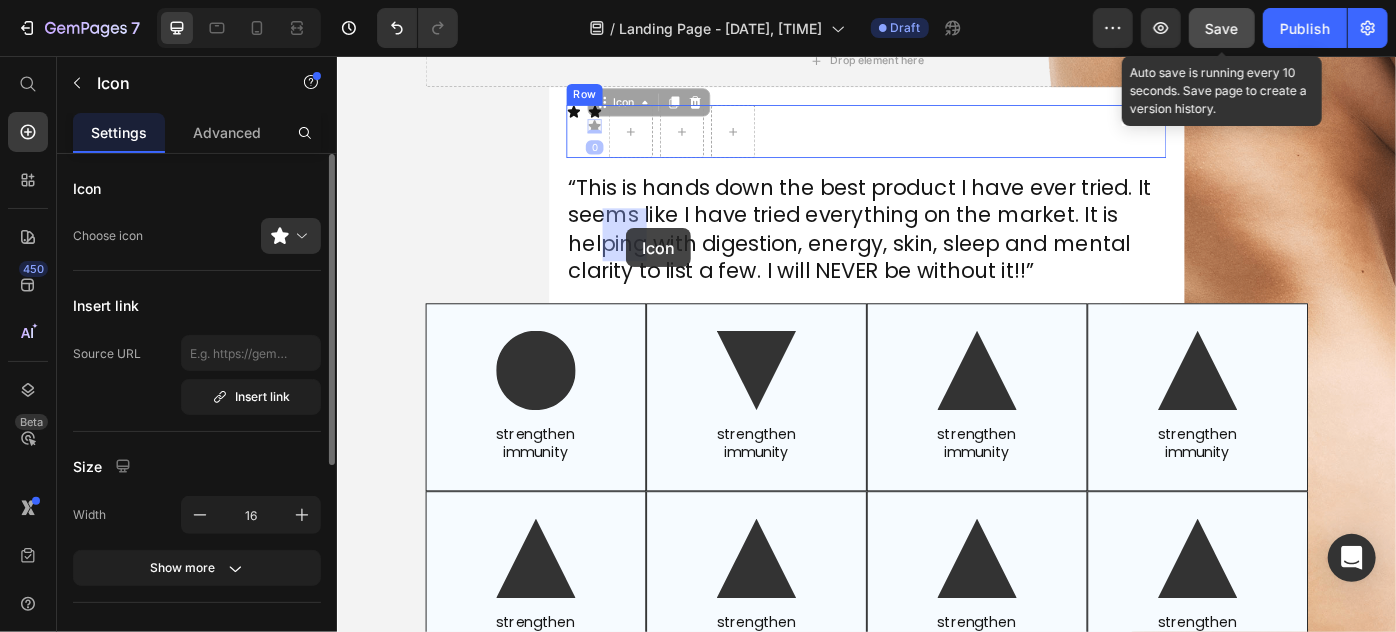 drag, startPoint x: 632, startPoint y: 231, endPoint x: 662, endPoint y: 250, distance: 35.510563 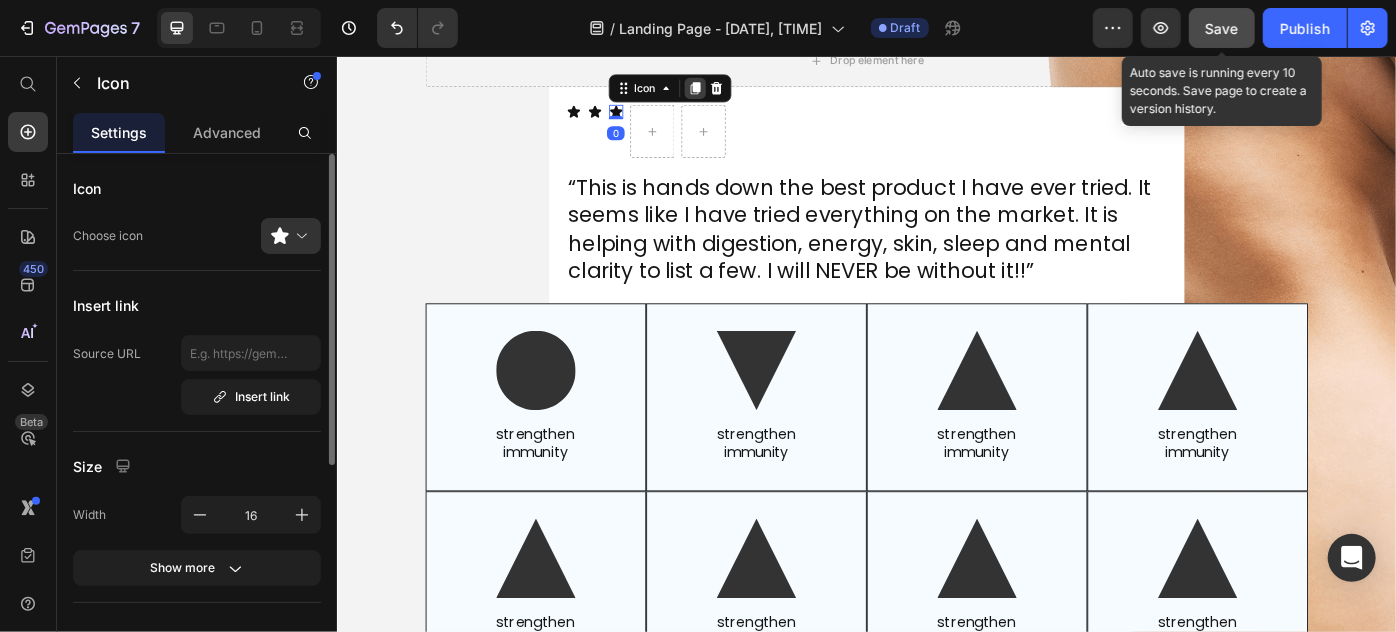 click 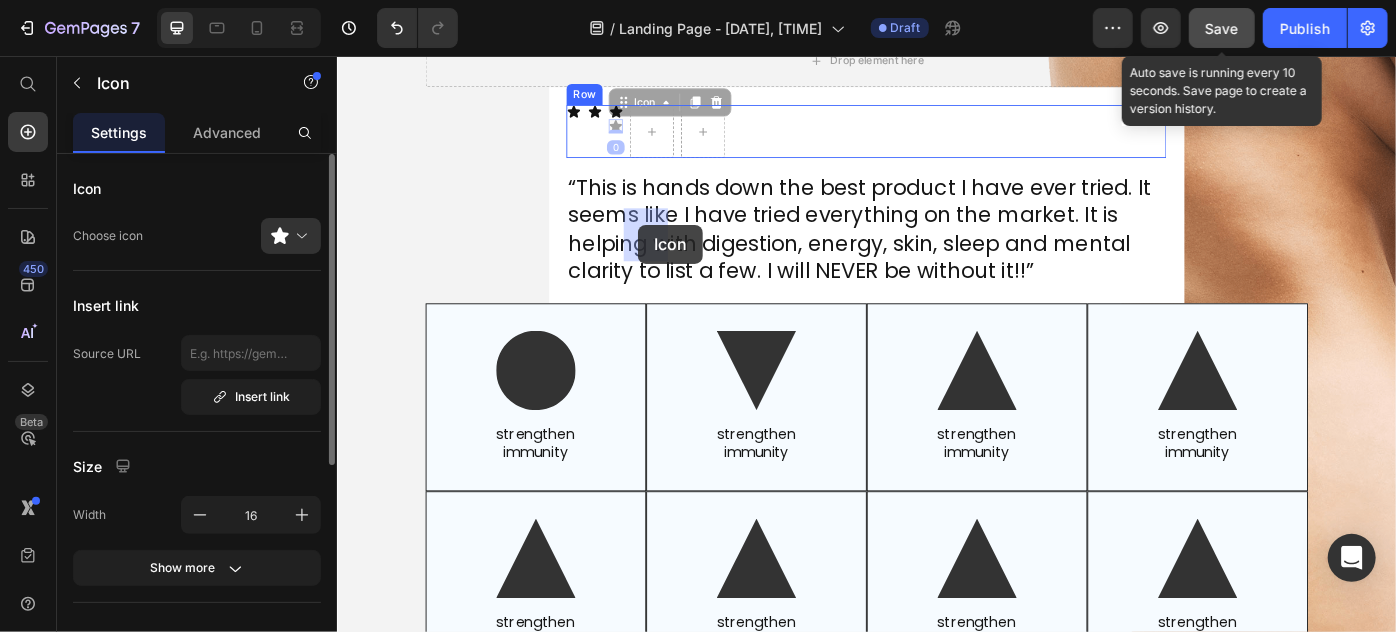drag, startPoint x: 647, startPoint y: 226, endPoint x: 677, endPoint y: 246, distance: 36.05551 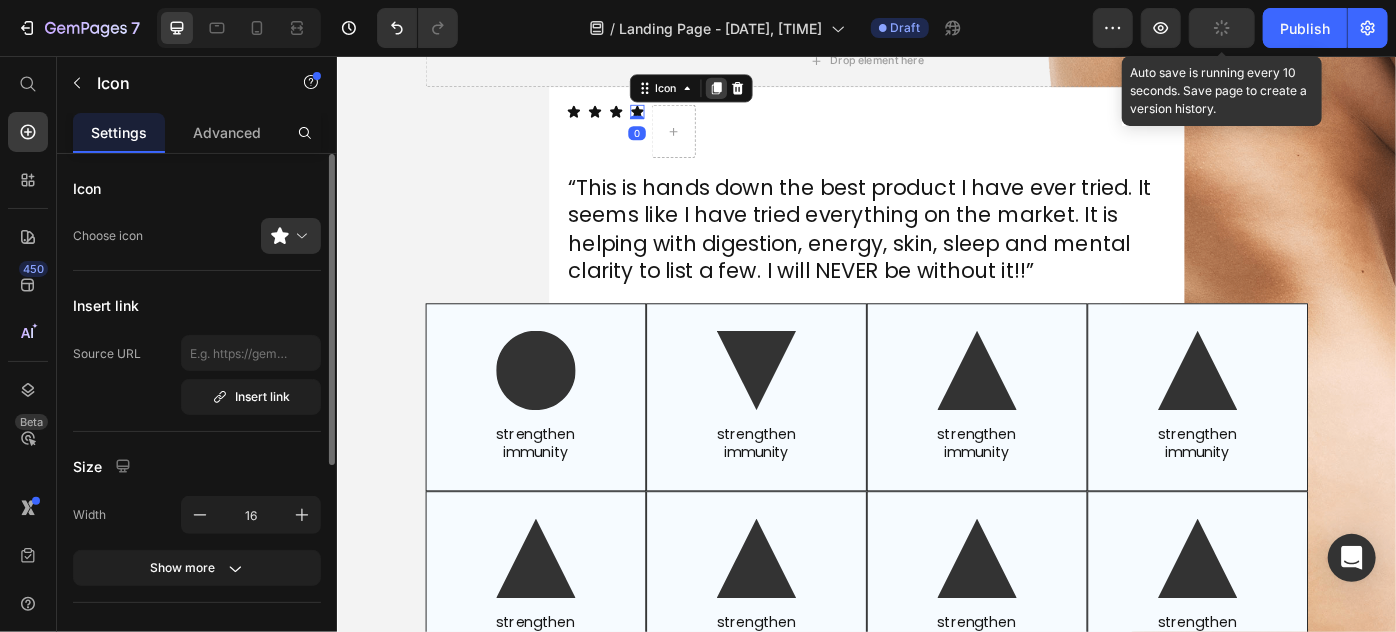 click at bounding box center [766, 91] 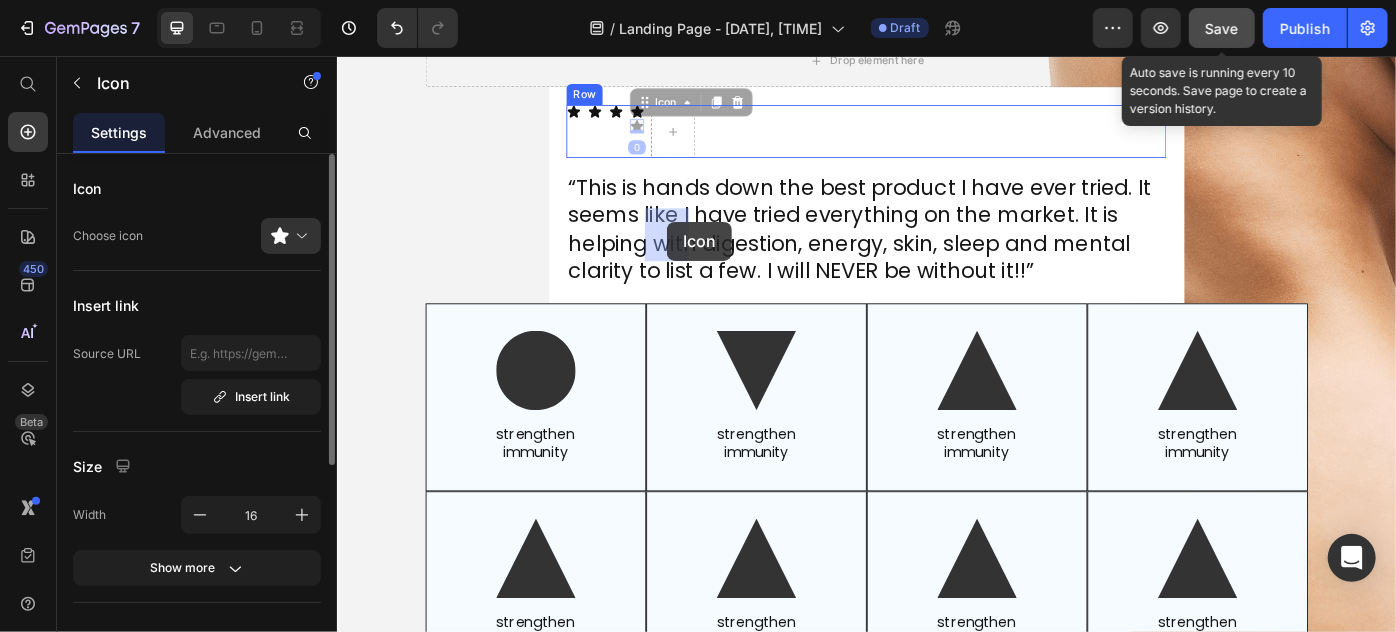 drag, startPoint x: 679, startPoint y: 227, endPoint x: 710, endPoint y: 243, distance: 34.88553 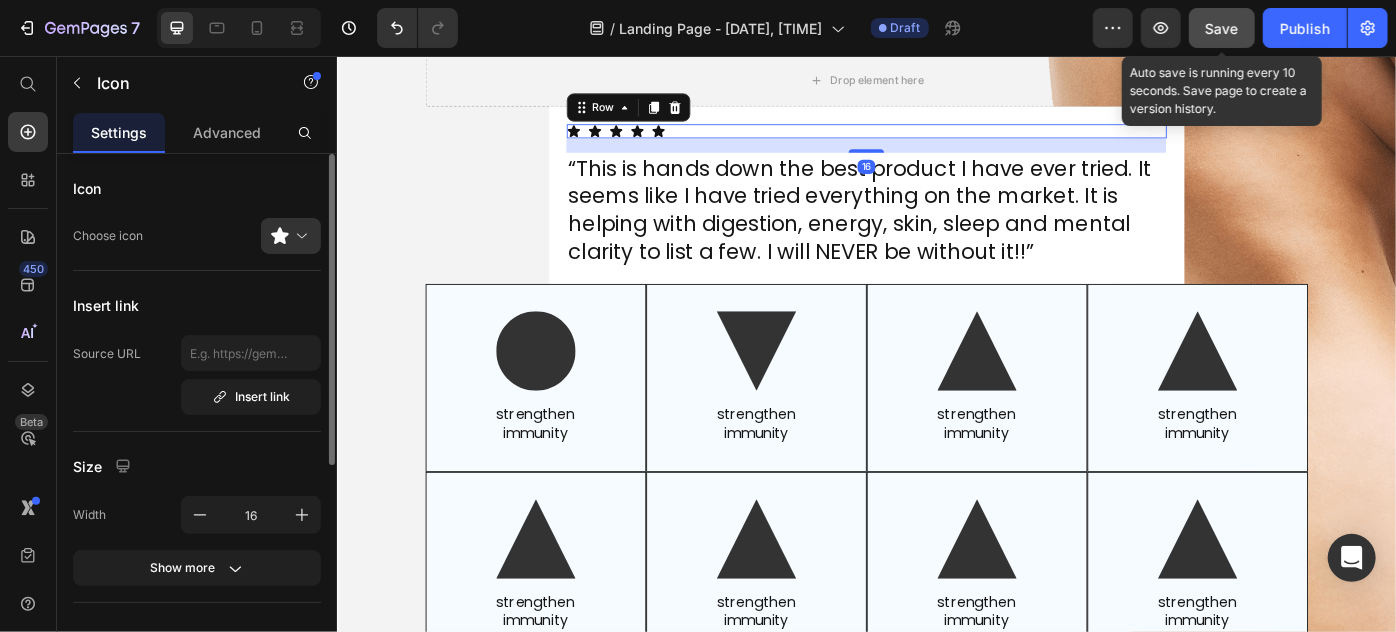 click on "Icon
Icon
Icon
Icon
Icon Row   16" at bounding box center [936, 140] 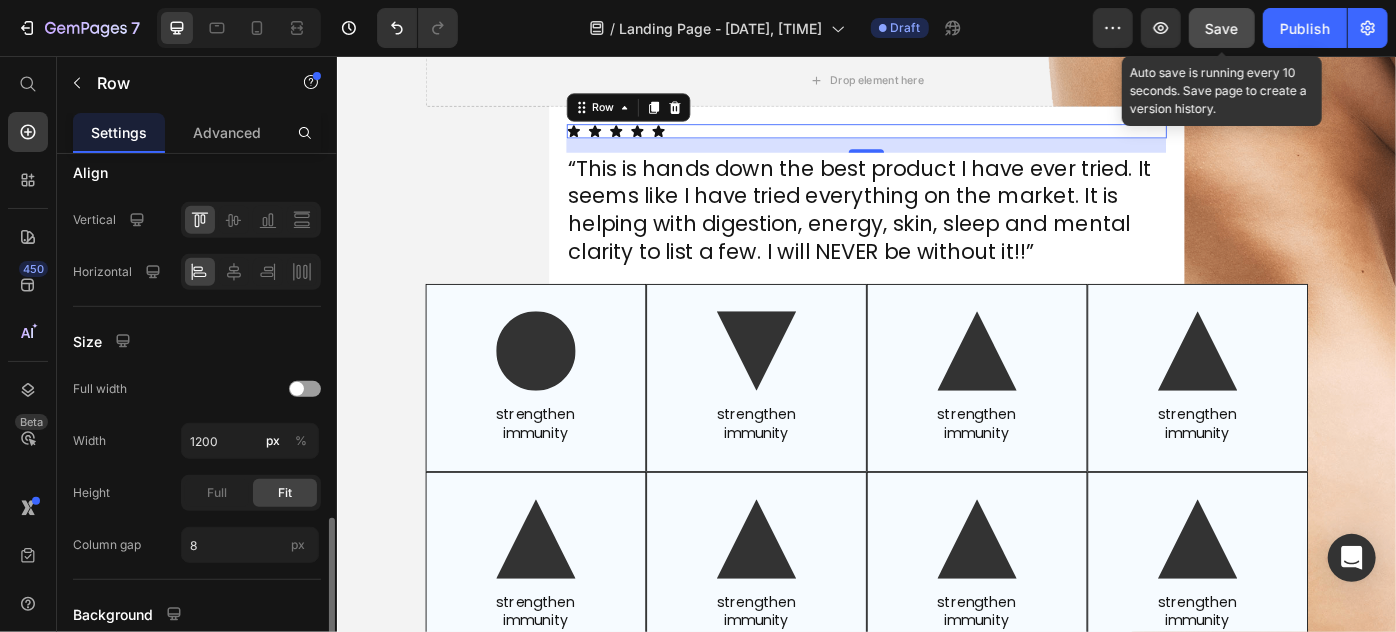 scroll, scrollTop: 636, scrollLeft: 0, axis: vertical 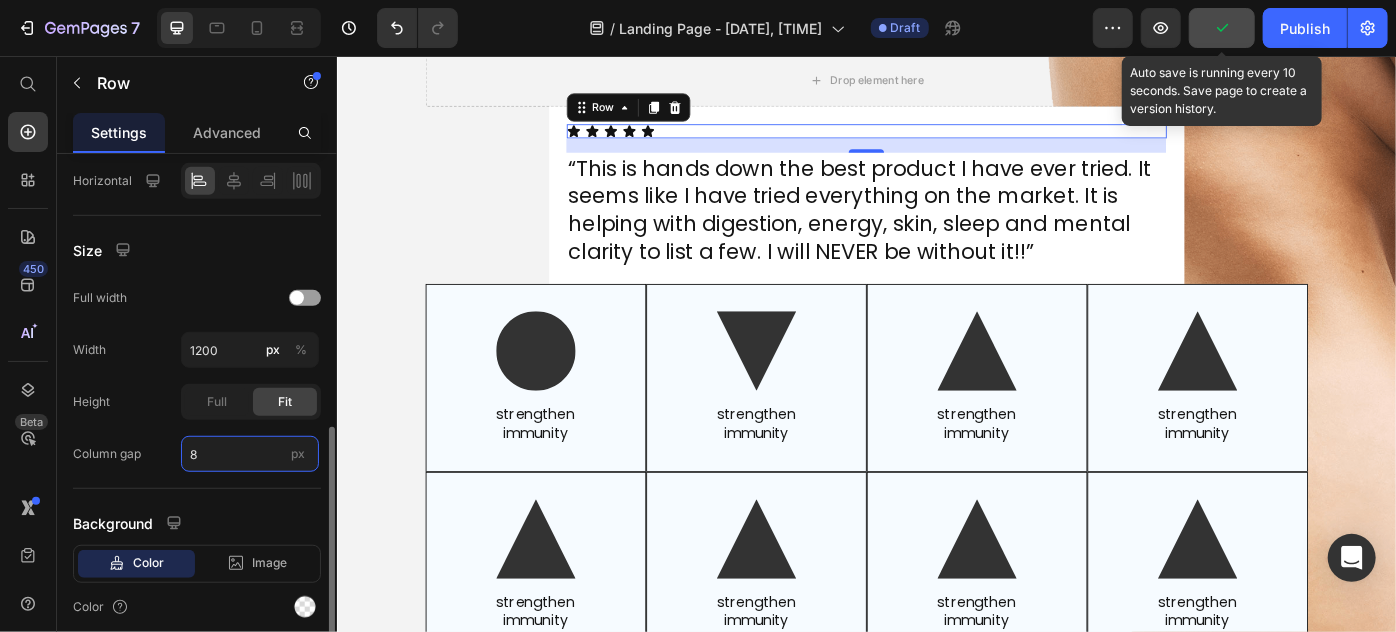 click on "8" at bounding box center (250, 454) 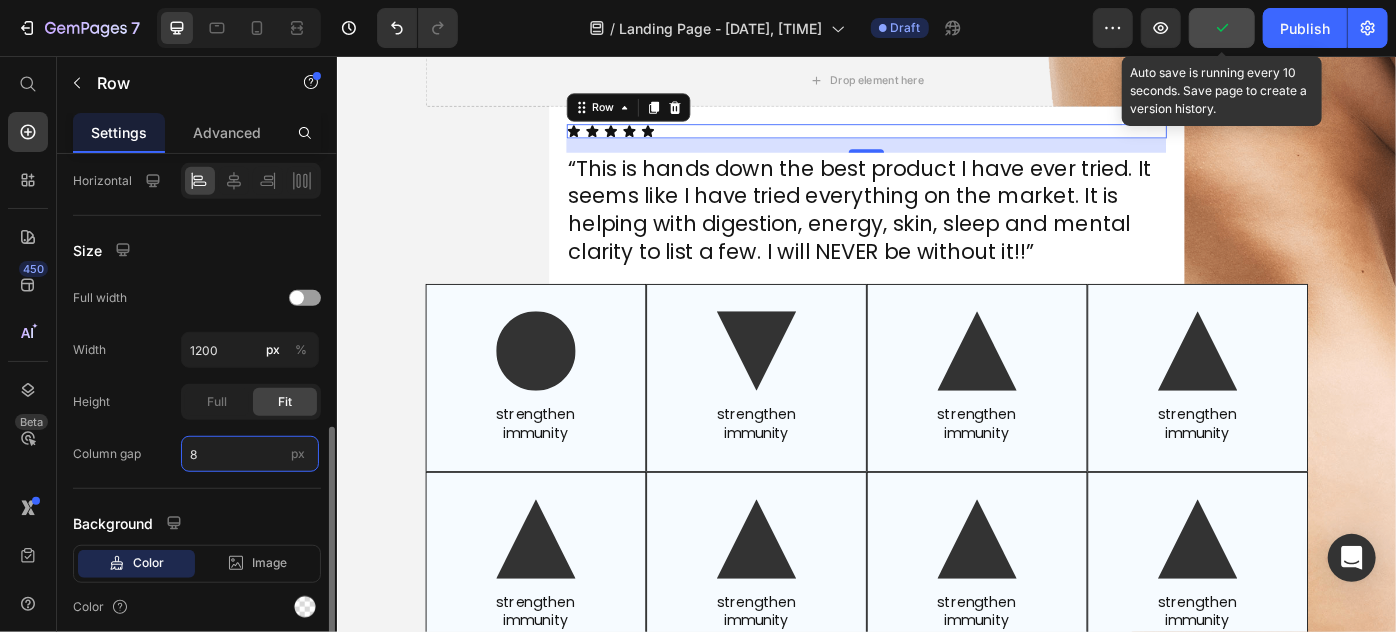 click on "8" at bounding box center (250, 454) 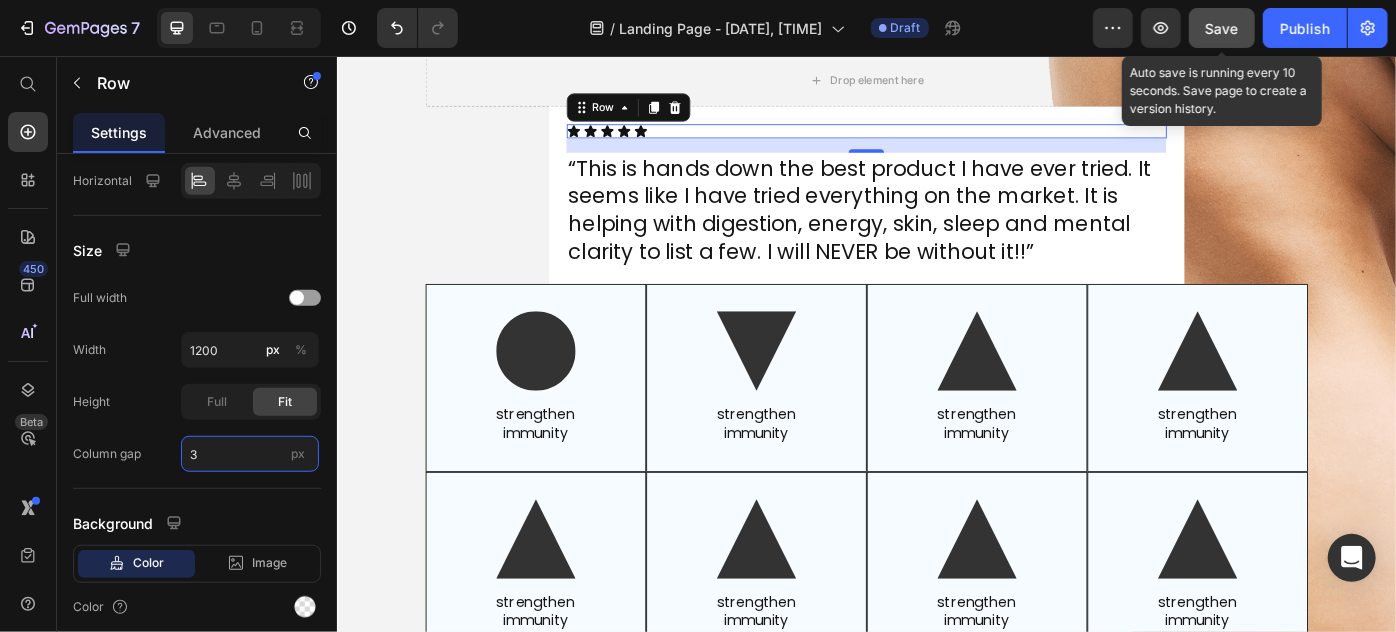 type on "3" 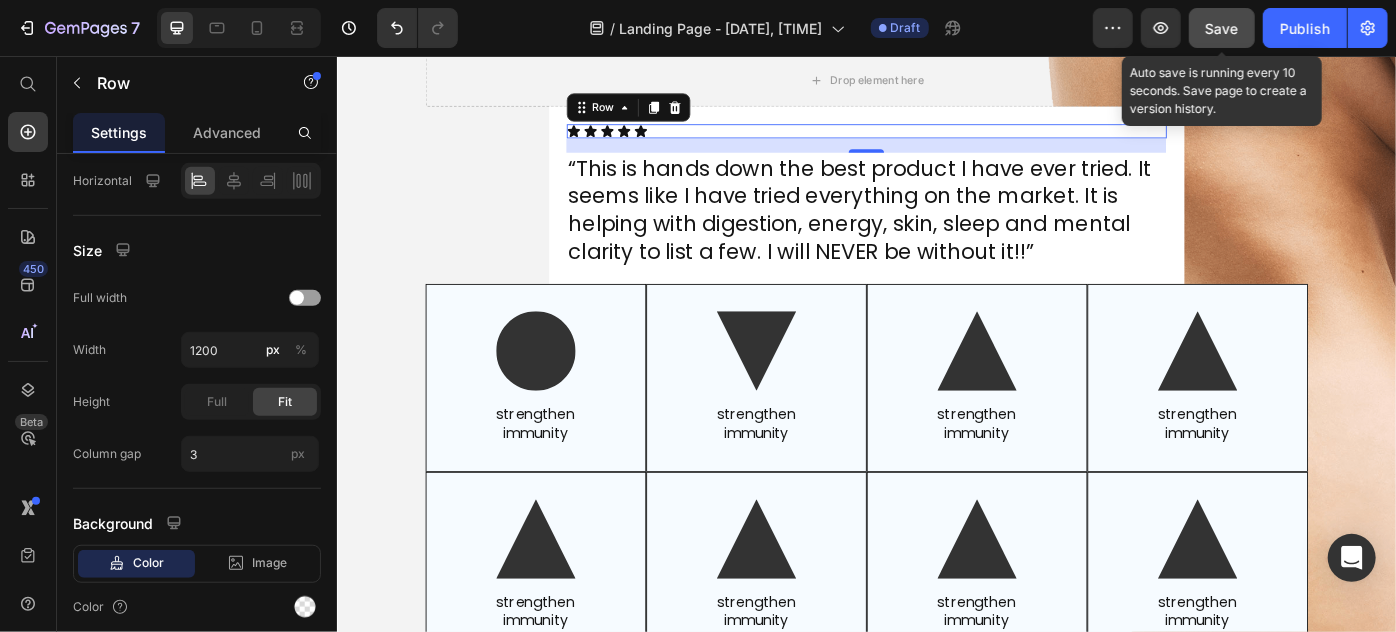 click on "Save" 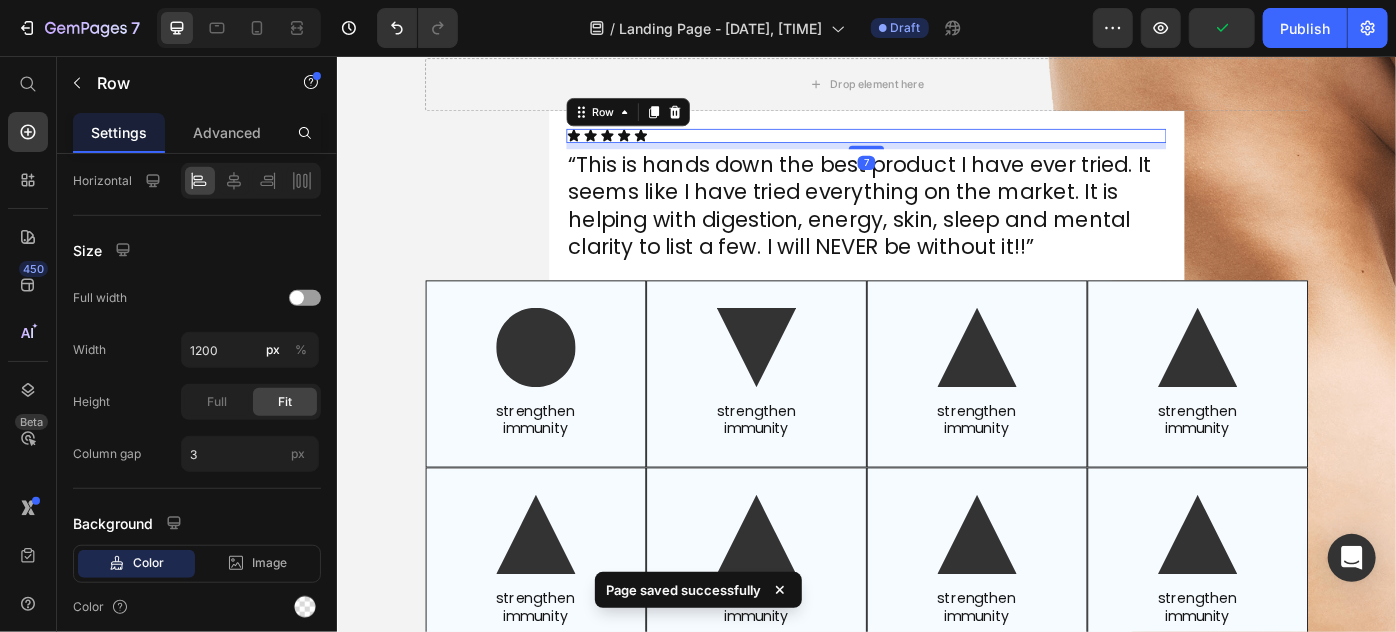 click on "7" at bounding box center [936, 153] 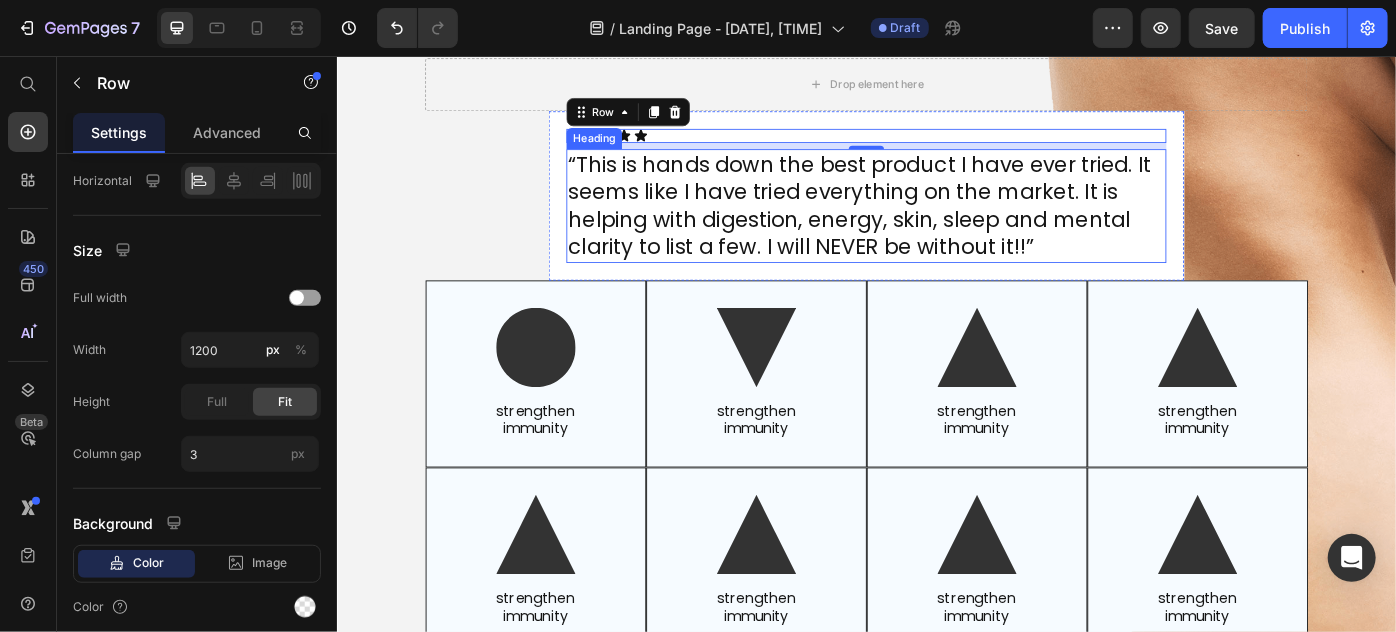 click on "“This is hands down the best product I have ever tried. It seems like I have tried everything on the market. It is helping with digestion, energy, skin, sleep and mental clarity to list a few. I will NEVER be without it!!”" at bounding box center [936, 224] 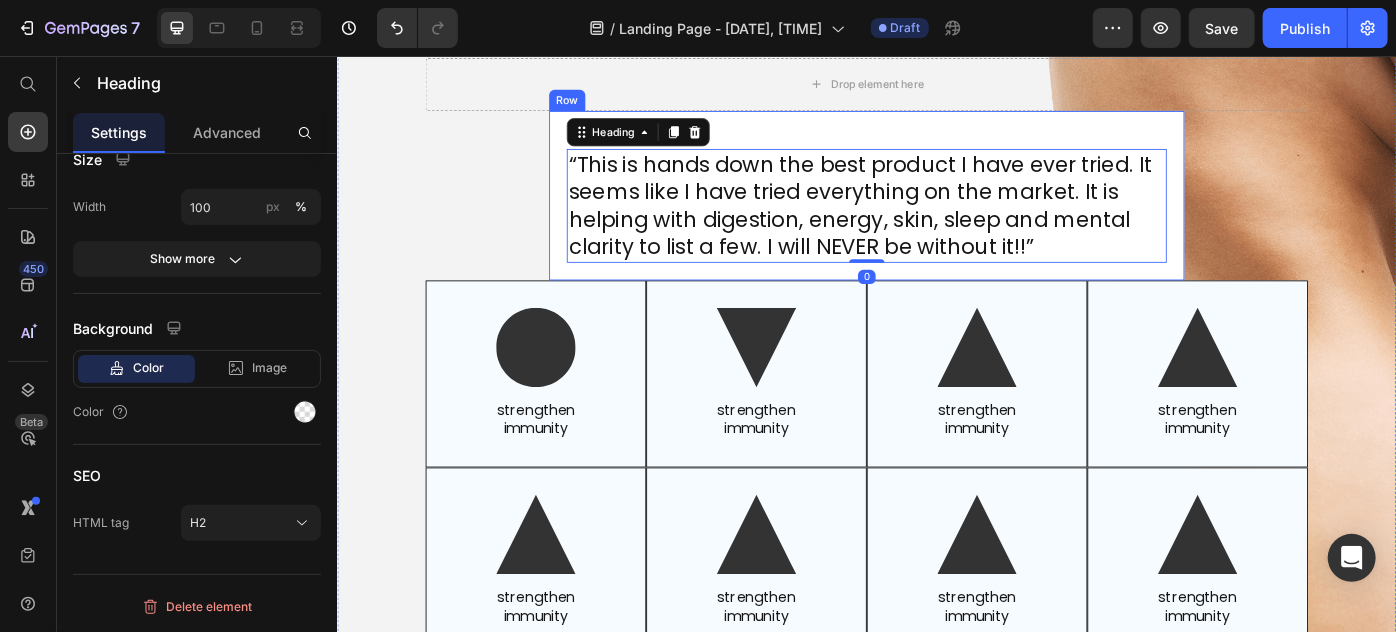 scroll, scrollTop: 0, scrollLeft: 0, axis: both 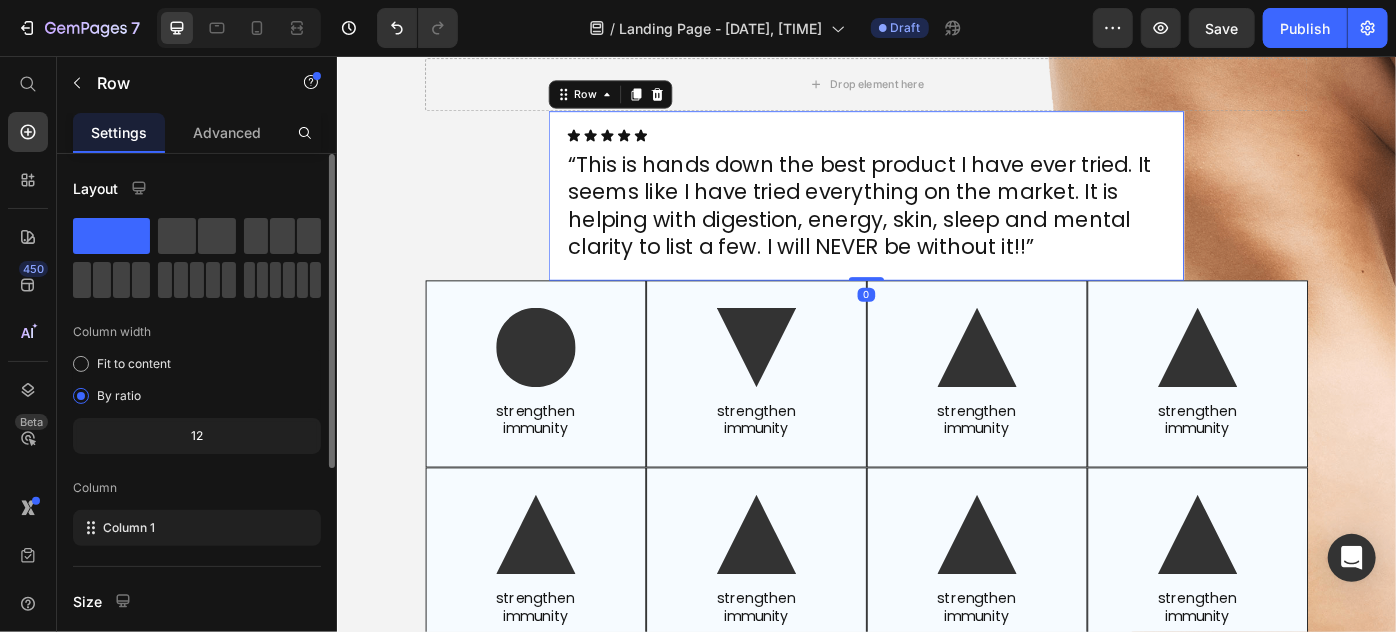 click on "Icon
Icon
Icon
Icon
Icon Row “This is hands down the best product I have ever tried. It seems like I have tried everything on the market. It is helping with digestion, energy, skin, sleep and mental clarity to list a few. I will NEVER be without it!!” Heading Row   0" at bounding box center [936, 213] 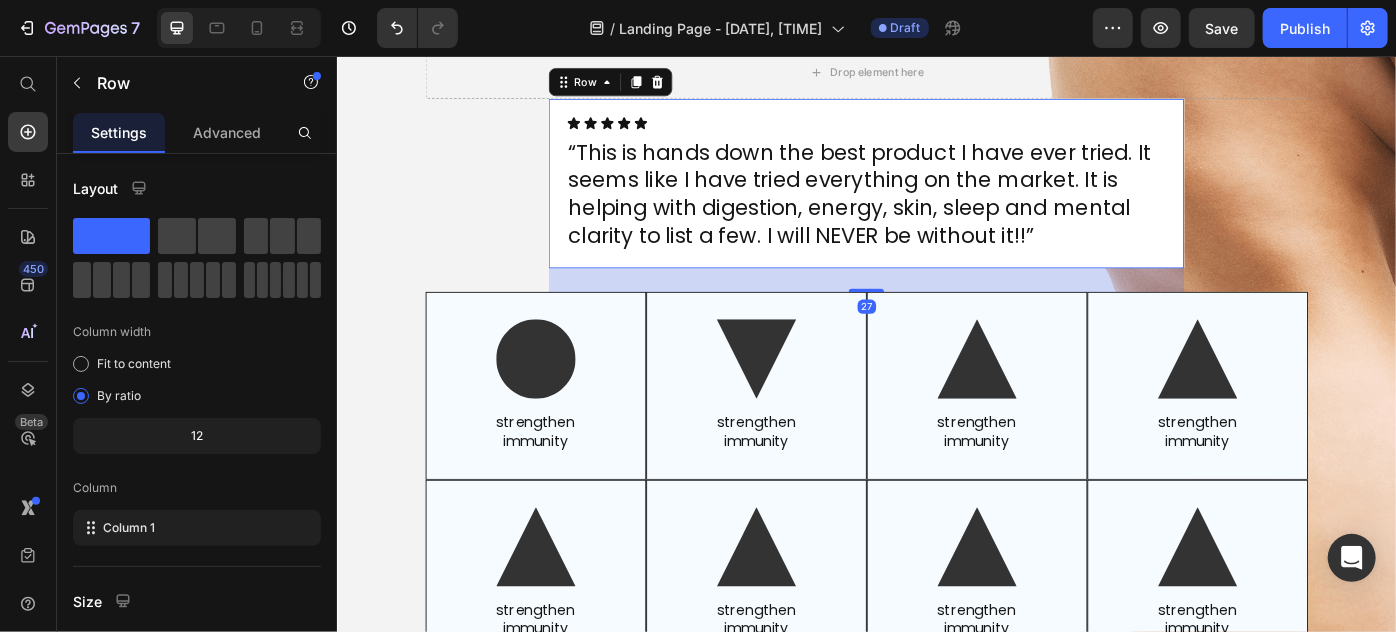 drag, startPoint x: 923, startPoint y: 423, endPoint x: 924, endPoint y: 450, distance: 27.018513 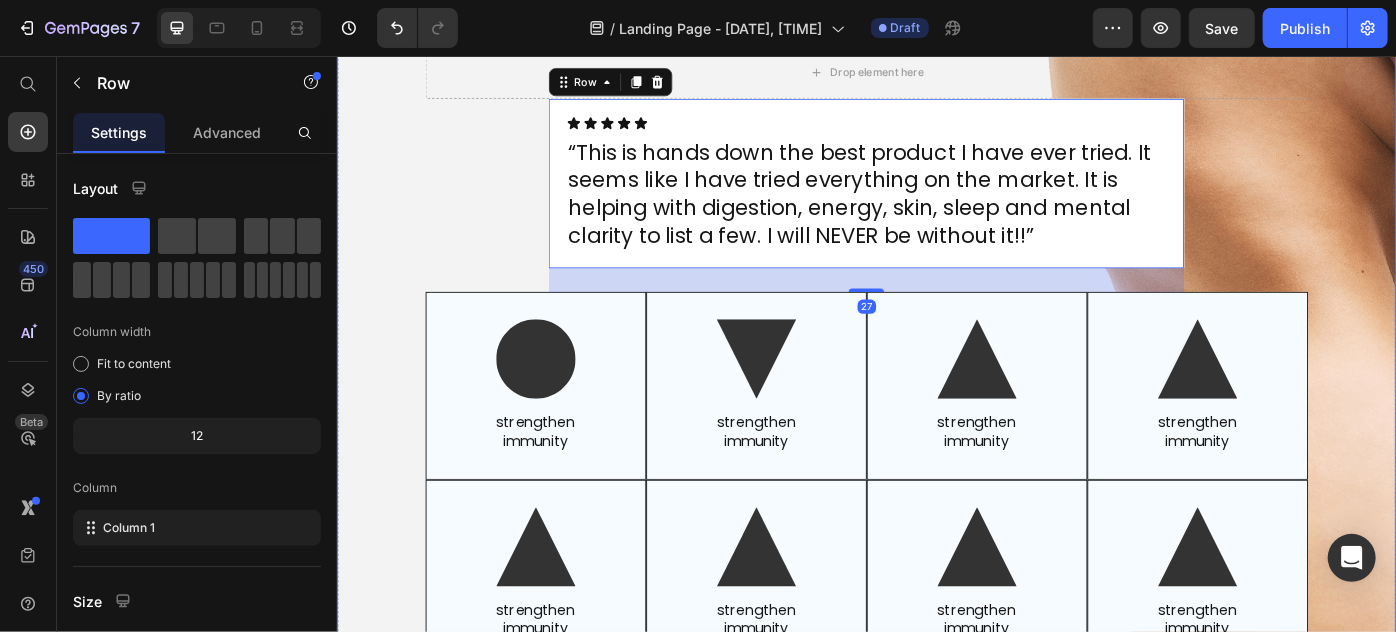 click on "The Leaders in Colostrum™ Heading ARMRA COLOSTRUM™ DELIVERS NOTICEABLE HEALTH BENEFITS VALIDATED BY DUAL-ARM, 3RD PARTY CLINICAL RESEARCH. Text Block Row
Drop element here Row
Icon
Icon
Icon
Icon
Icon Row “This is hands down the best product I have ever tried. It seems like I have tried everything on the market. It is helping with digestion, energy, skin, sleep and mental clarity to list a few. I will NEVER be without it!!” Heading Row   27 Image strengthen immunity Heading Row Image strengthen immunity Heading Row Row Image strengthen immunity Heading Row Row Image strengthen immunity Heading Row Row Row Row Image strengthen immunity Heading Row Image strengthen immunity Heading Row Row Image strengthen immunity Heading Row Row Image strengthen immunity Heading Row Row Row Row" at bounding box center (936, 346) 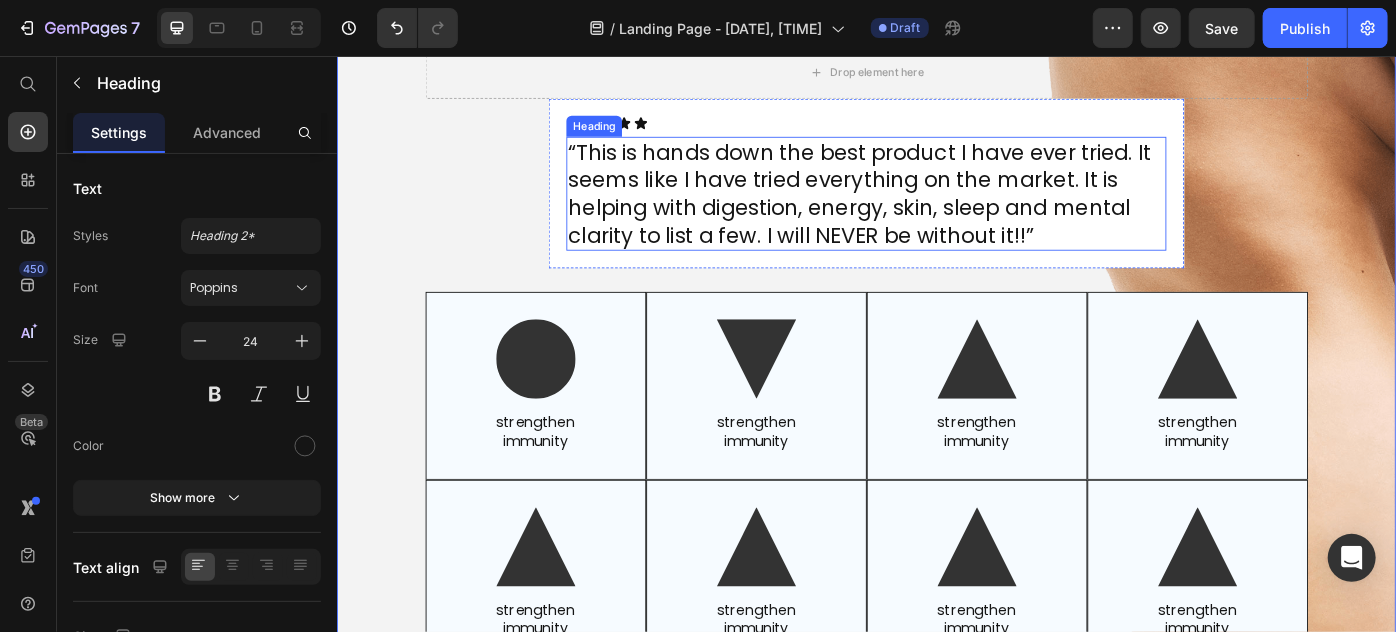 click on "“This is hands down the best product I have ever tried. It seems like I have tried everything on the market. It is helping with digestion, energy, skin, sleep and mental clarity to list a few. I will NEVER be without it!!”" at bounding box center [936, 210] 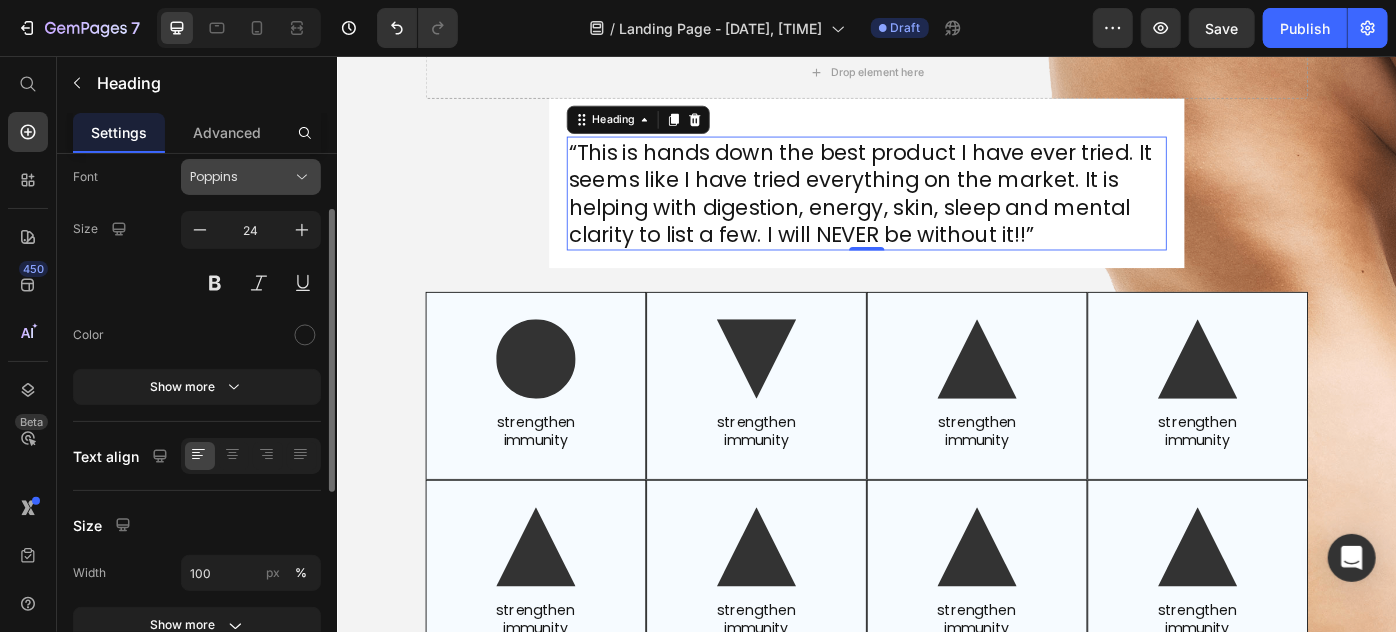 scroll, scrollTop: 109, scrollLeft: 0, axis: vertical 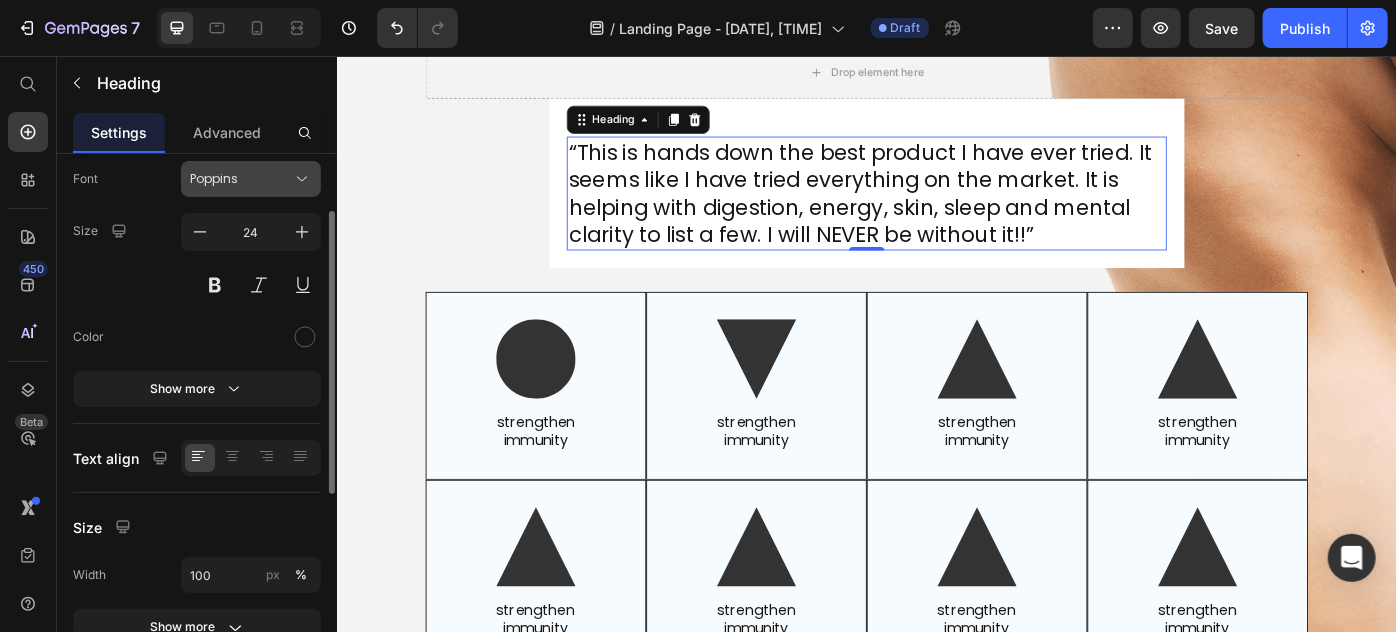 click on "Poppins" at bounding box center [241, 179] 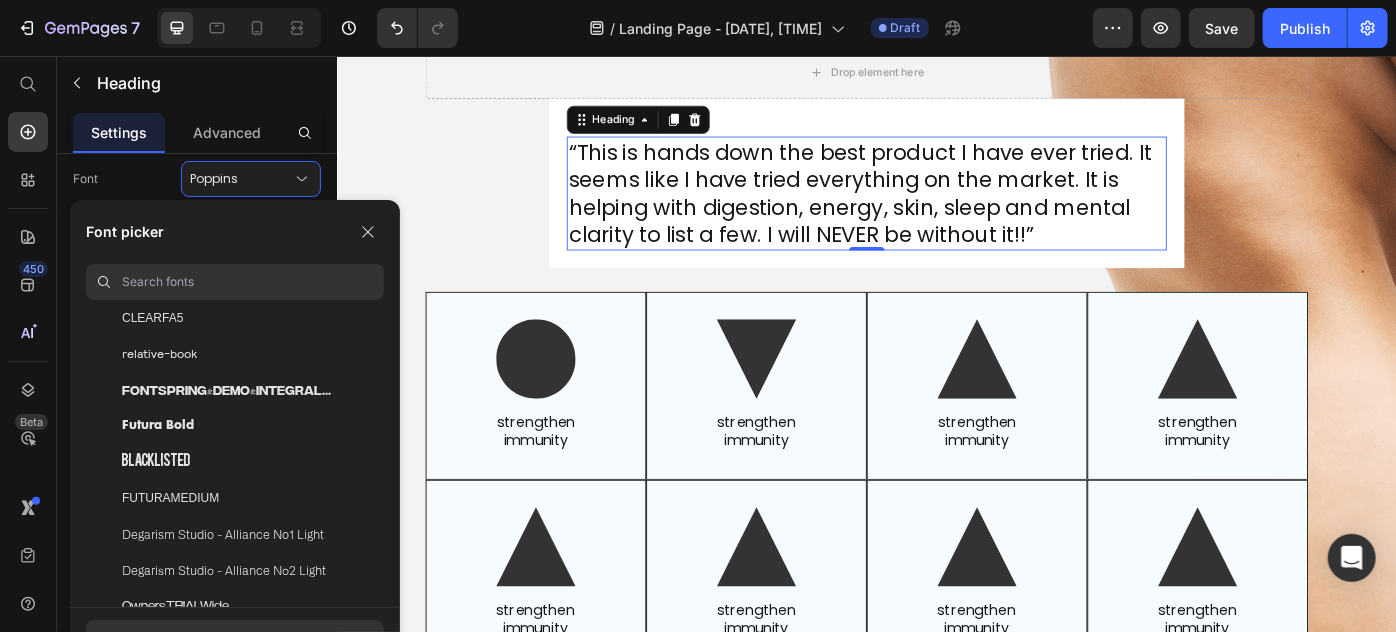 scroll, scrollTop: 104, scrollLeft: 0, axis: vertical 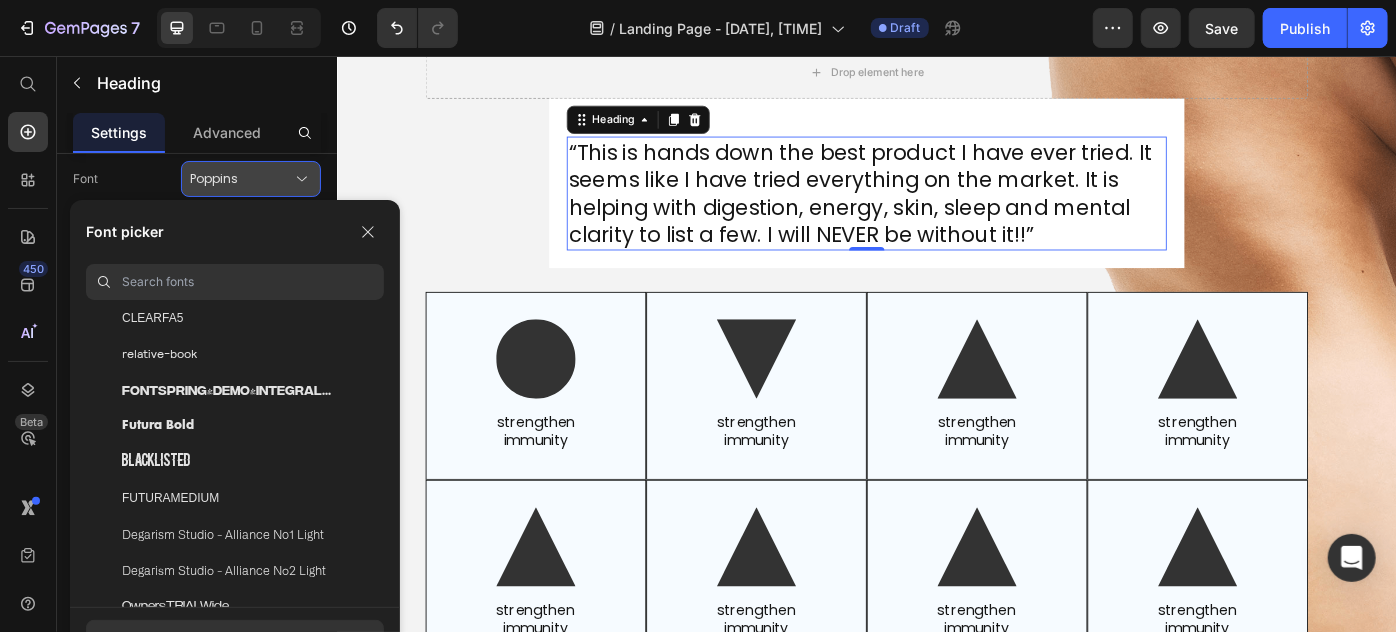 click on "Poppins" at bounding box center (251, 179) 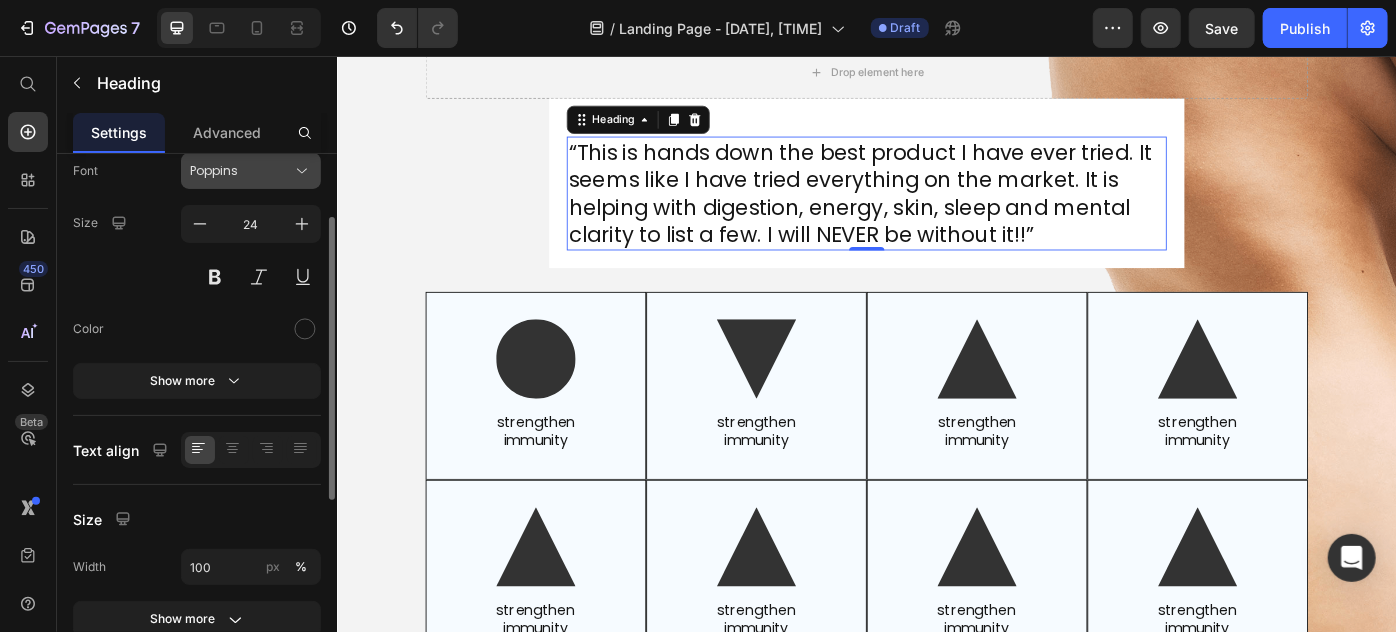 scroll, scrollTop: 118, scrollLeft: 0, axis: vertical 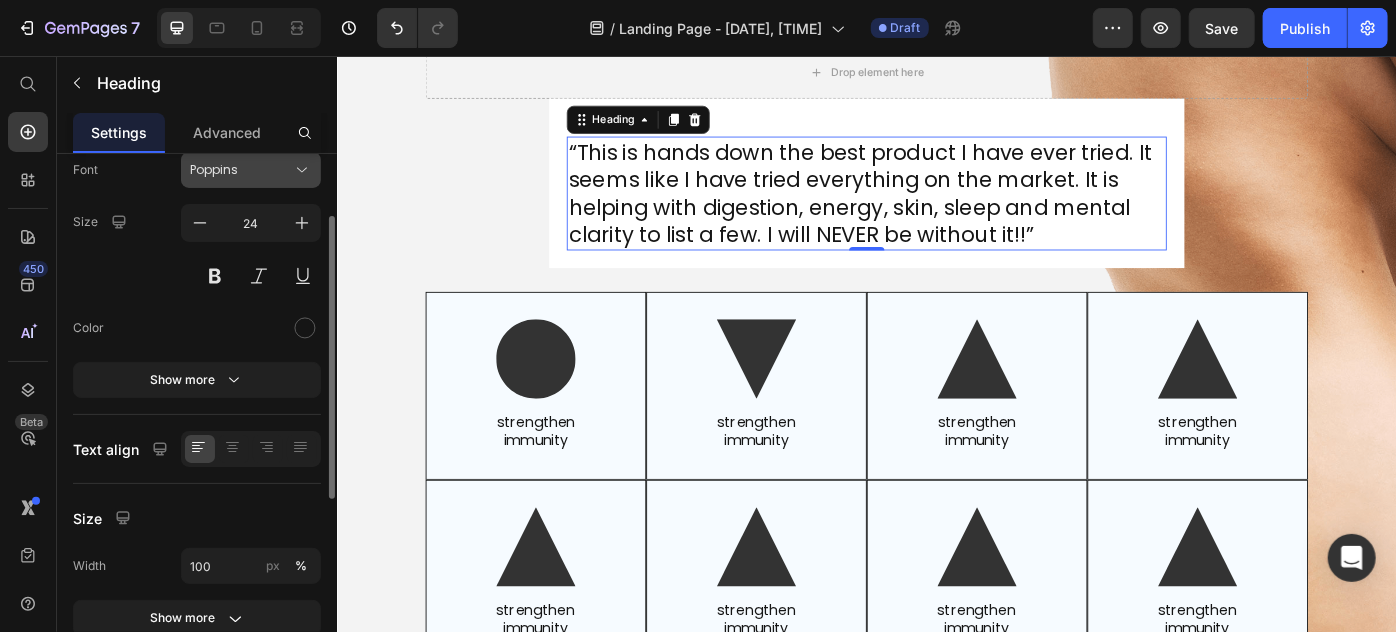 click on "Poppins" at bounding box center (251, 170) 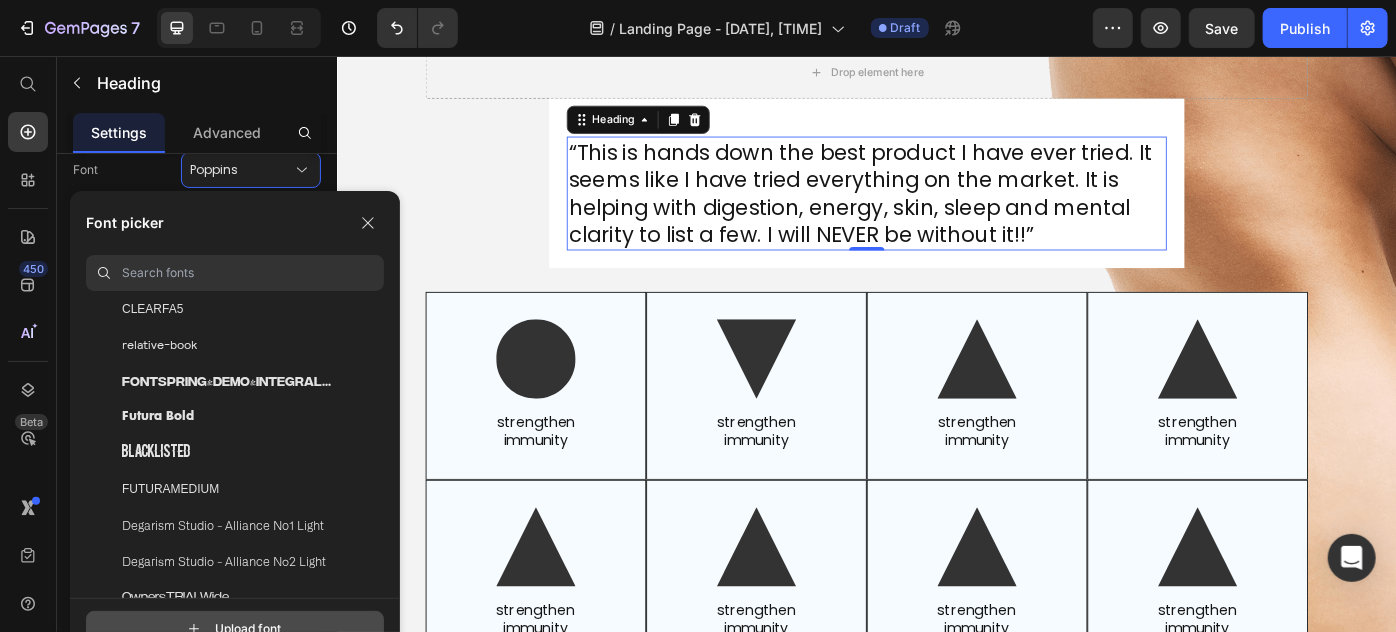 click 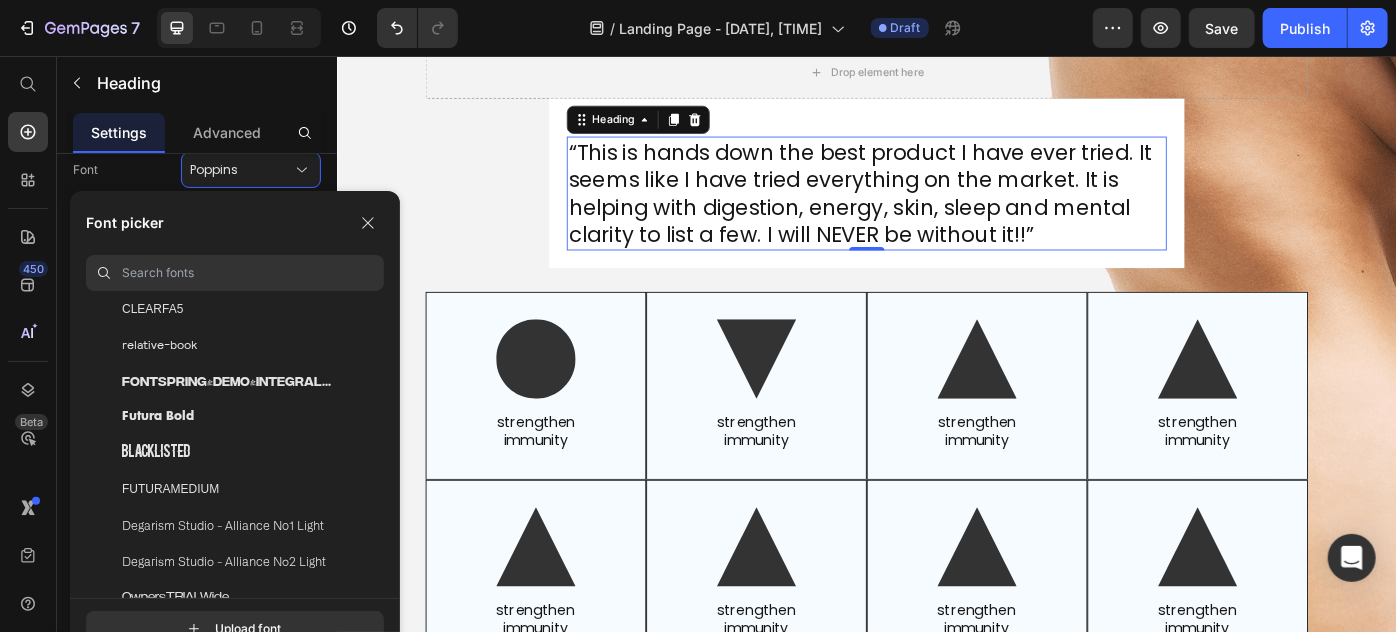 click at bounding box center [253, 273] 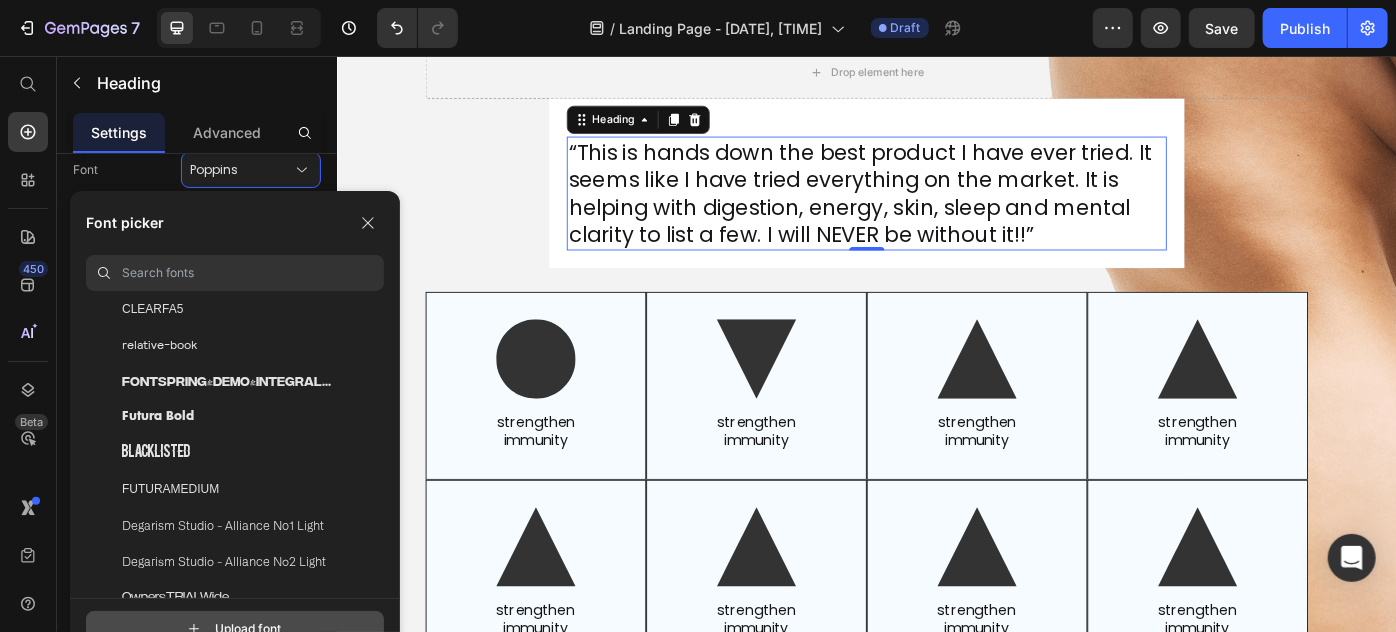 click 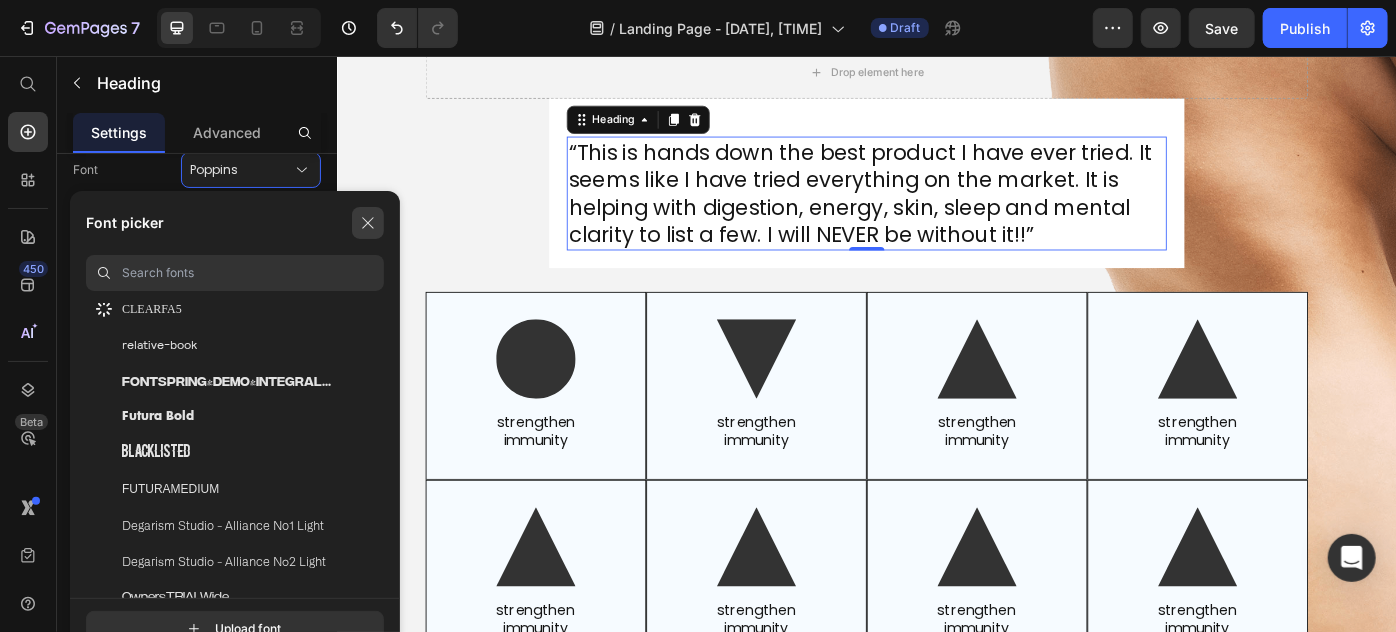 click 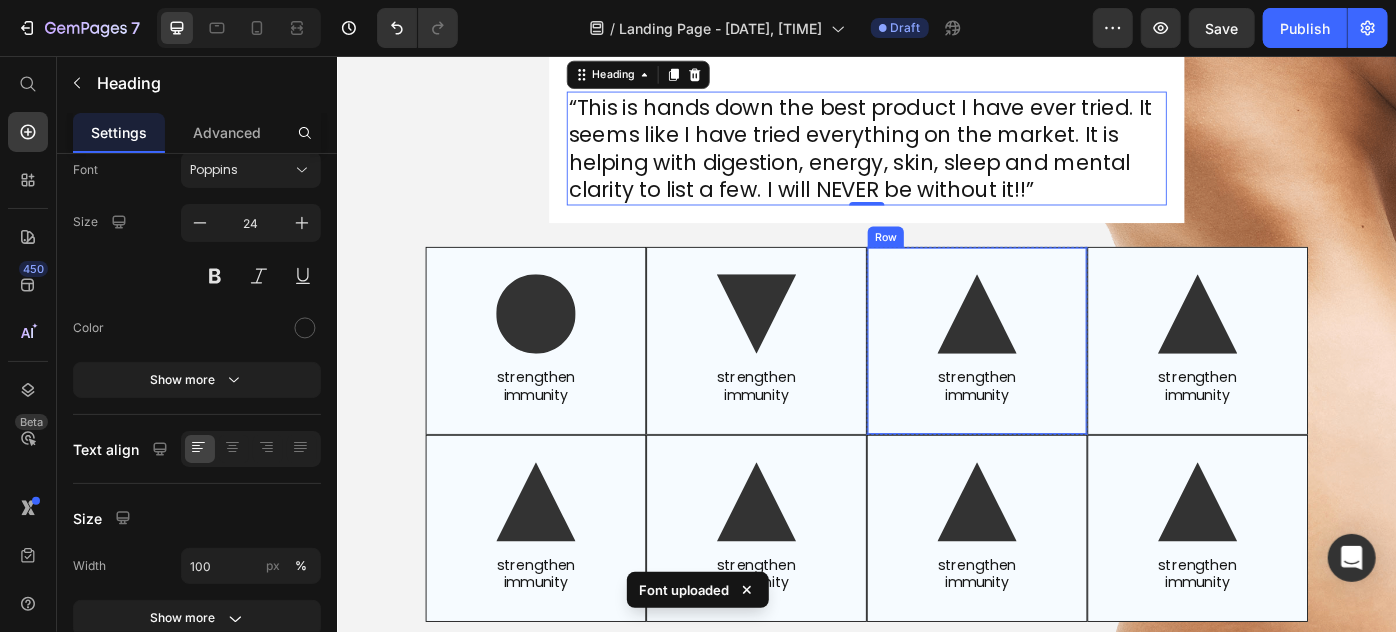 scroll, scrollTop: 2700, scrollLeft: 0, axis: vertical 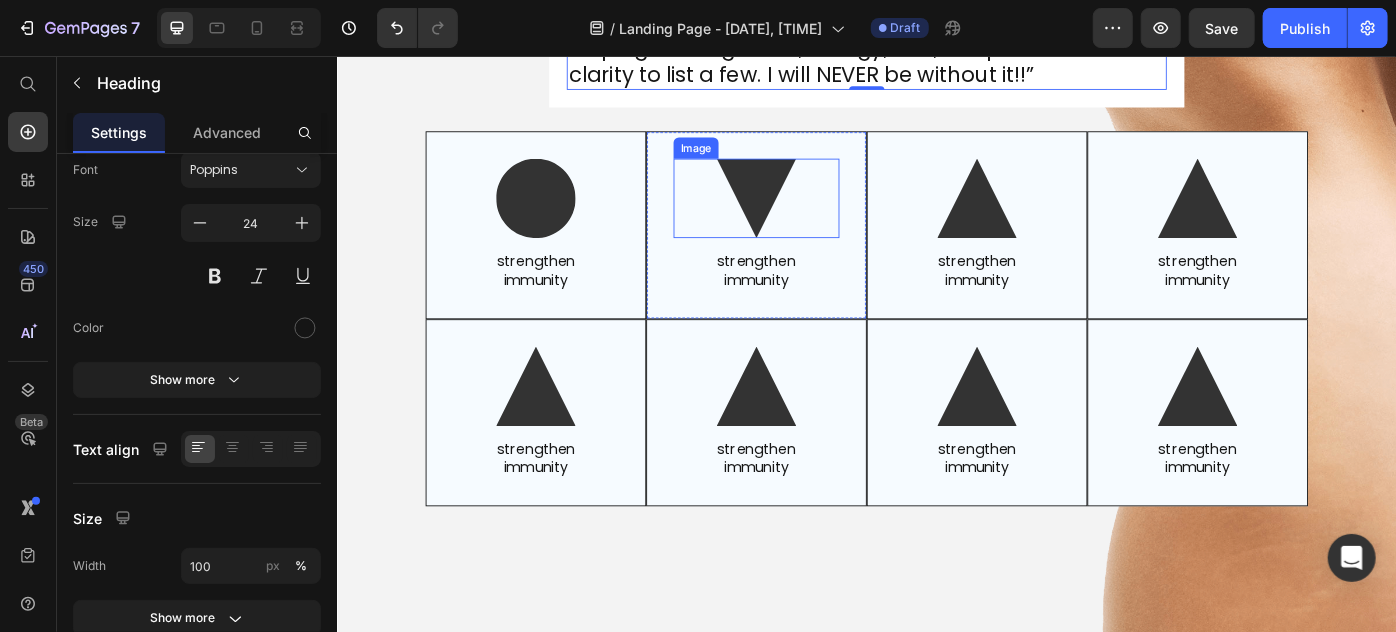 click at bounding box center (811, 216) 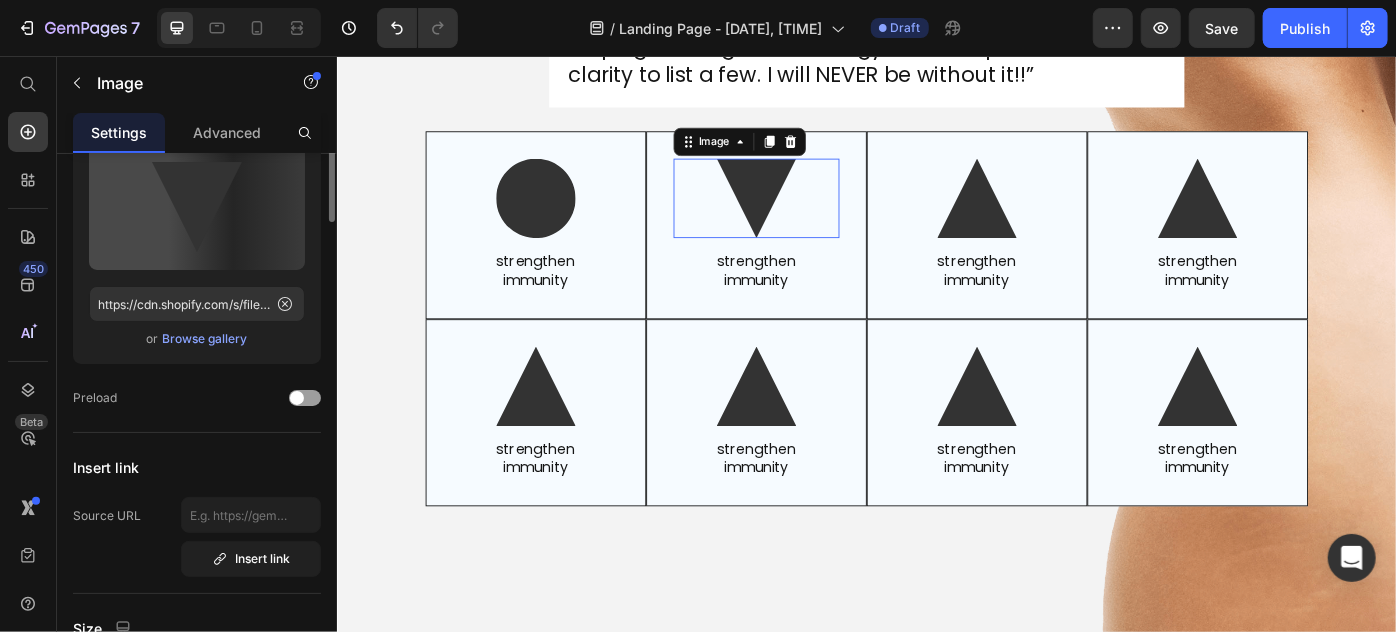 scroll, scrollTop: 0, scrollLeft: 0, axis: both 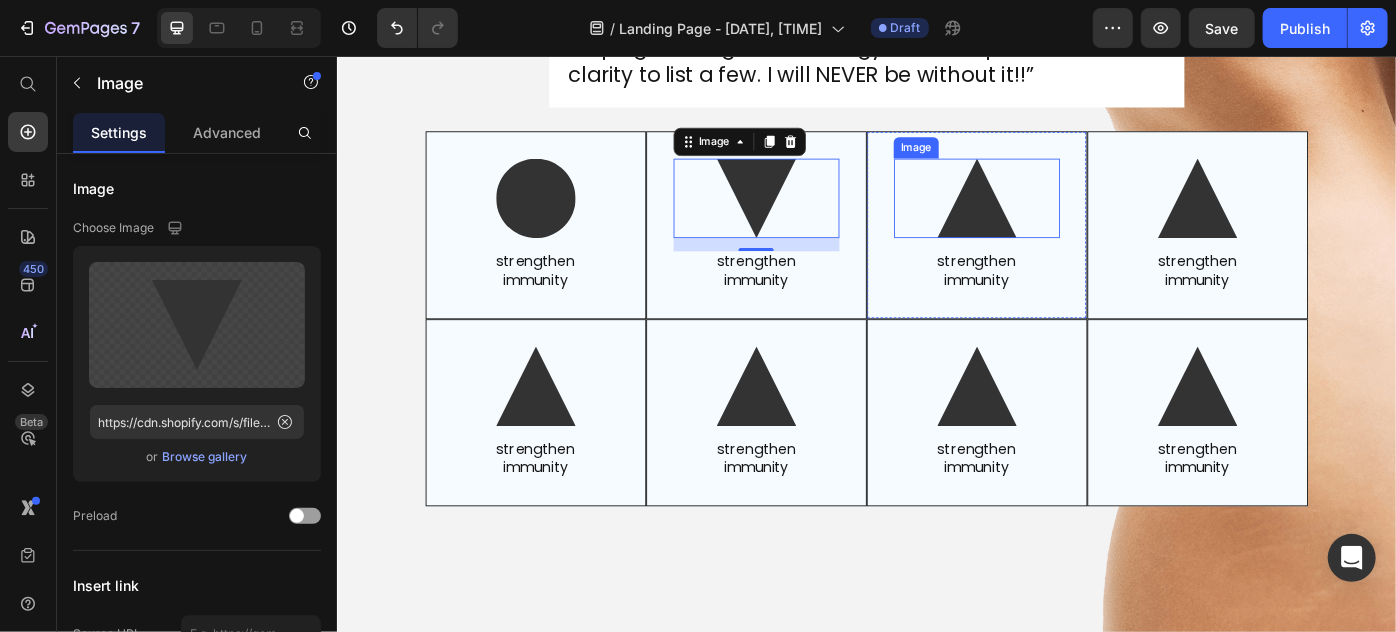 click at bounding box center (1061, 216) 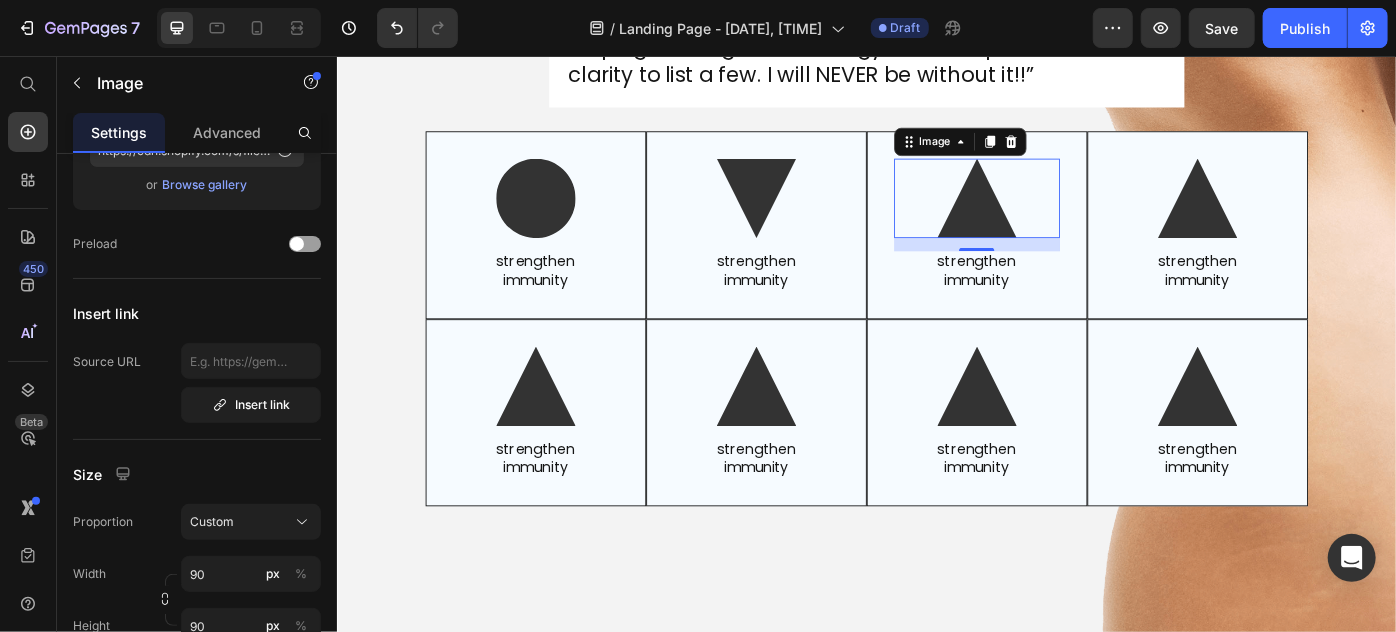 scroll, scrollTop: 0, scrollLeft: 0, axis: both 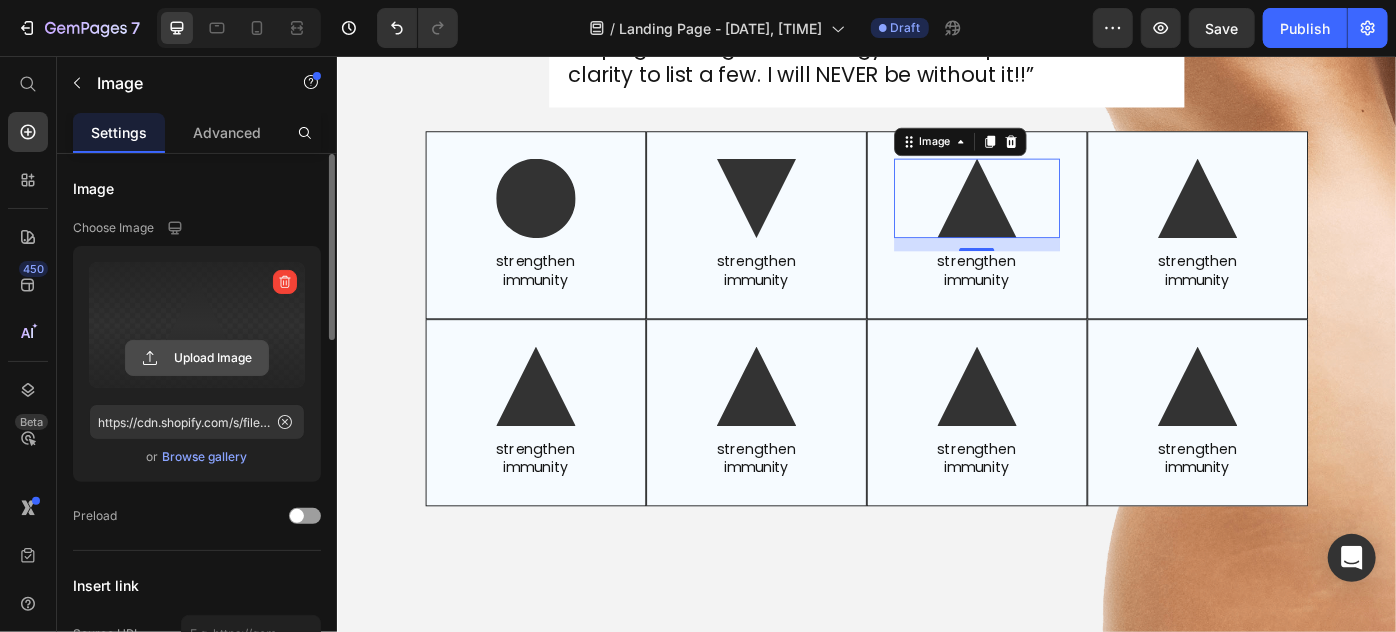 click 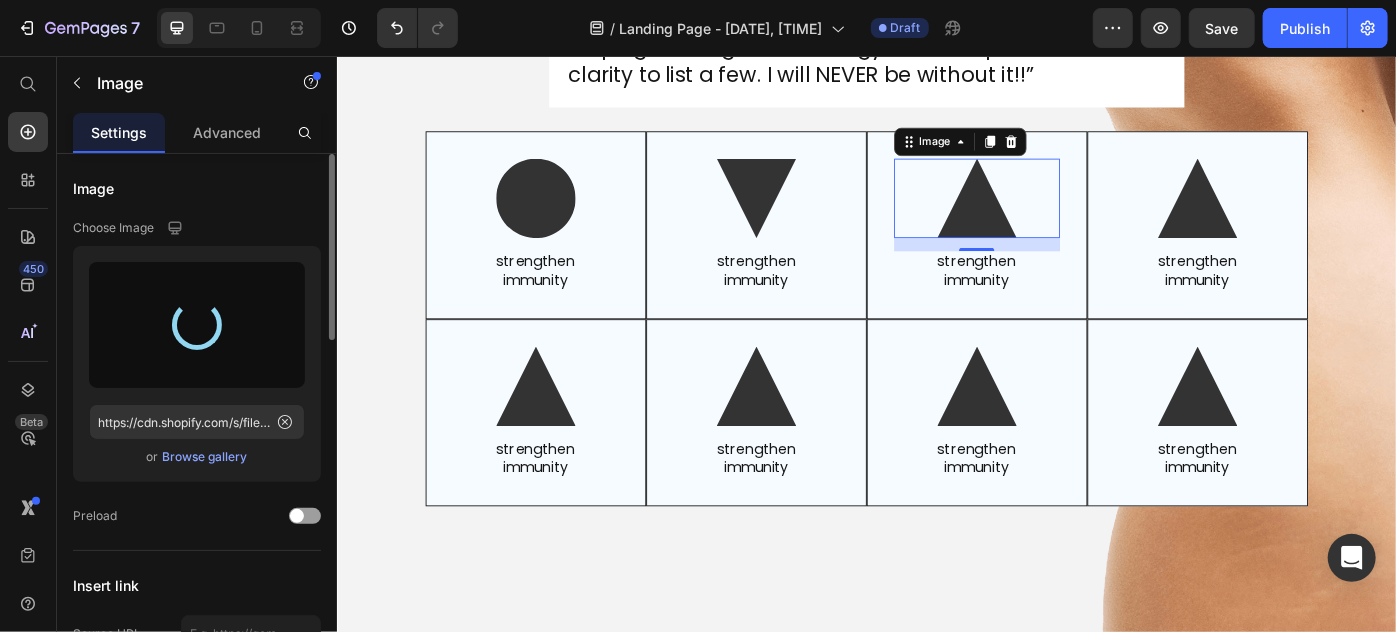 type on "https://cdn.shopify.com/s/files/1/0869/5912/8851/files/gempages_511364164535452839-1a5660e3-1911-43fc-b6aa-86077f69c961.svg" 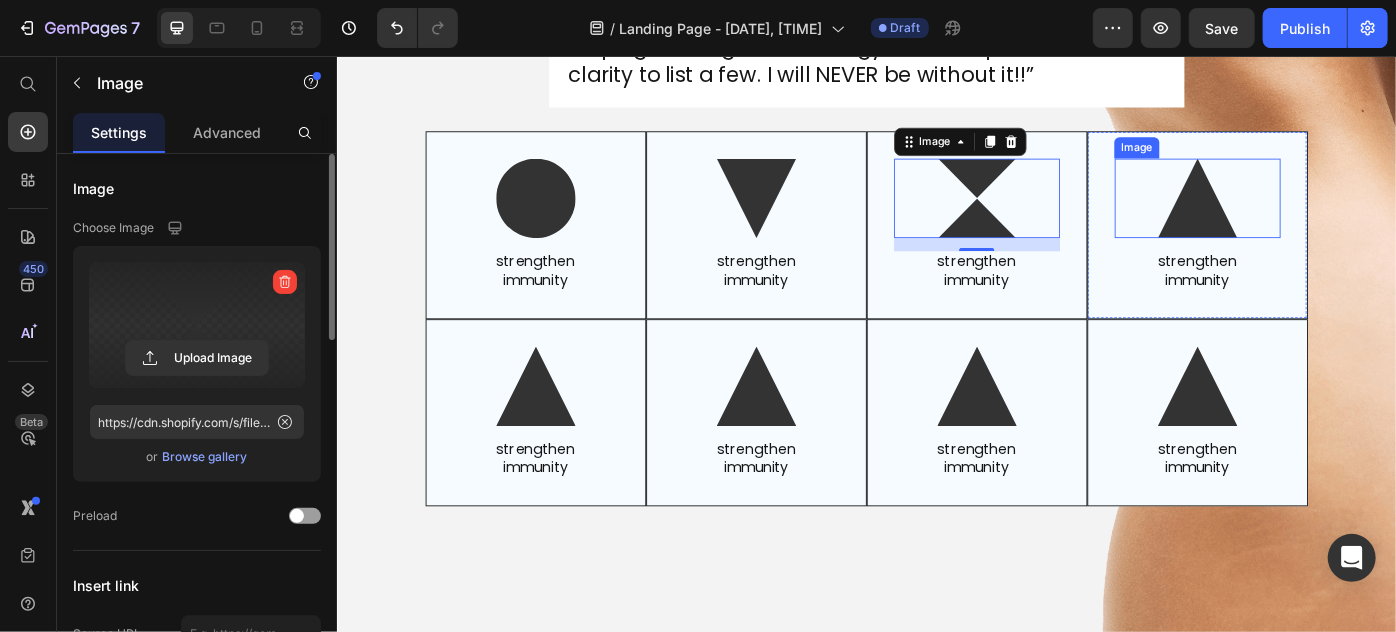 click at bounding box center [1311, 216] 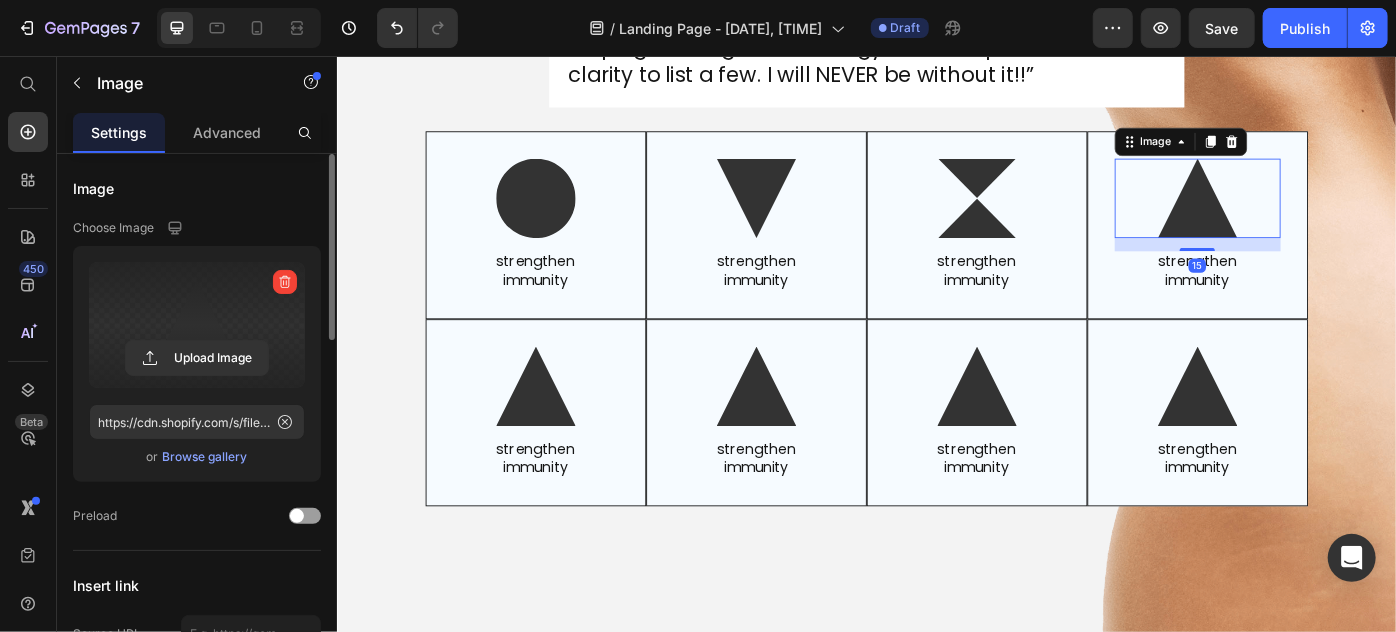 click at bounding box center [197, 325] 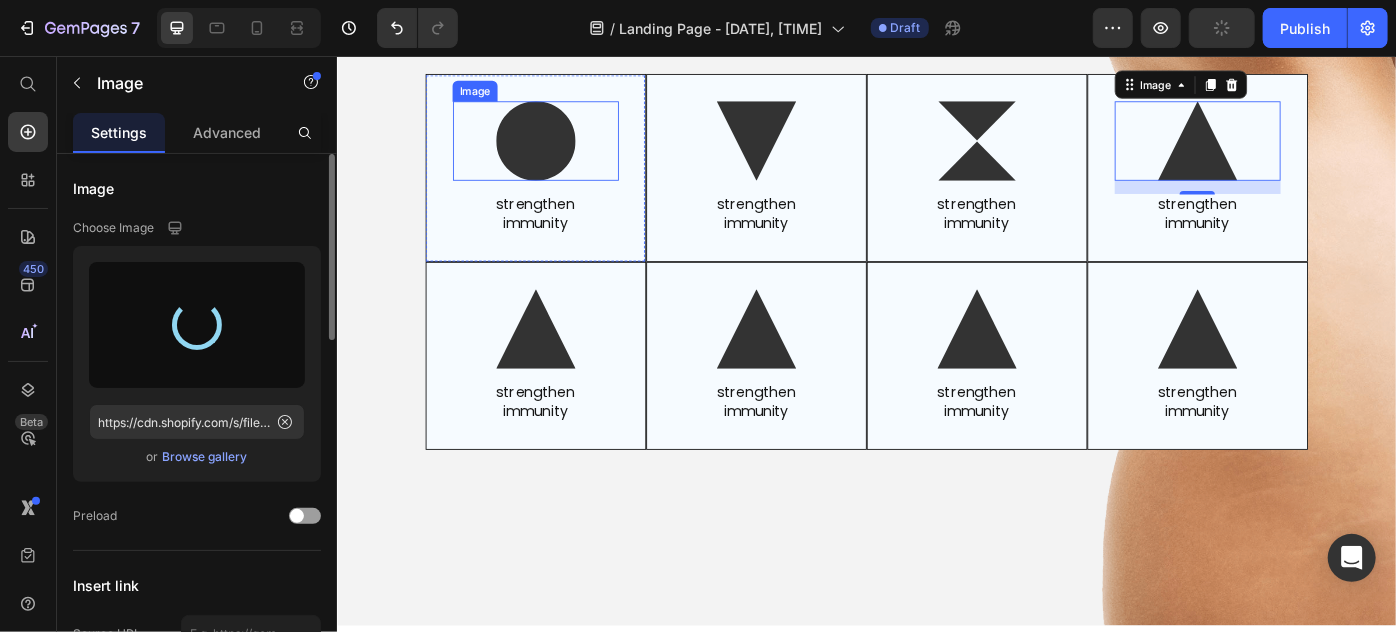 scroll, scrollTop: 2882, scrollLeft: 0, axis: vertical 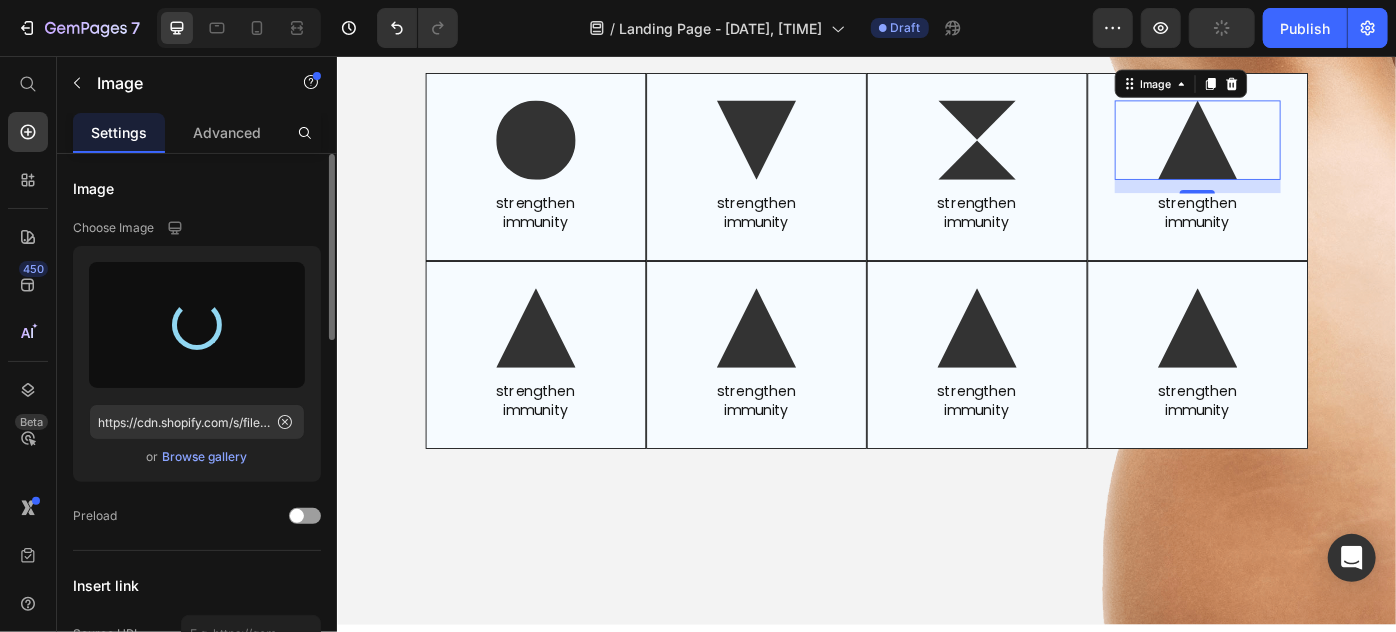 type on "https://cdn.shopify.com/s/files/1/0869/5912/8851/files/gempages_511364164535452839-6de342e5-c31b-4a18-a262-6730e008772a.svg" 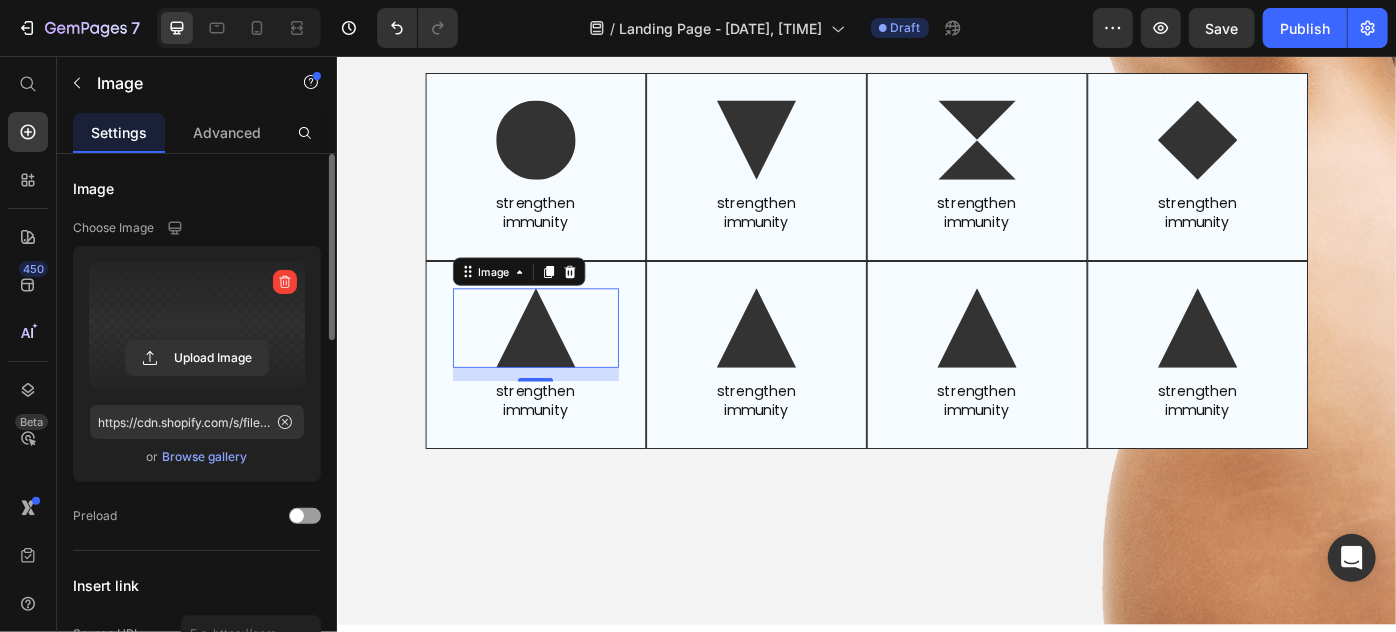 click at bounding box center [561, 363] 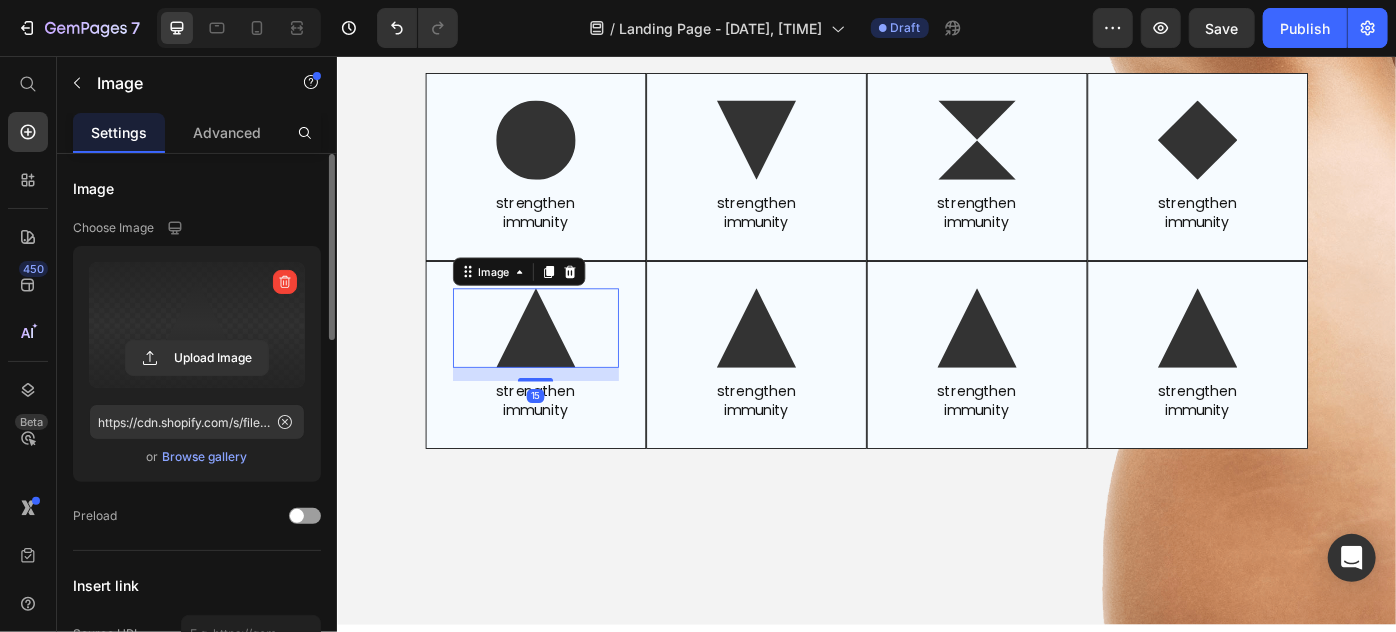 click at bounding box center [197, 325] 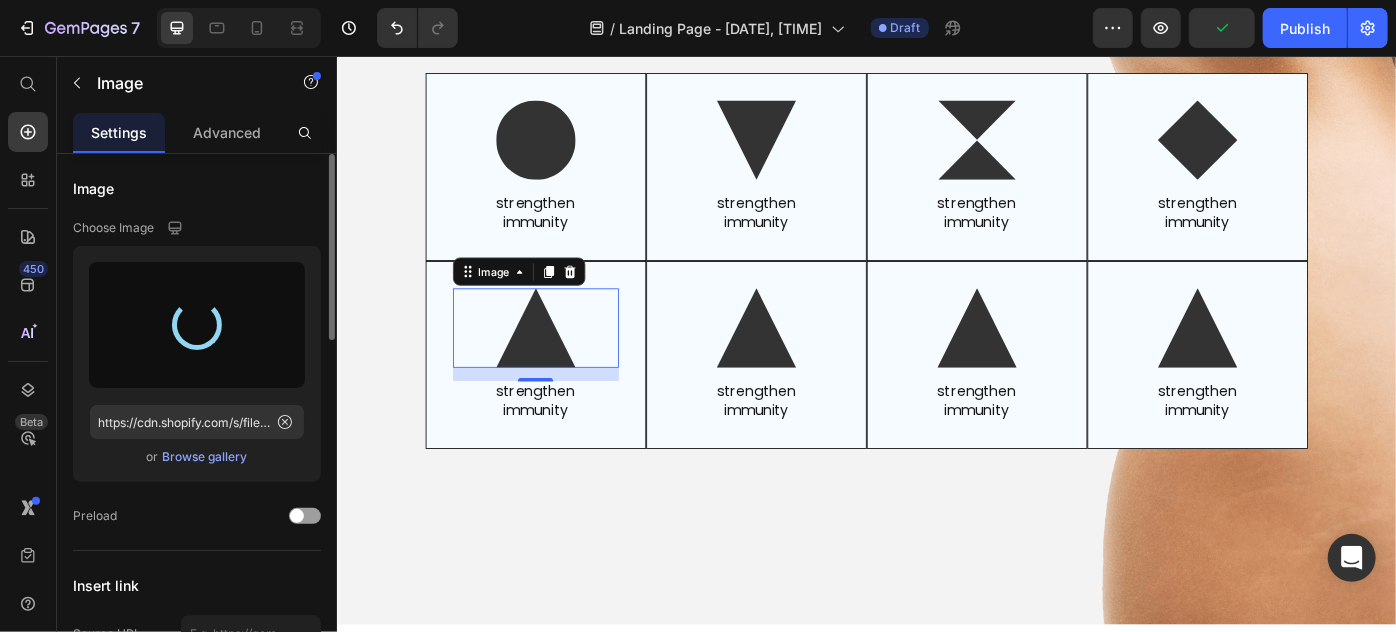 type on "https://cdn.shopify.com/s/files/1/0869/5912/8851/files/gempages_511364164535452839-6eff7689-b929-47e1-a695-fc02f65fe9ca.svg" 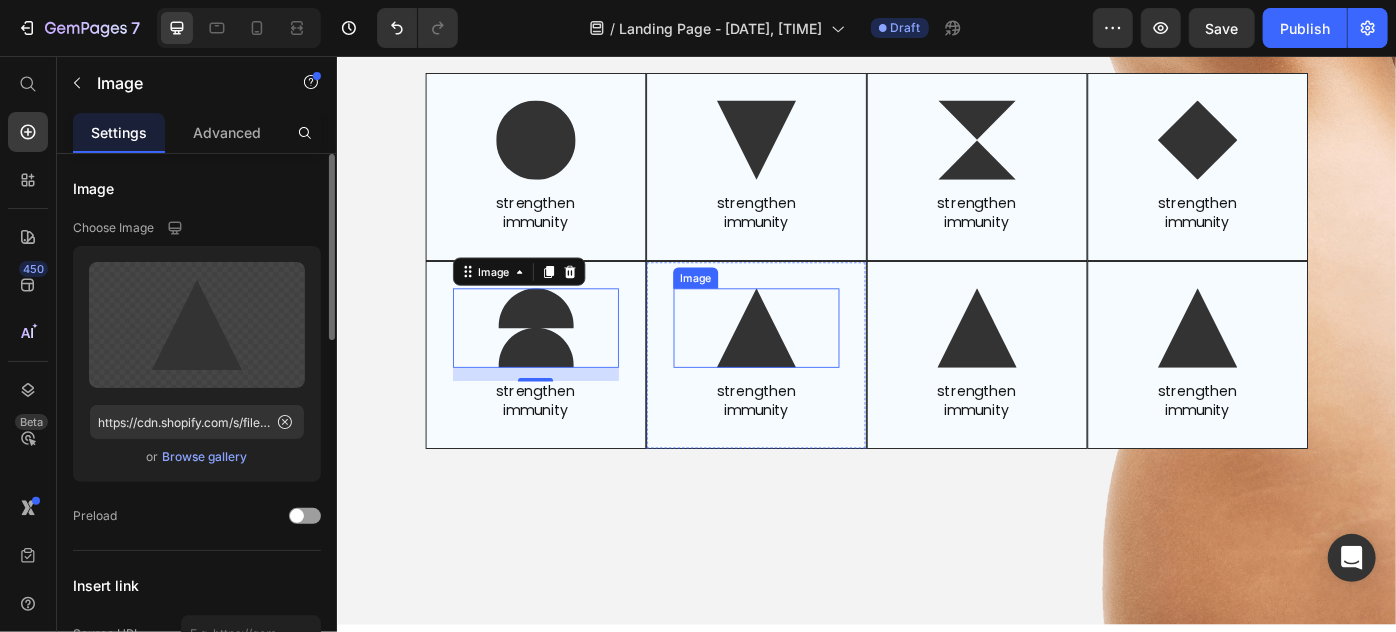 click at bounding box center (811, 363) 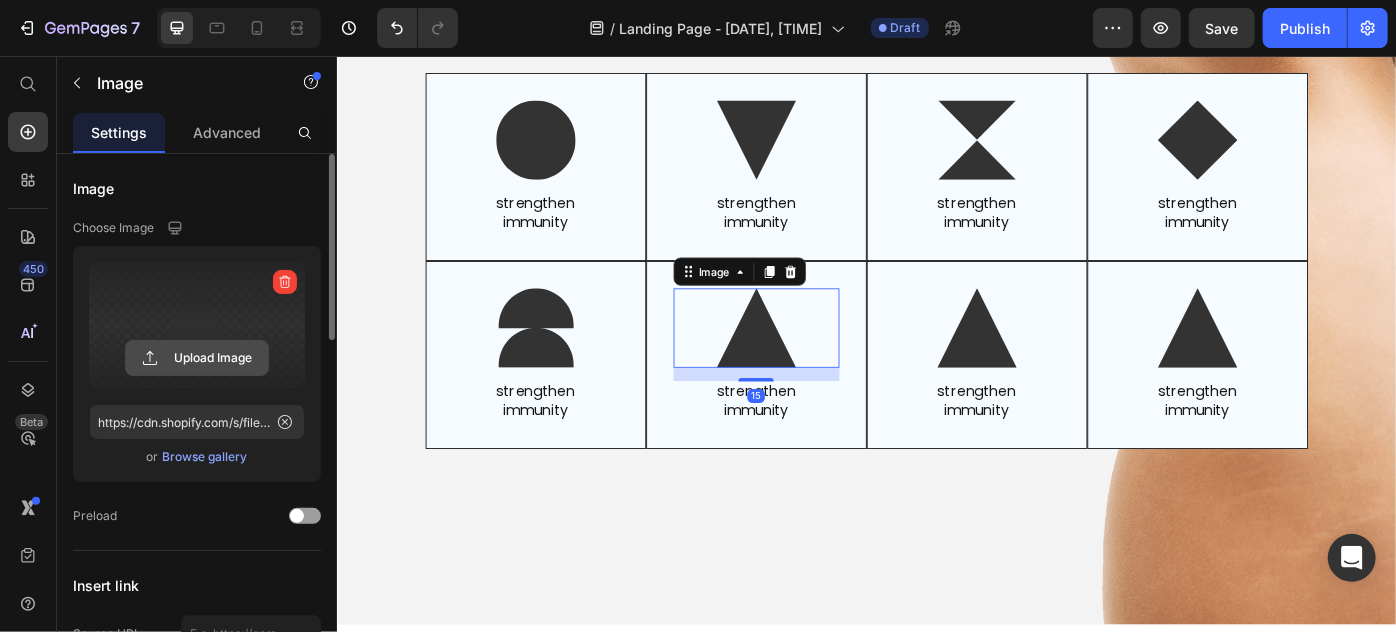 click 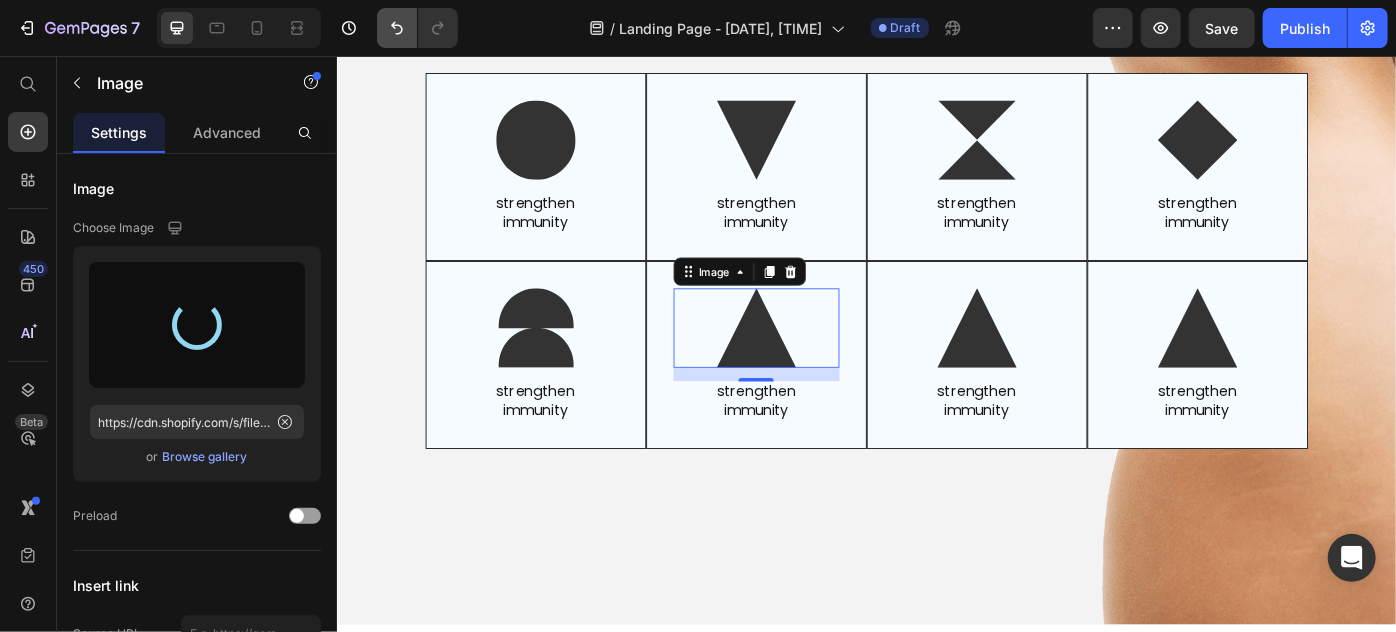 type on "https://cdn.shopify.com/s/files/1/0869/5912/8851/files/gempages_511364164535452839-a7a3bf2a-f371-4290-9575-5202b8ec4b57.svg" 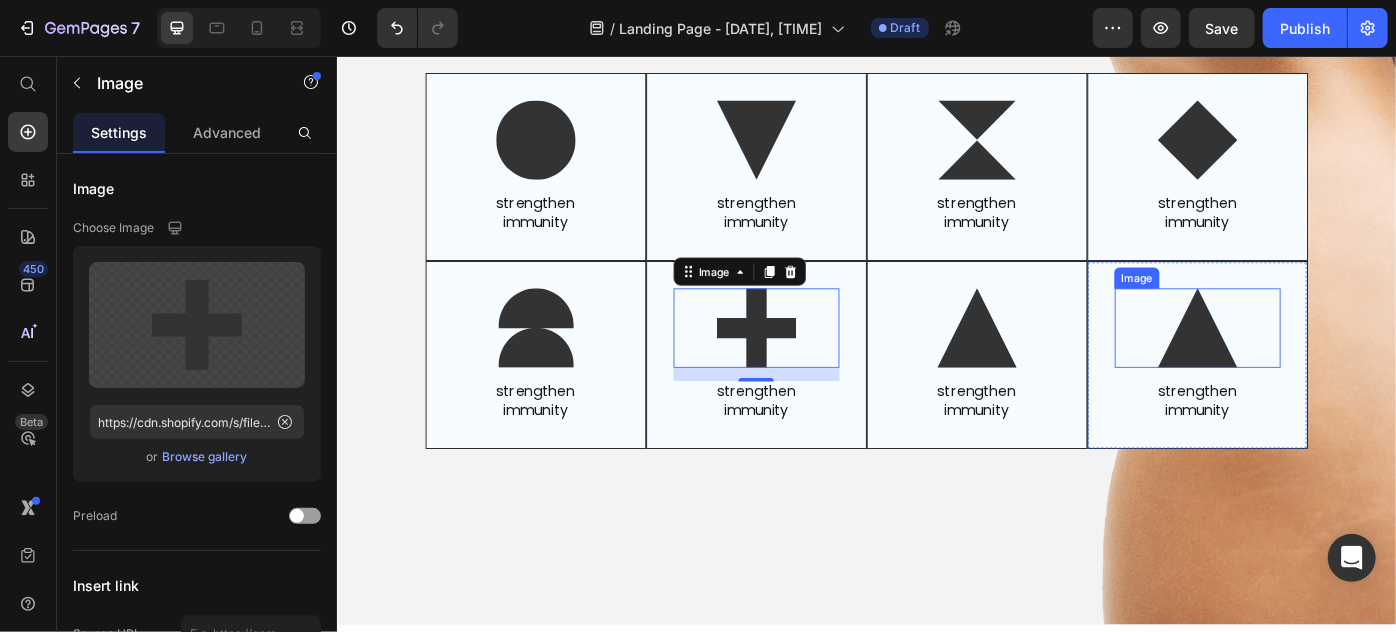 click at bounding box center (1311, 363) 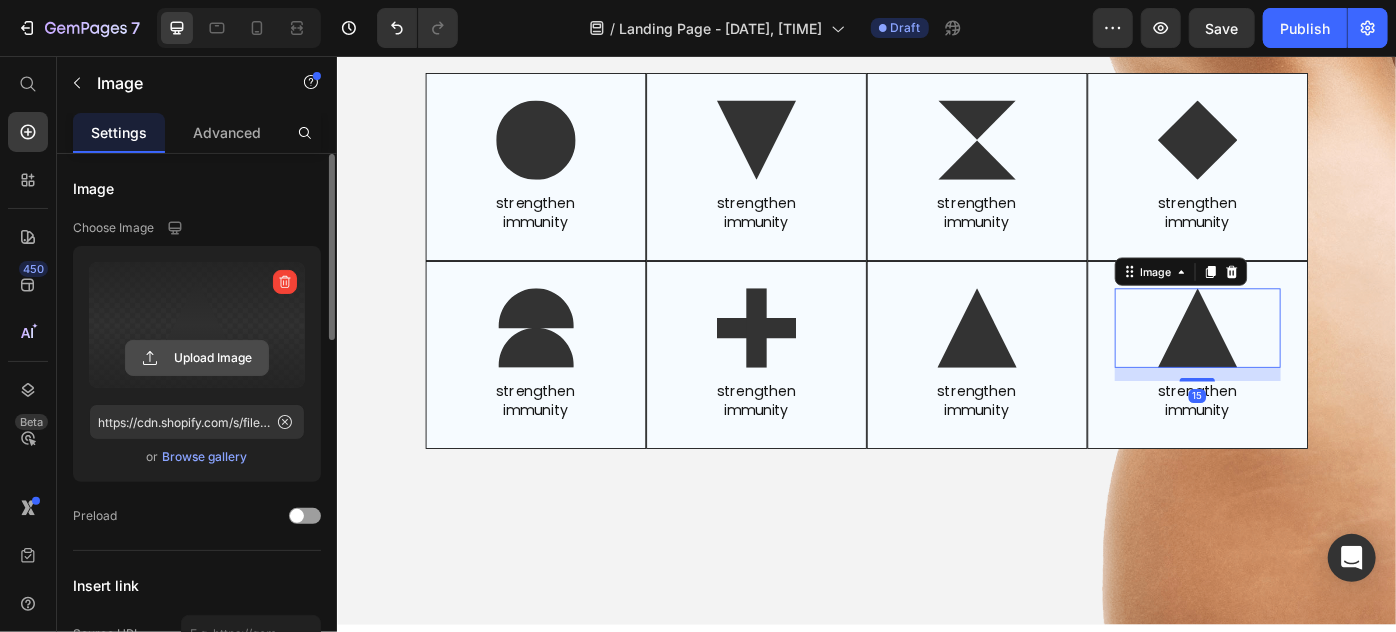 click 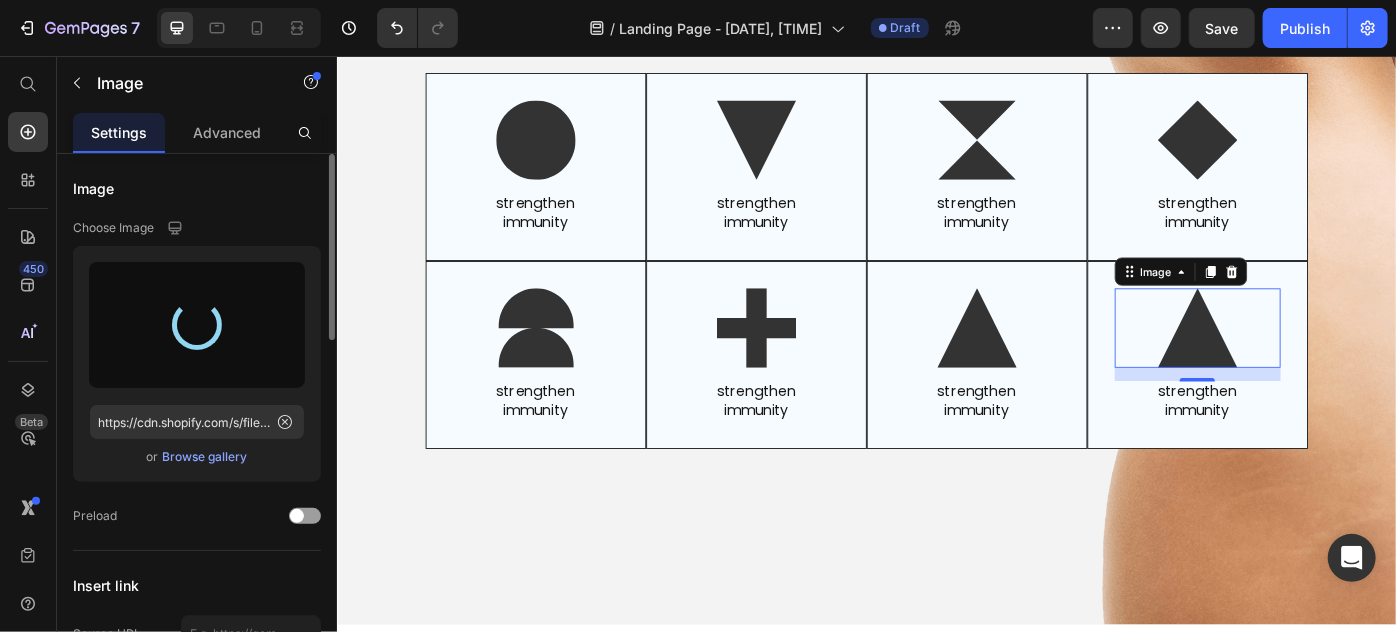 type on "https://cdn.shopify.com/s/files/1/0869/5912/8851/files/gempages_511364164535452839-985c9685-924a-4b44-84e8-44192d193752.svg" 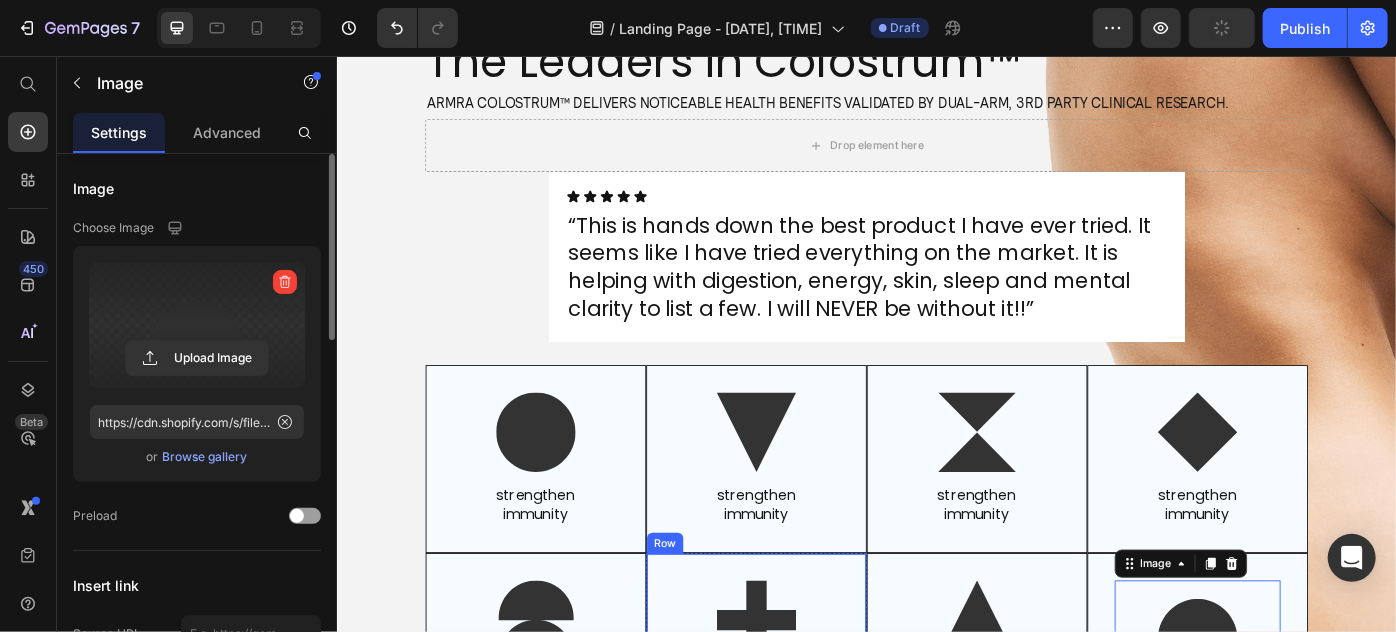 scroll, scrollTop: 2427, scrollLeft: 0, axis: vertical 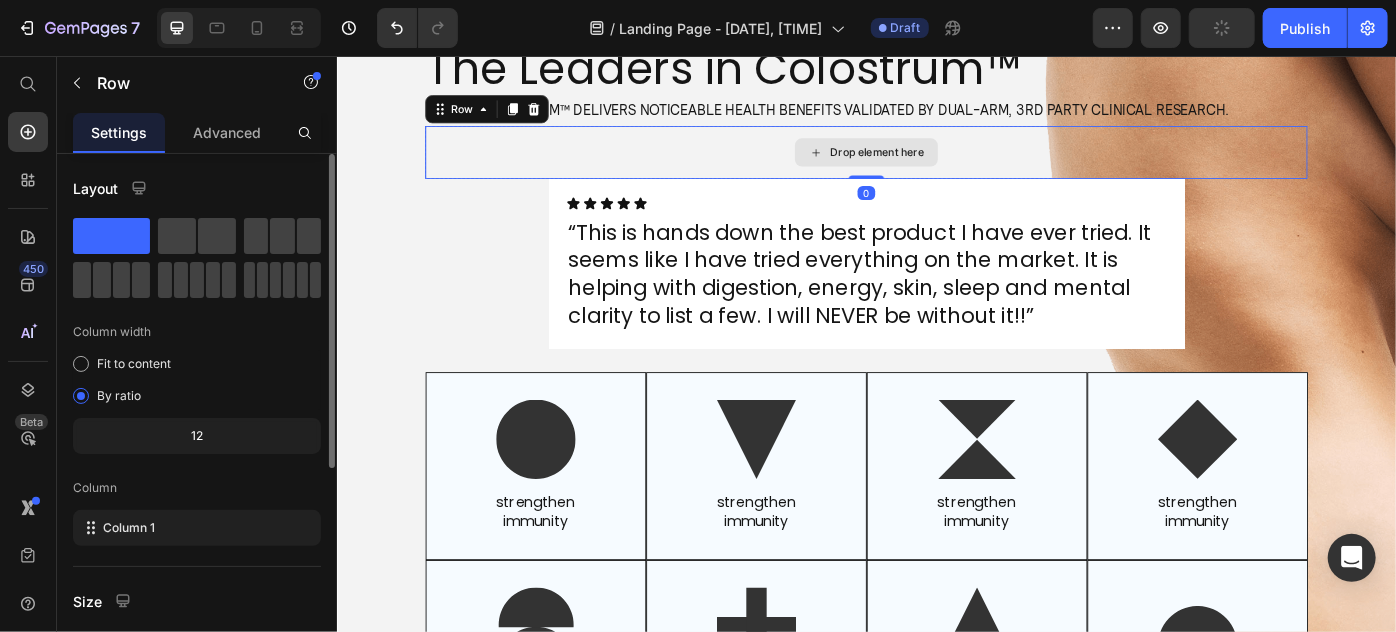 drag, startPoint x: 761, startPoint y: 279, endPoint x: 583, endPoint y: 316, distance: 181.80484 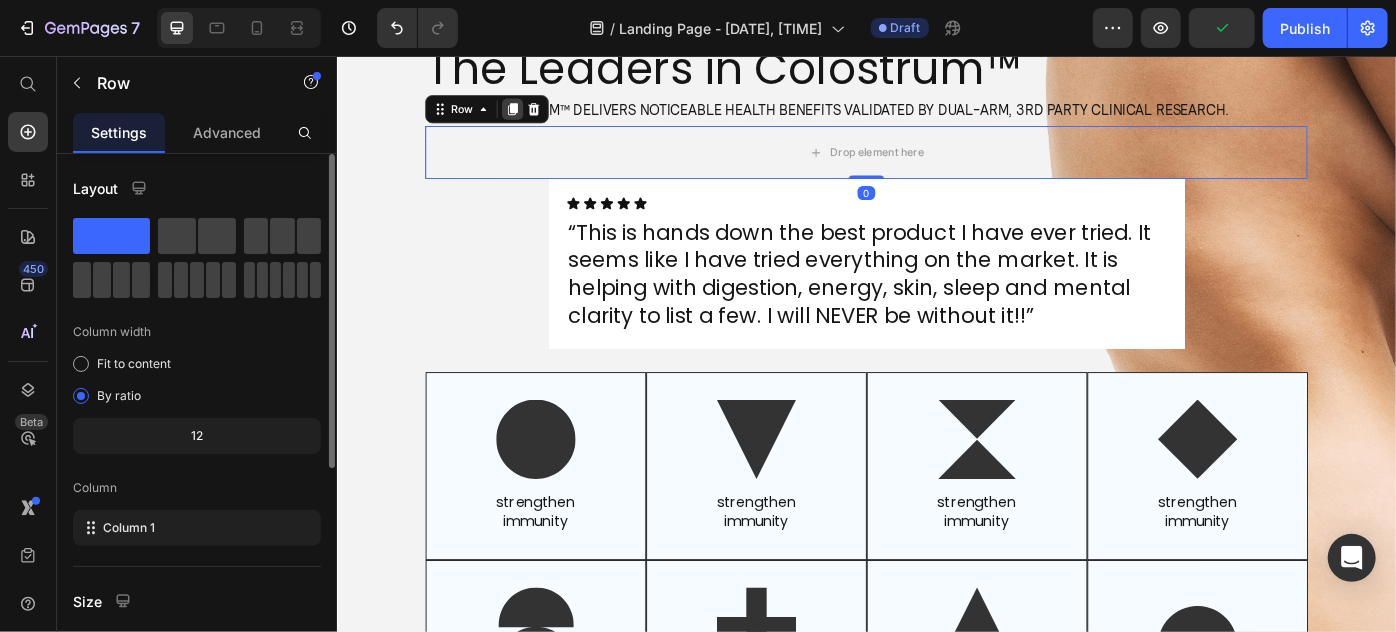 drag, startPoint x: 525, startPoint y: 231, endPoint x: 502, endPoint y: 240, distance: 24.698177 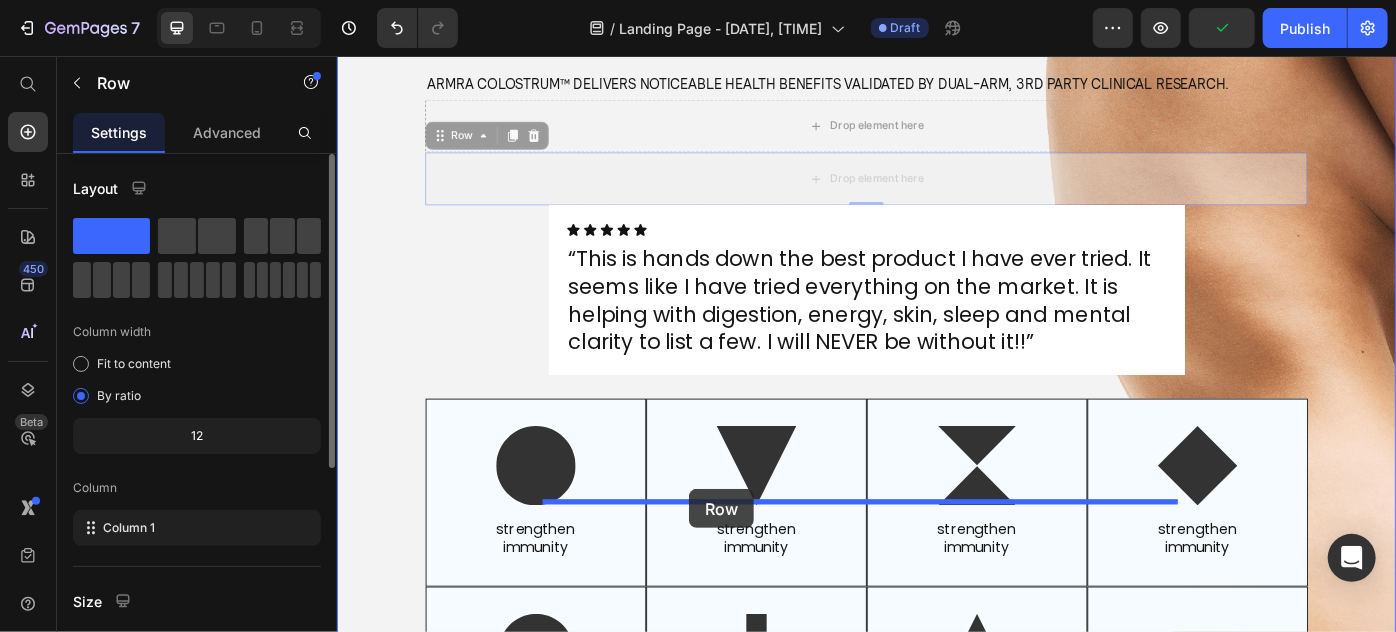 drag, startPoint x: 473, startPoint y: 264, endPoint x: 735, endPoint y: 546, distance: 384.92596 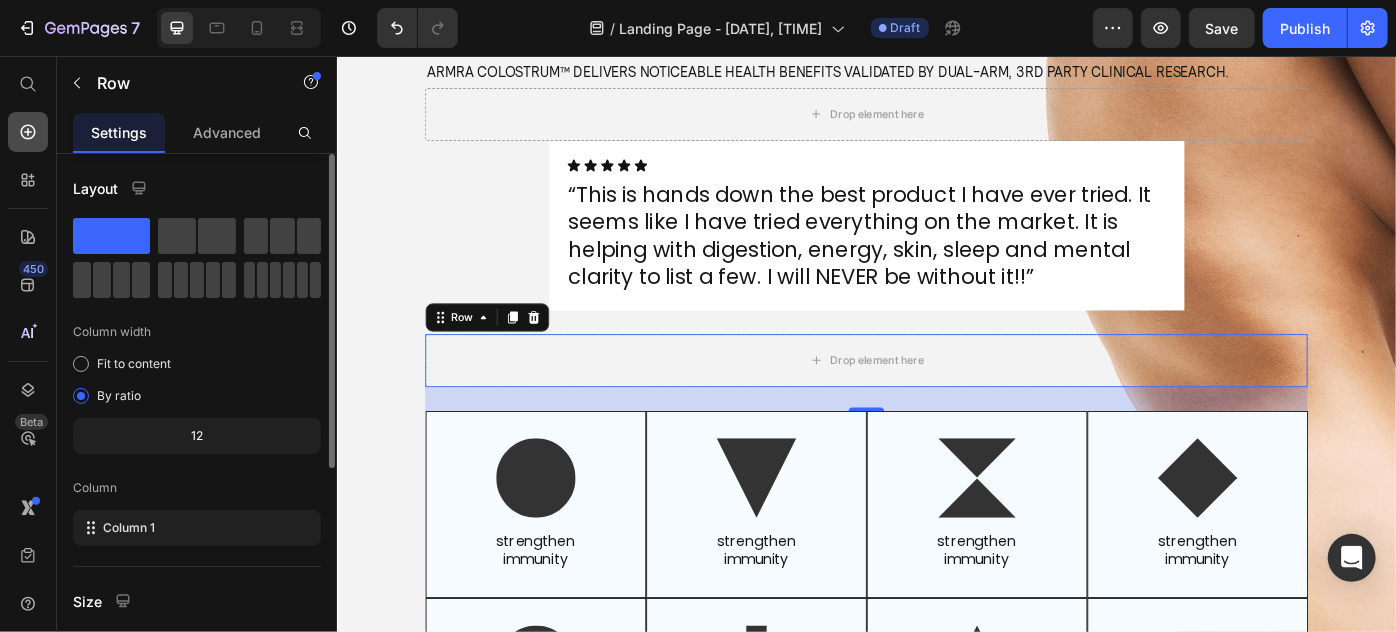 click 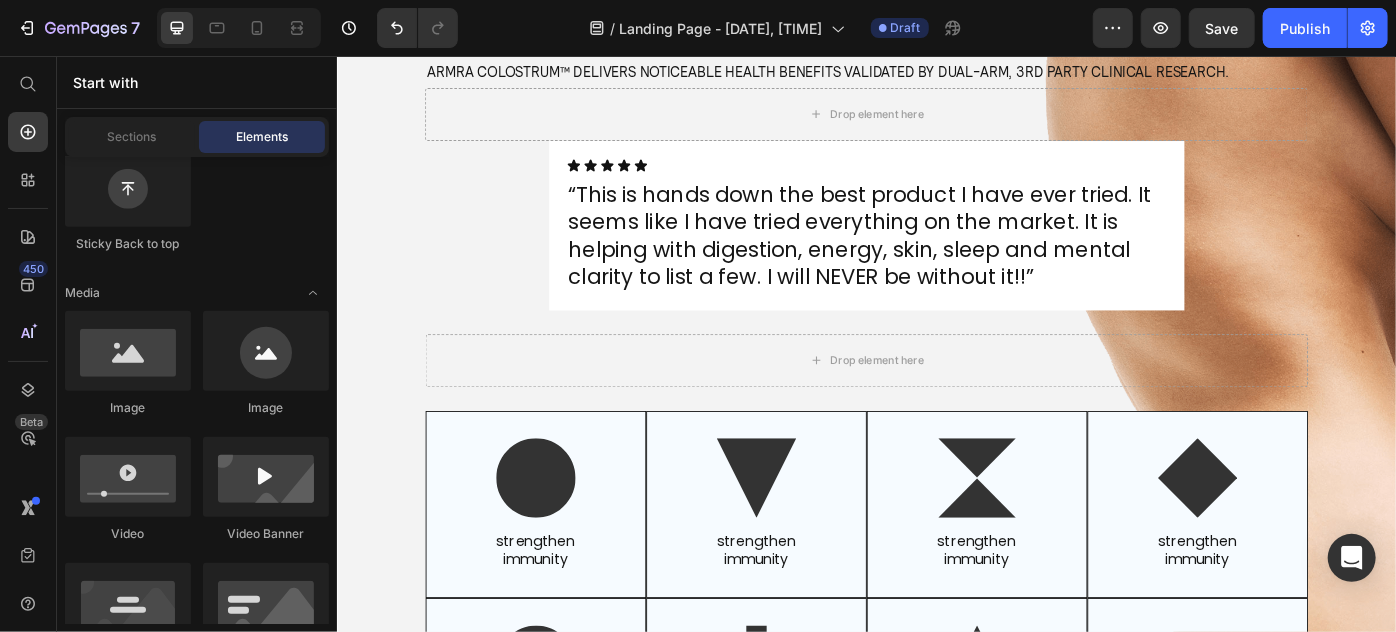 scroll, scrollTop: 361, scrollLeft: 0, axis: vertical 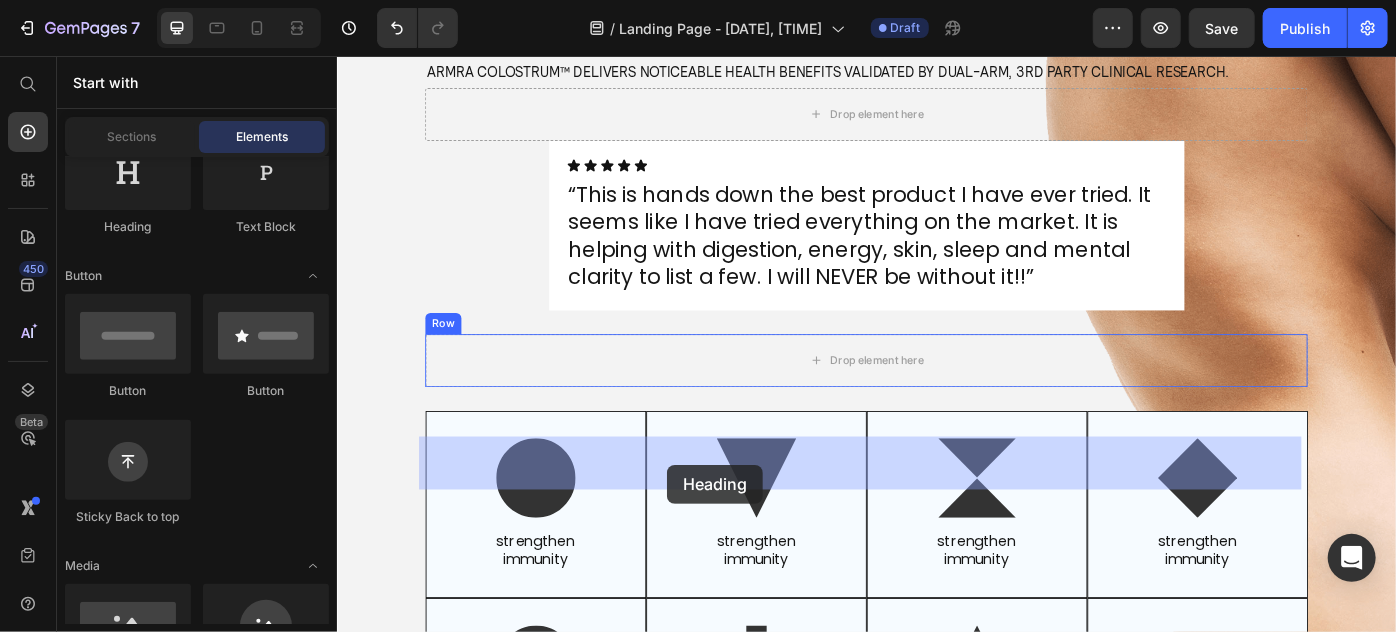 drag, startPoint x: 498, startPoint y: 254, endPoint x: 710, endPoint y: 518, distance: 338.5853 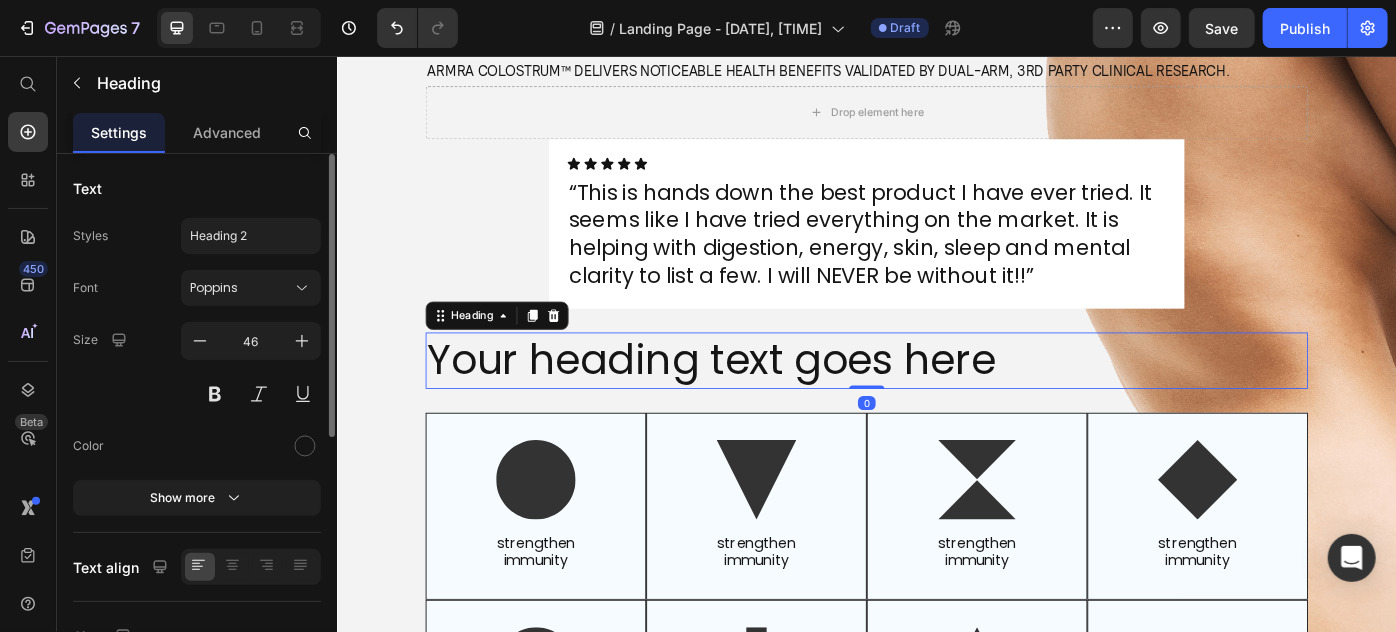 click on "Your heading text goes here" at bounding box center (936, 400) 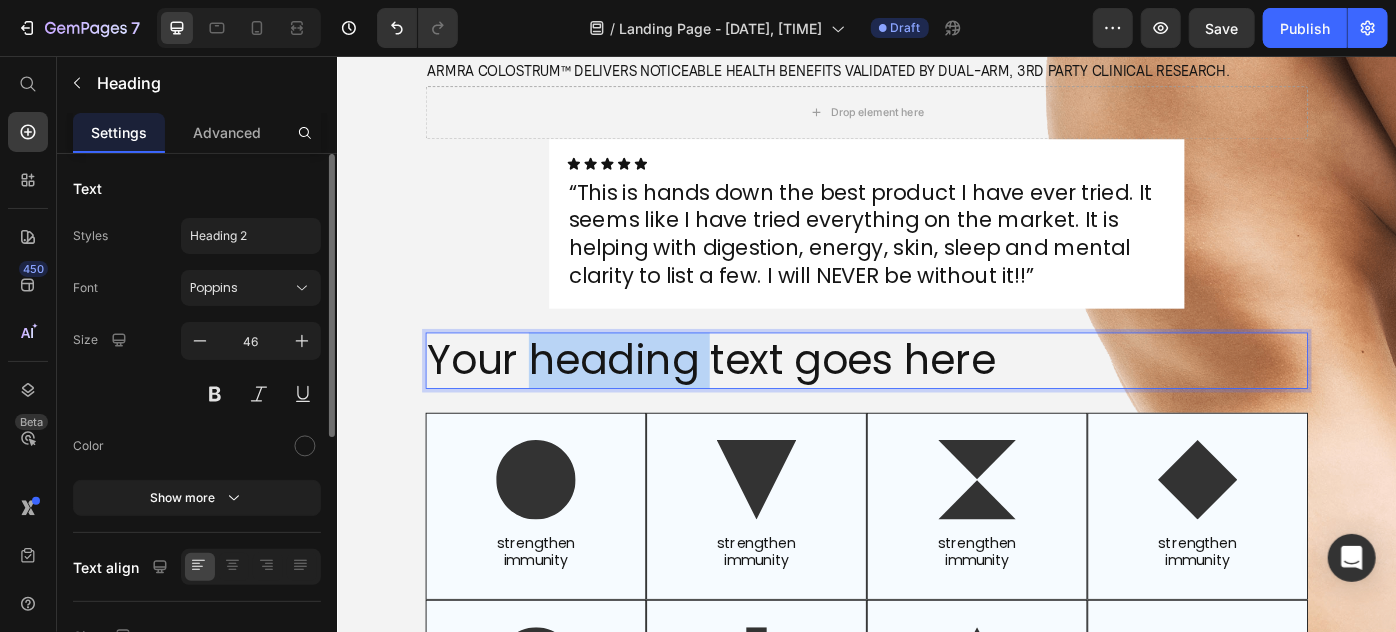 click on "Your heading text goes here" at bounding box center [936, 400] 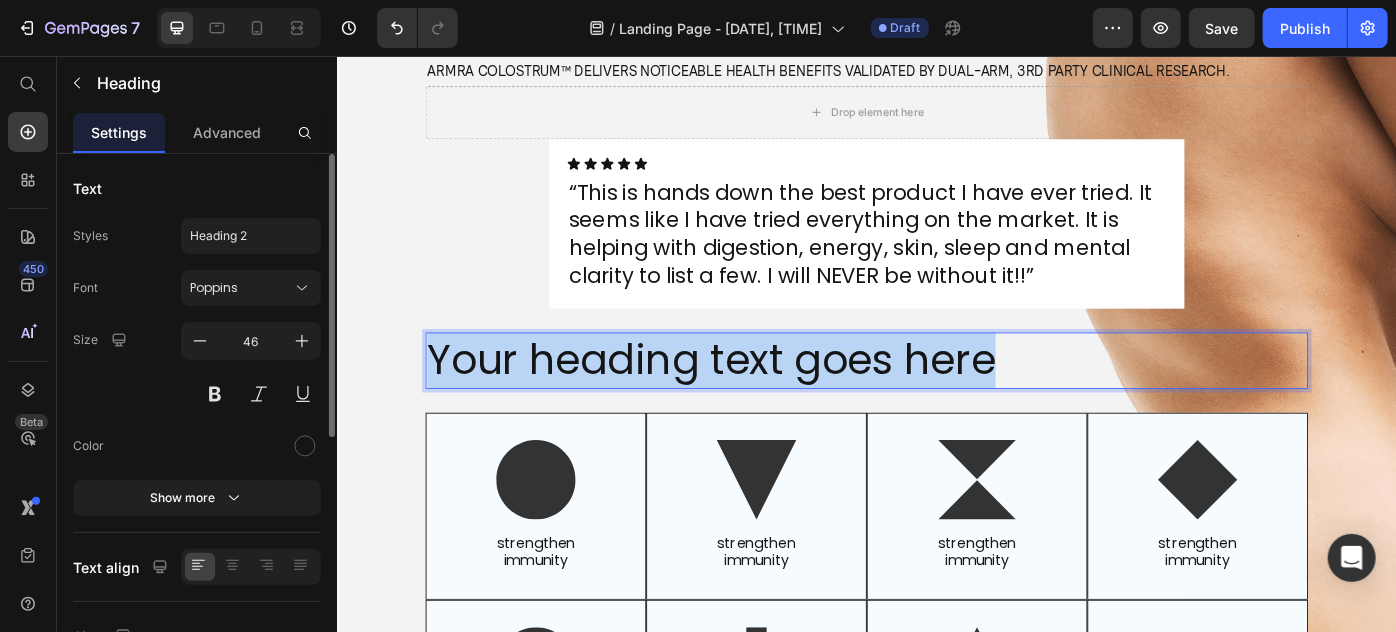 click on "Your heading text goes here" at bounding box center (936, 400) 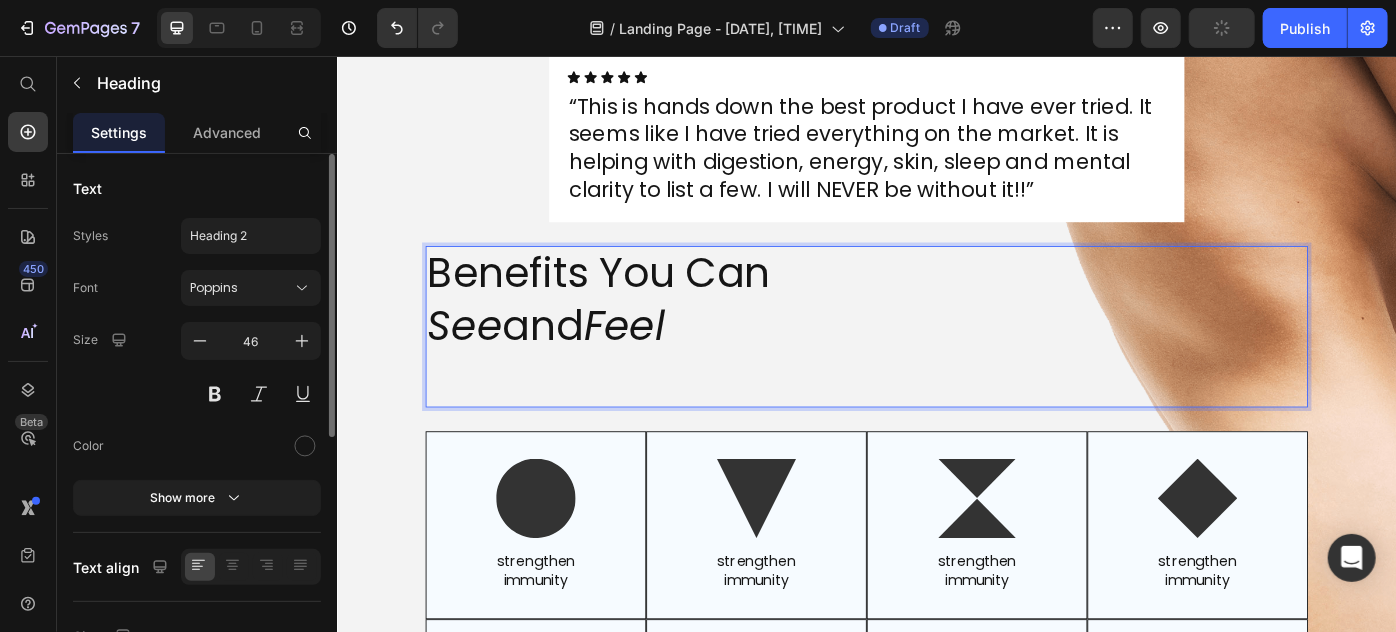 scroll, scrollTop: 2495, scrollLeft: 0, axis: vertical 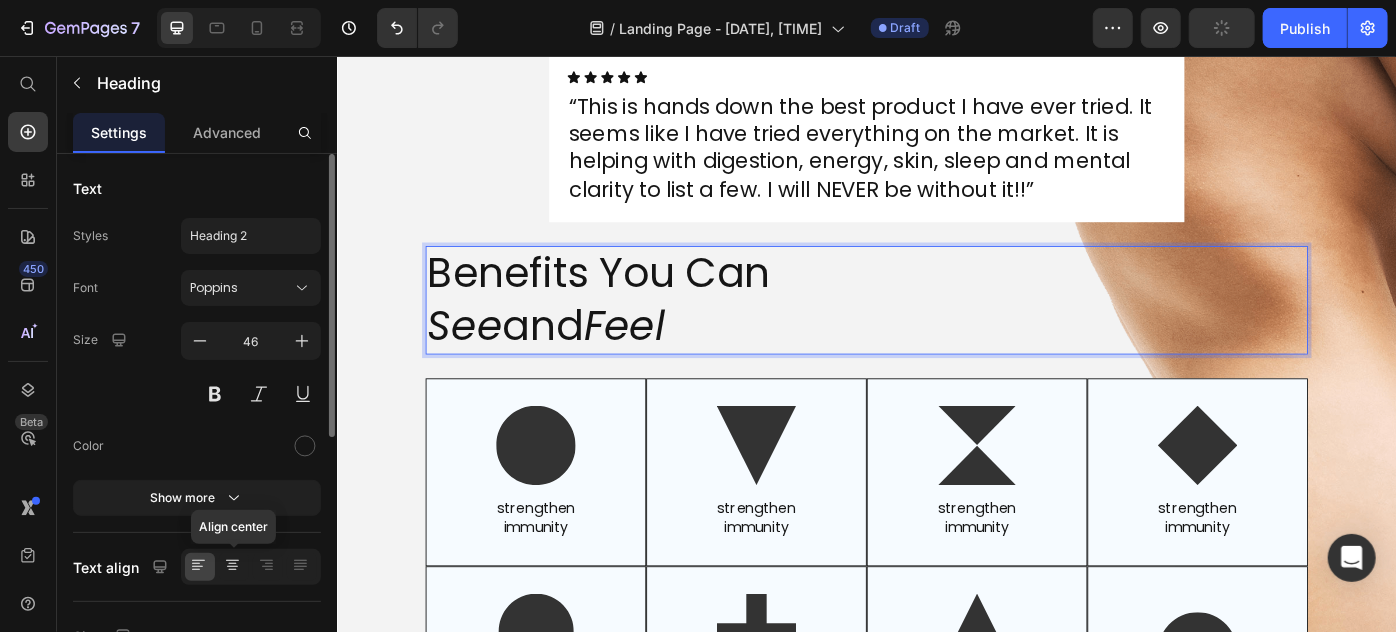 click 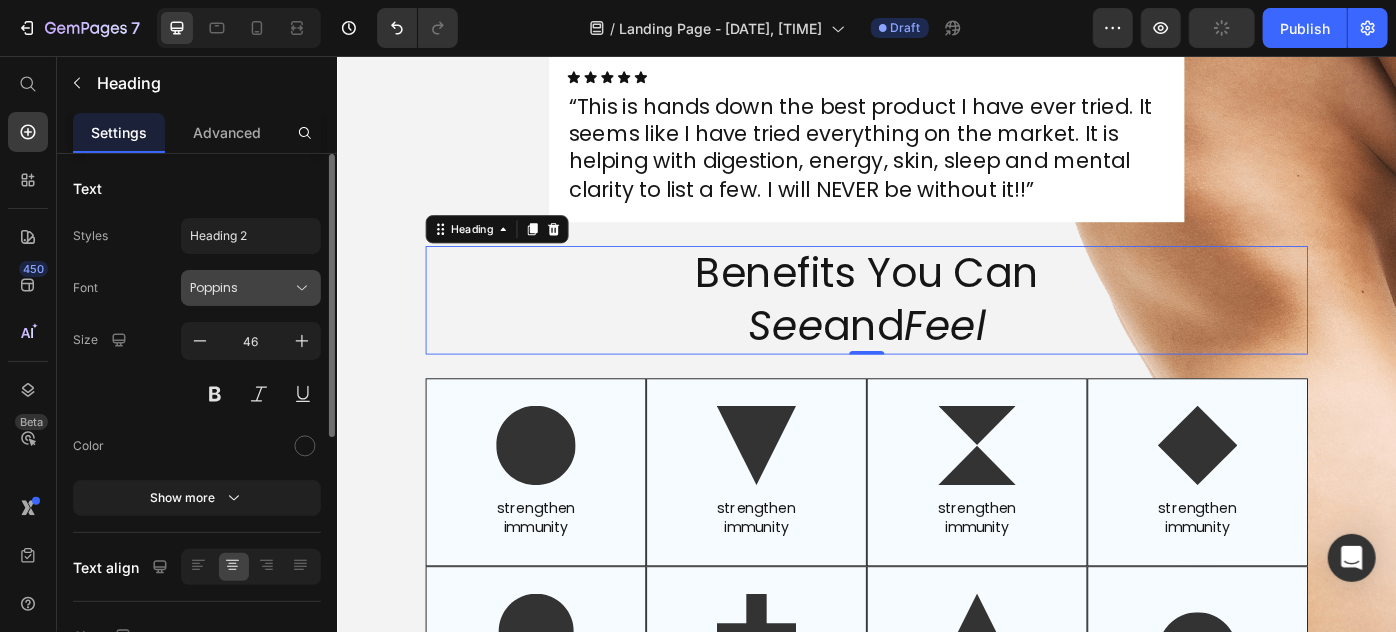 click on "Poppins" at bounding box center (251, 288) 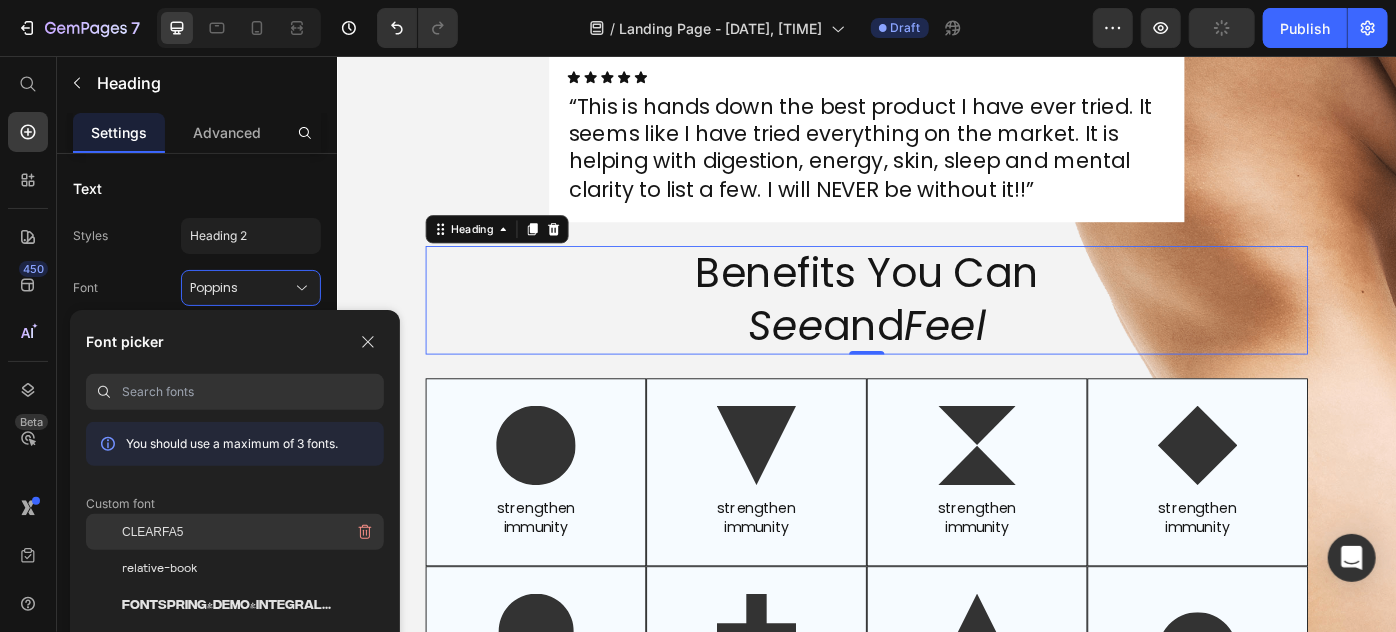 click on "CLEARFA5" 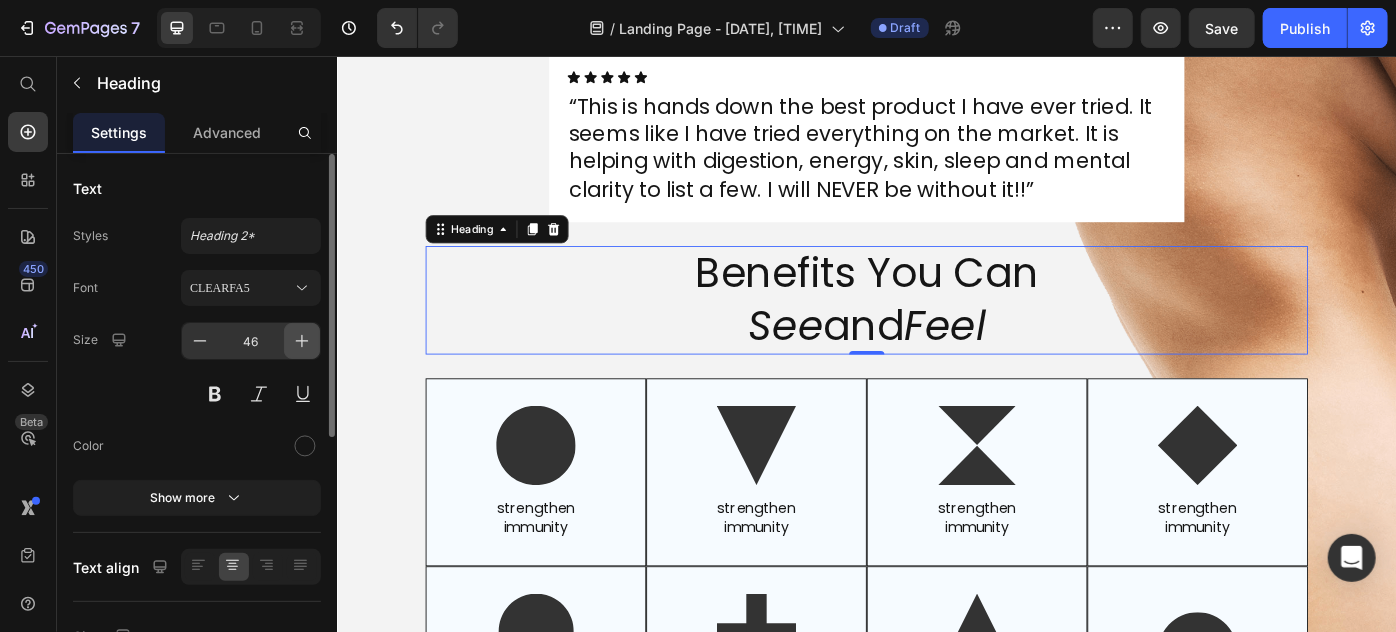 click 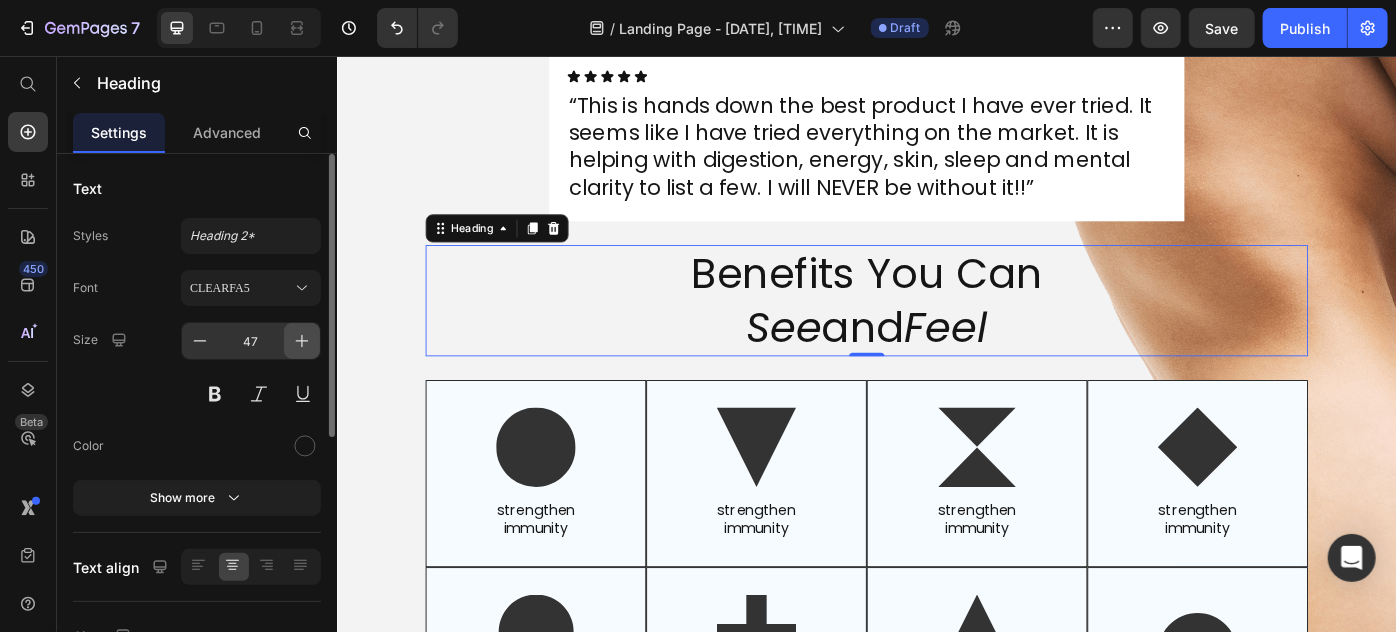 click 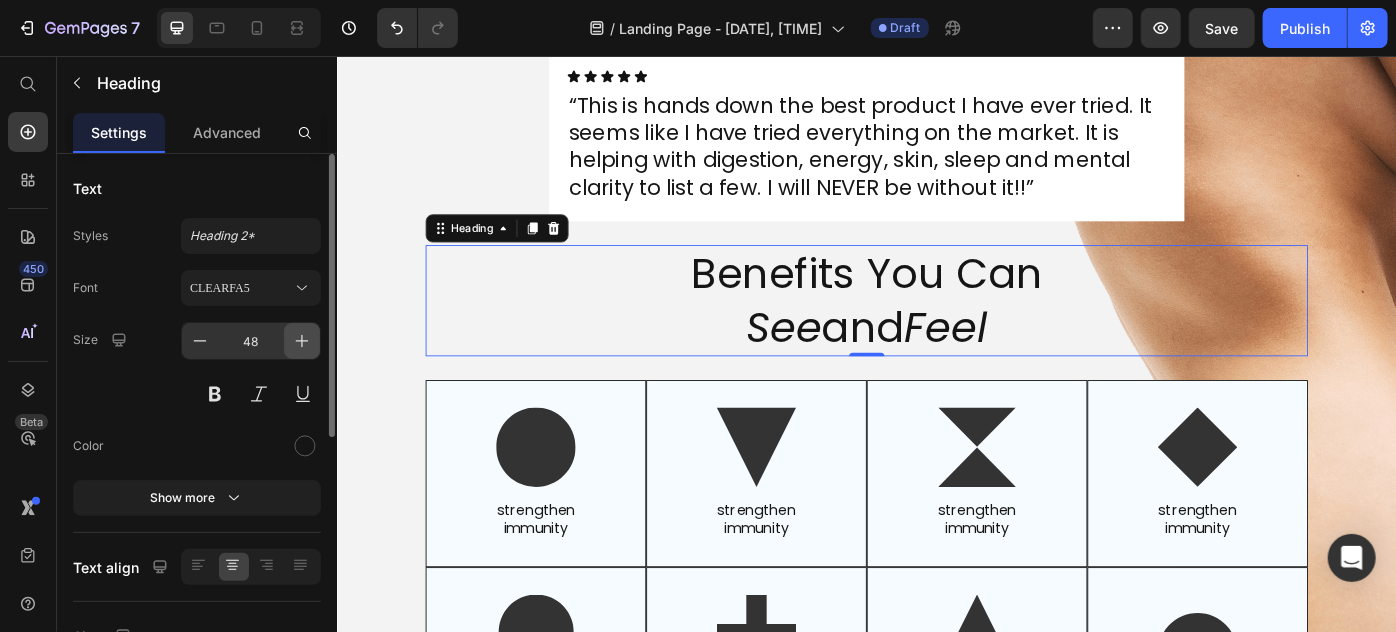 click 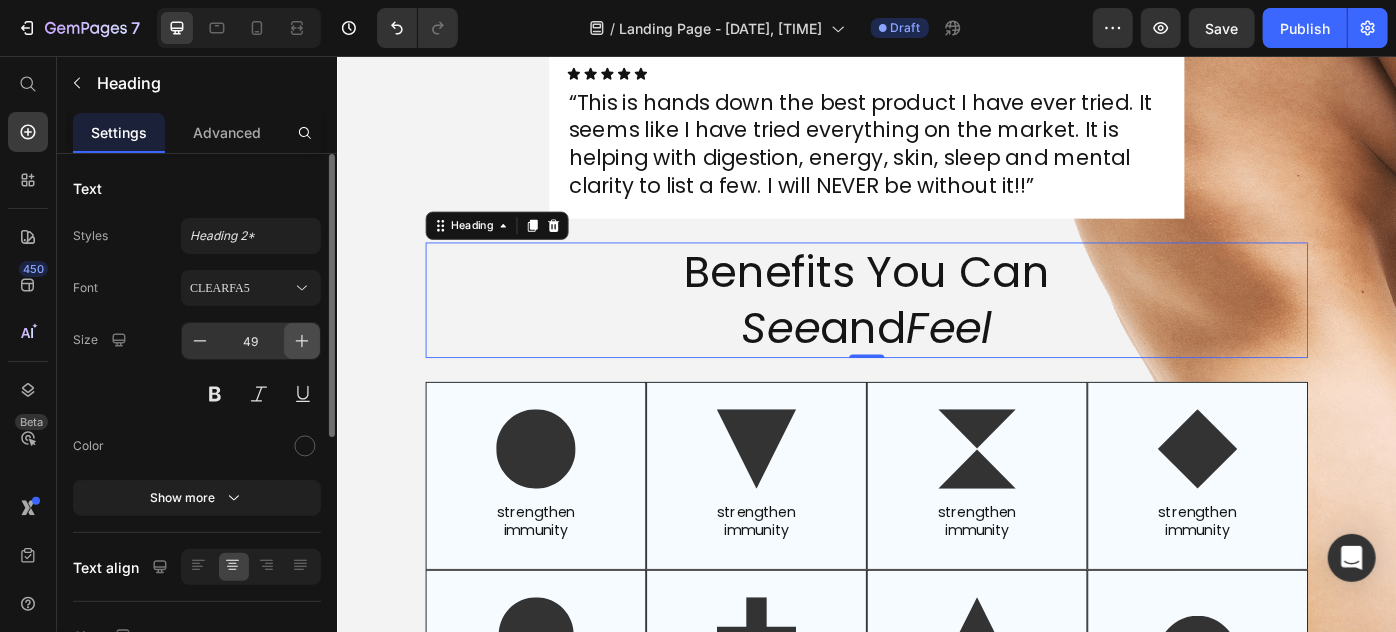 click 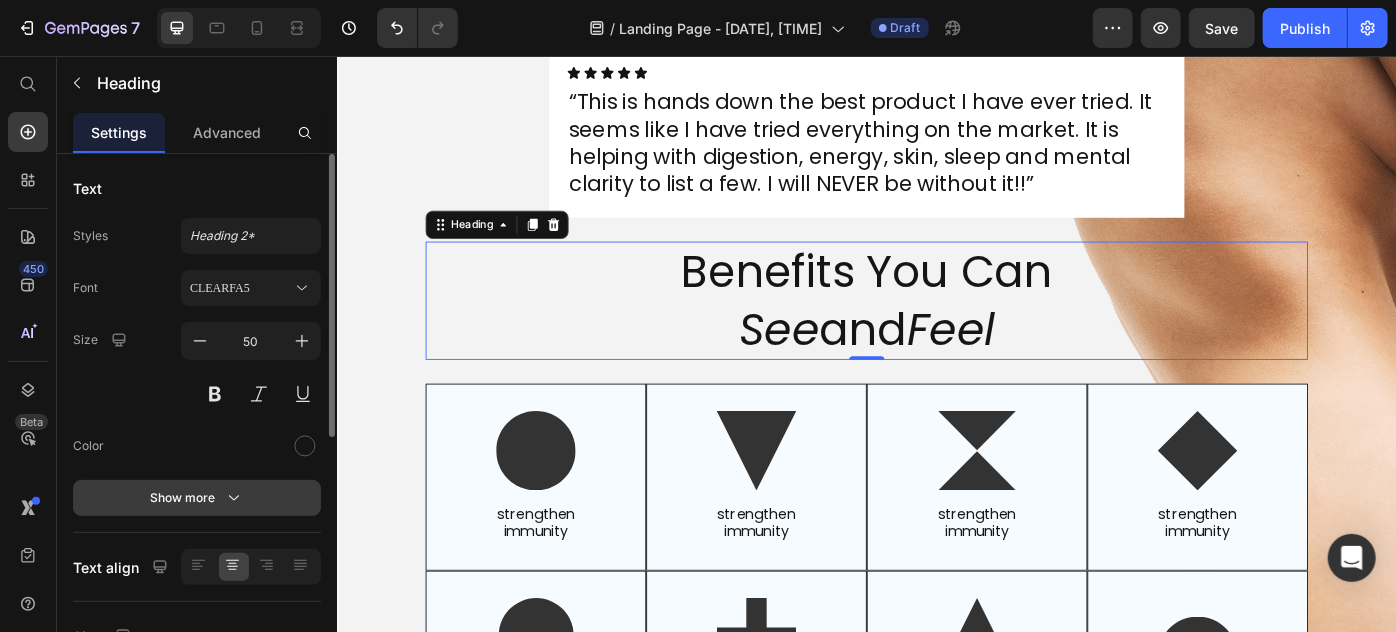 click on "Show more" at bounding box center (197, 498) 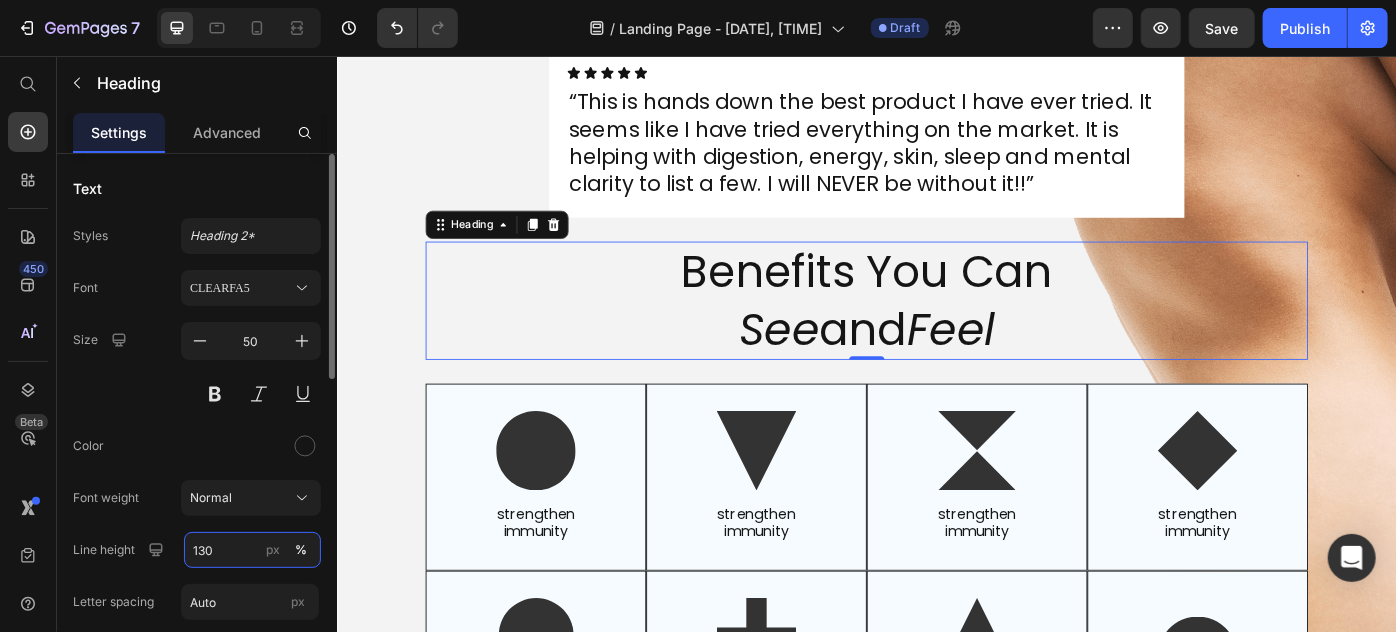click on "130" at bounding box center (252, 550) 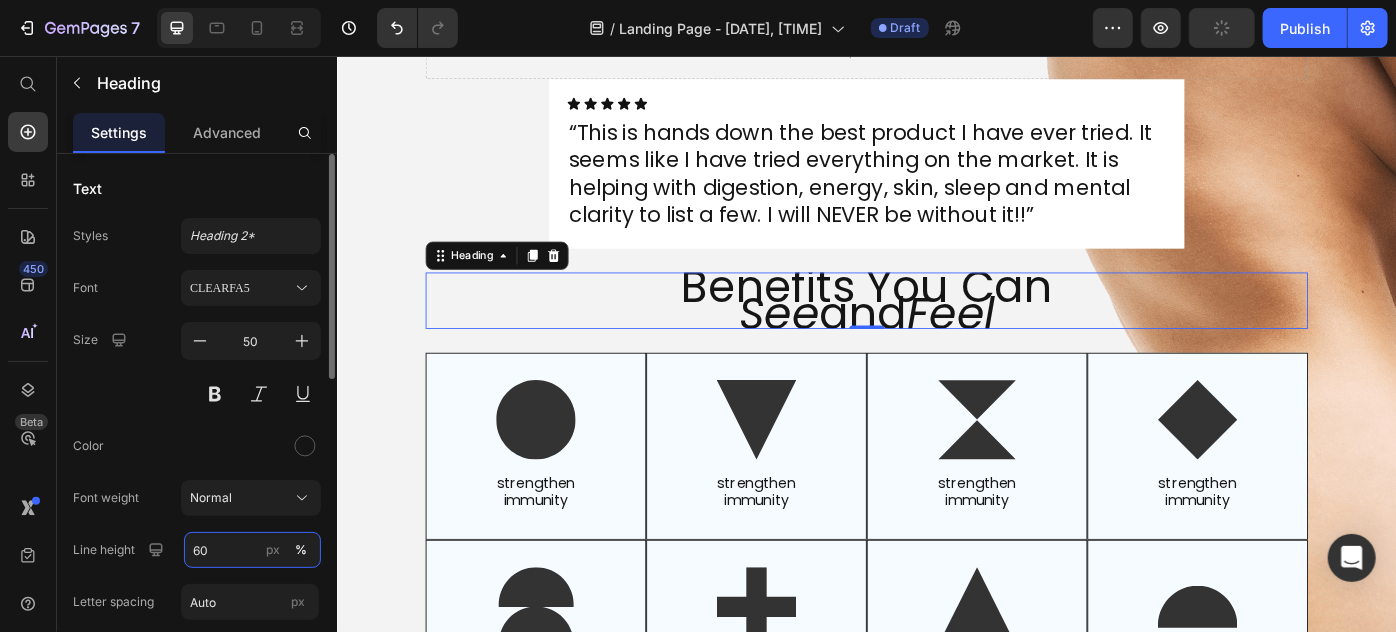 type on "60" 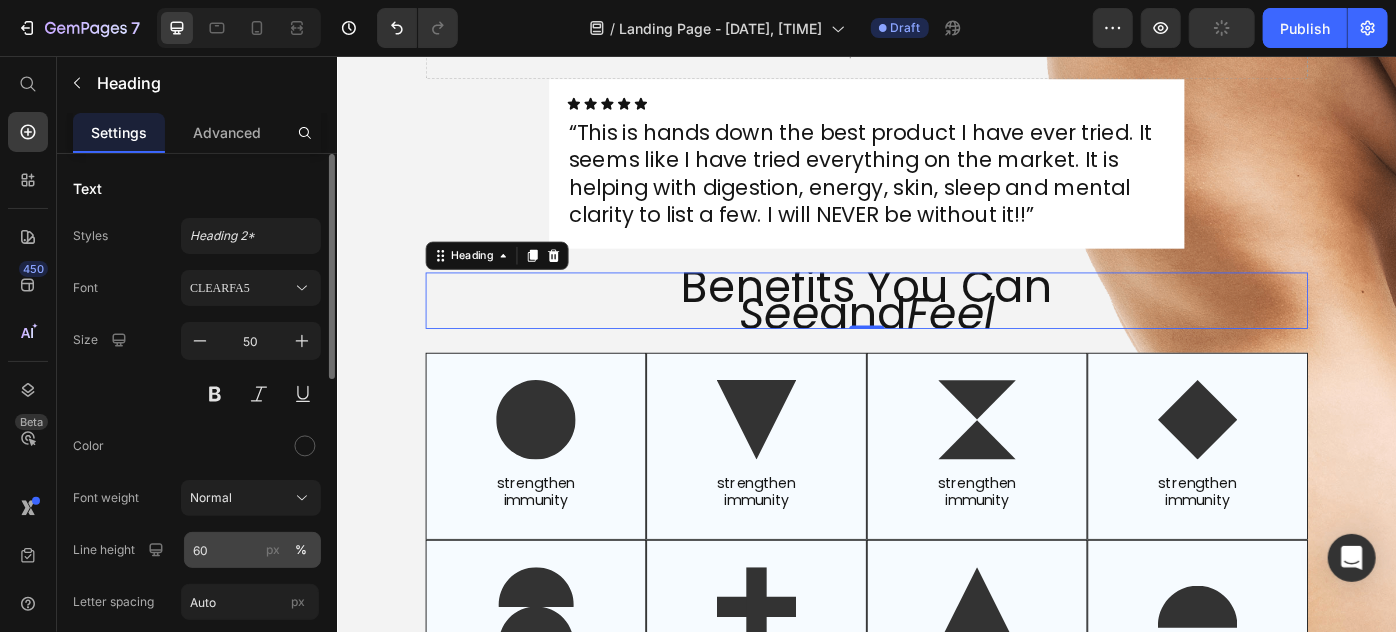 click on "px" at bounding box center [273, 550] 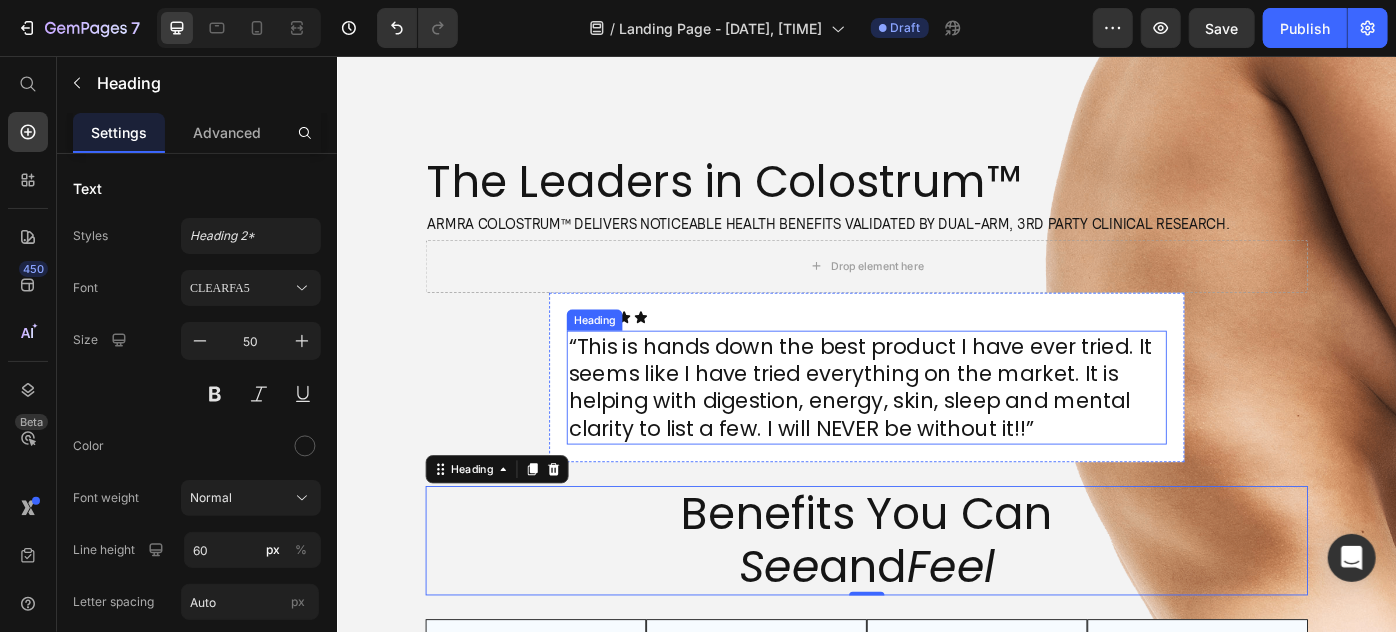 scroll, scrollTop: 2222, scrollLeft: 0, axis: vertical 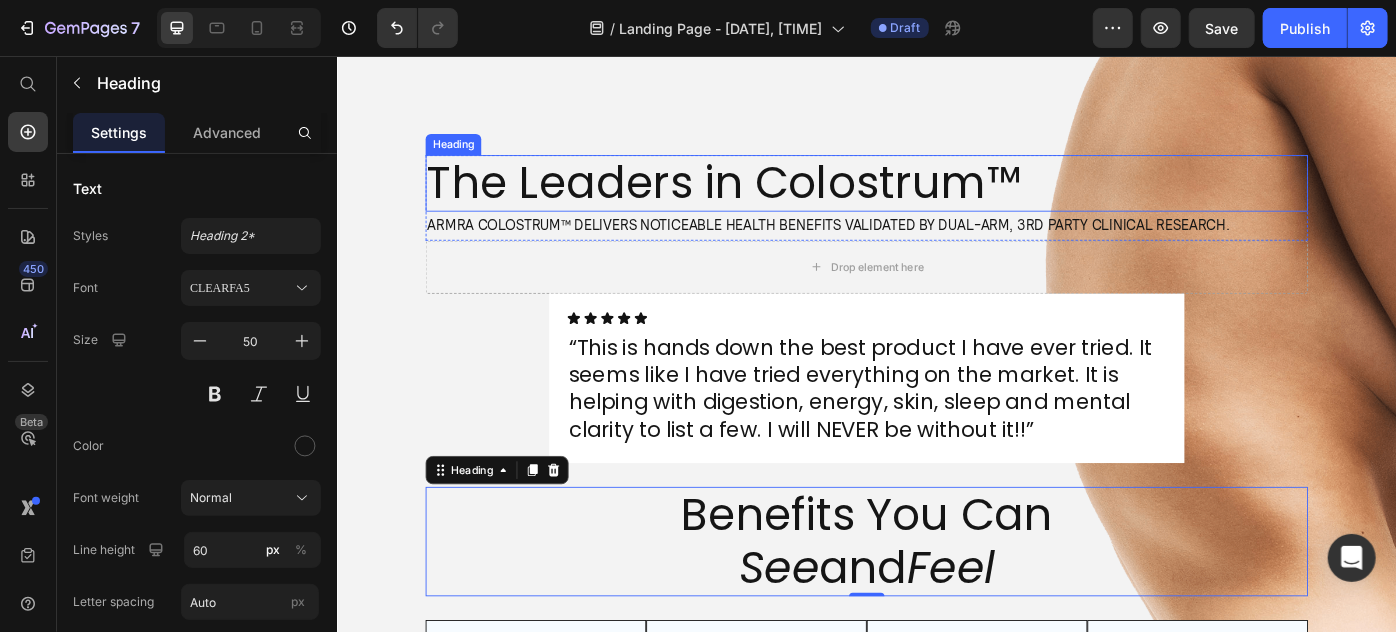 click on "The Leaders in Colostrum™" at bounding box center (936, 199) 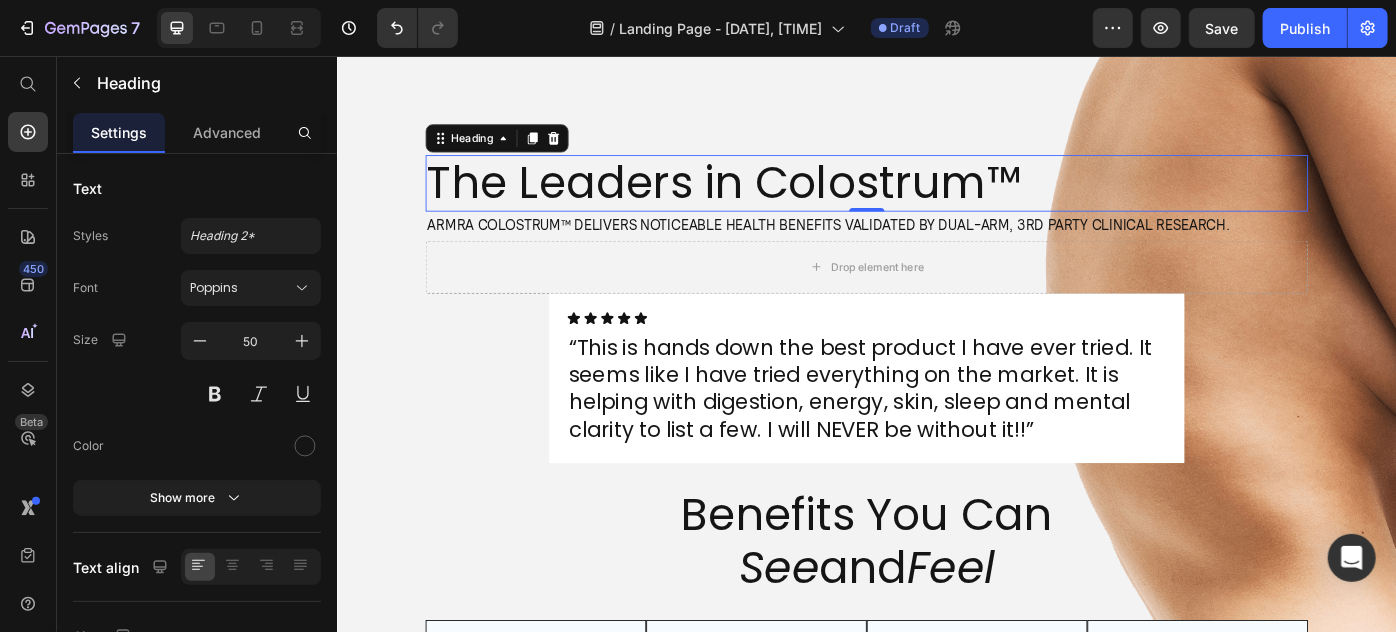 scroll, scrollTop: 0, scrollLeft: 0, axis: both 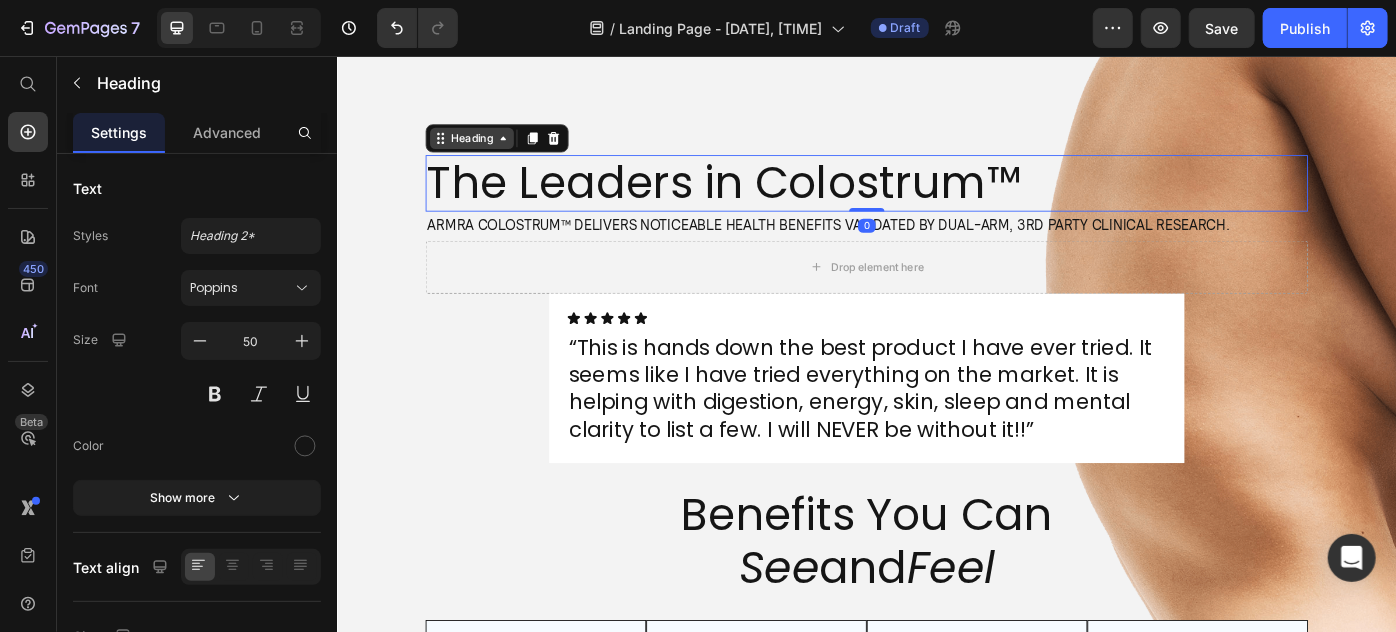 click on "Heading" at bounding box center [488, 148] 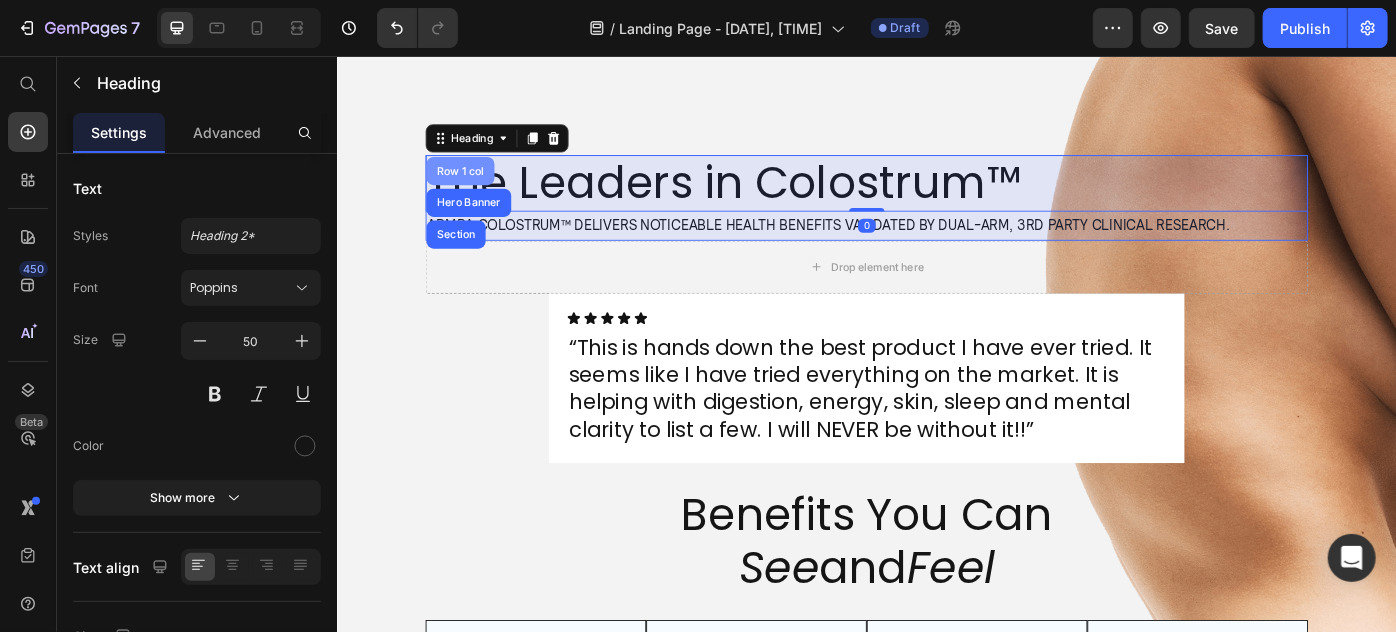 click on "Row 1 col" at bounding box center (475, 185) 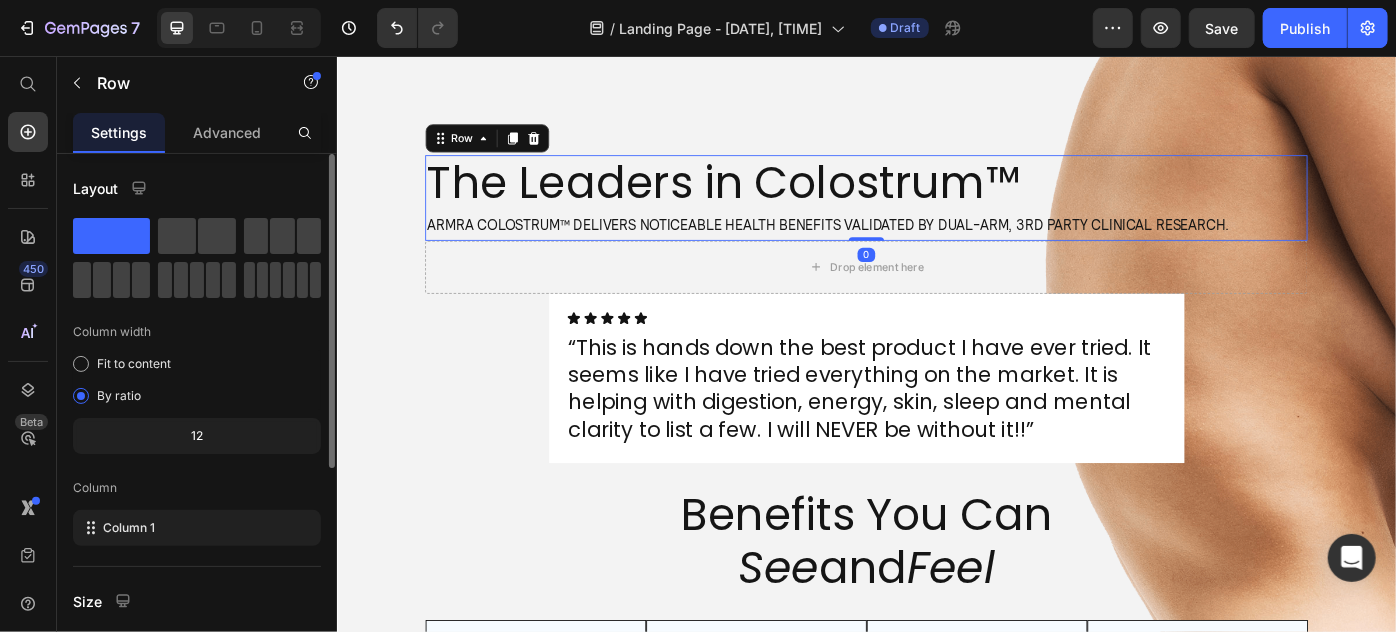 scroll, scrollTop: 181, scrollLeft: 0, axis: vertical 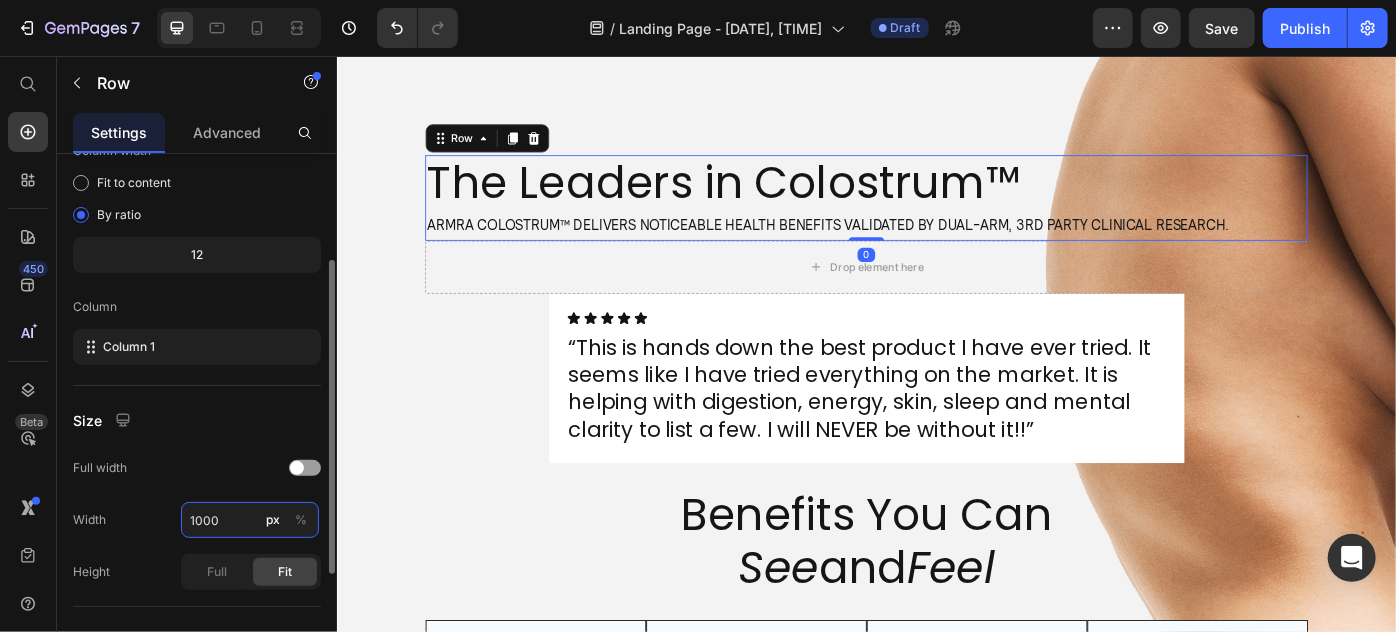 click on "1000" at bounding box center (250, 520) 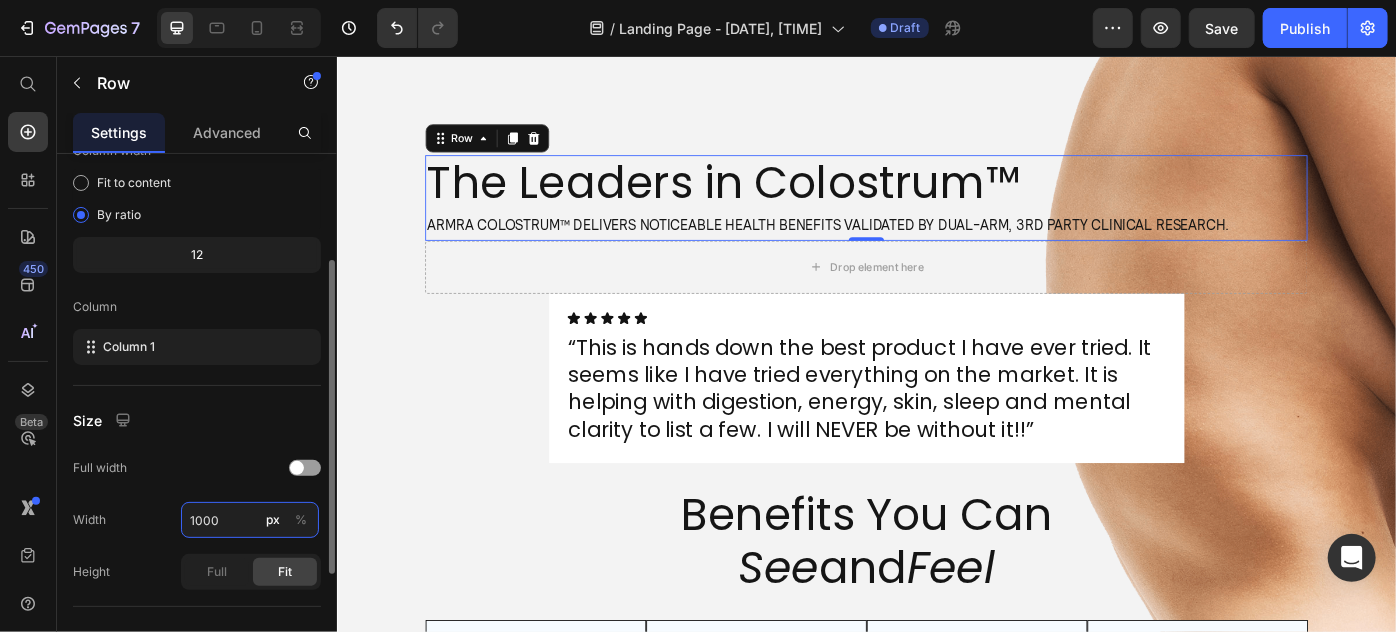 paste on "200 px" 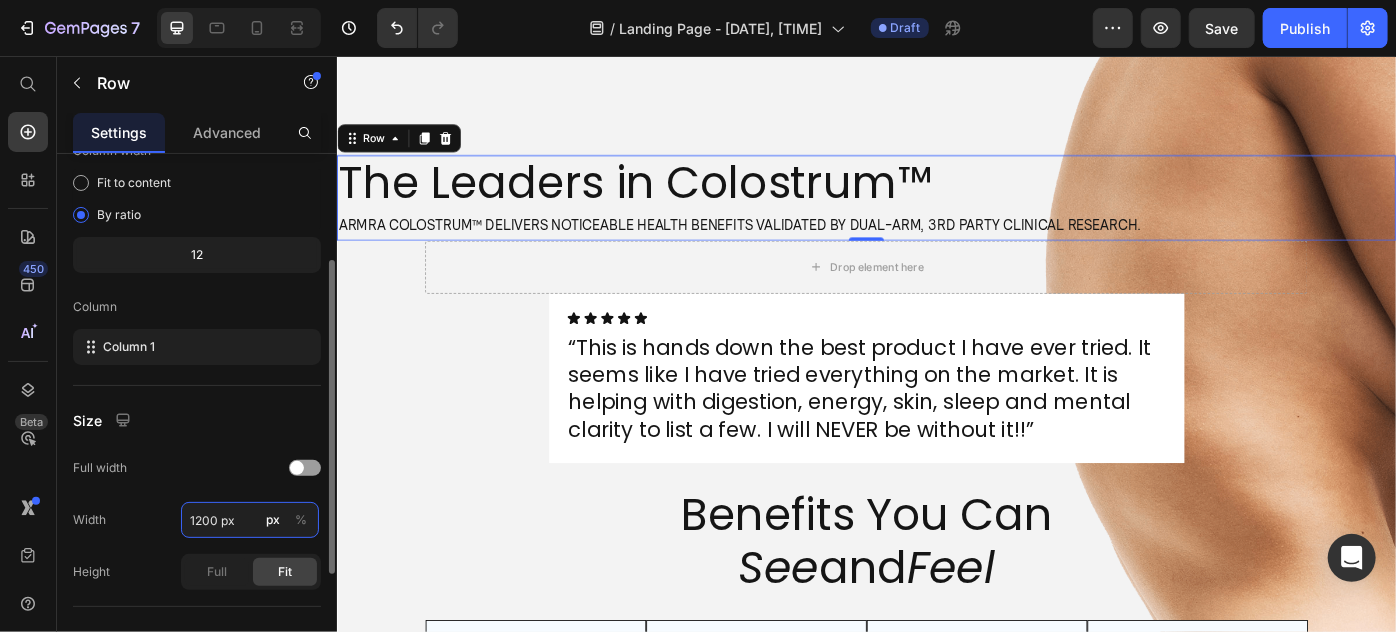 scroll, scrollTop: 0, scrollLeft: 0, axis: both 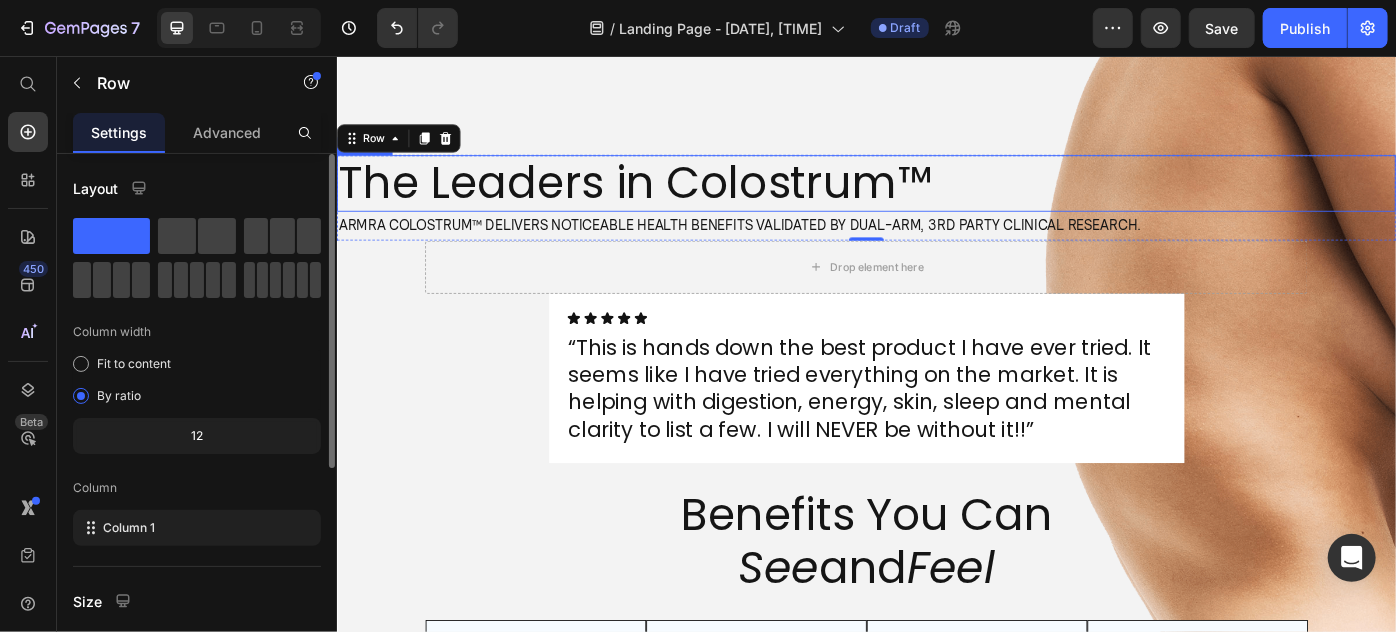 click on "The Leaders in Colostrum™" at bounding box center (936, 199) 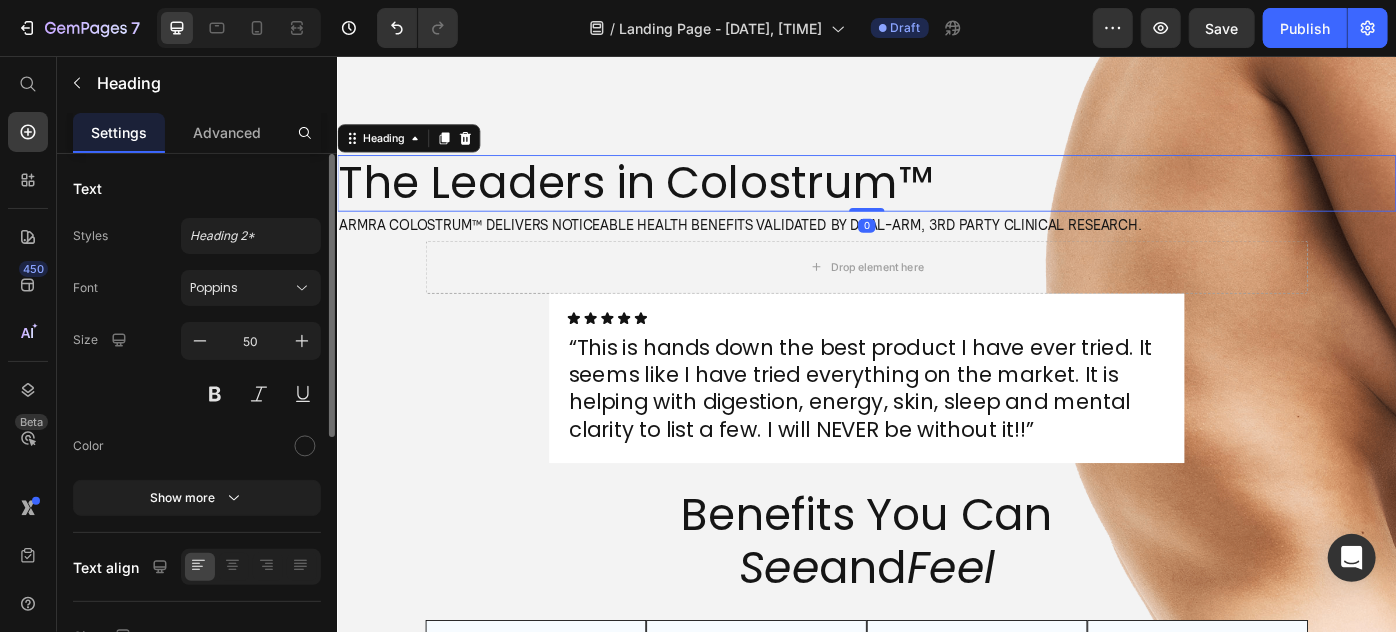 scroll, scrollTop: 90, scrollLeft: 0, axis: vertical 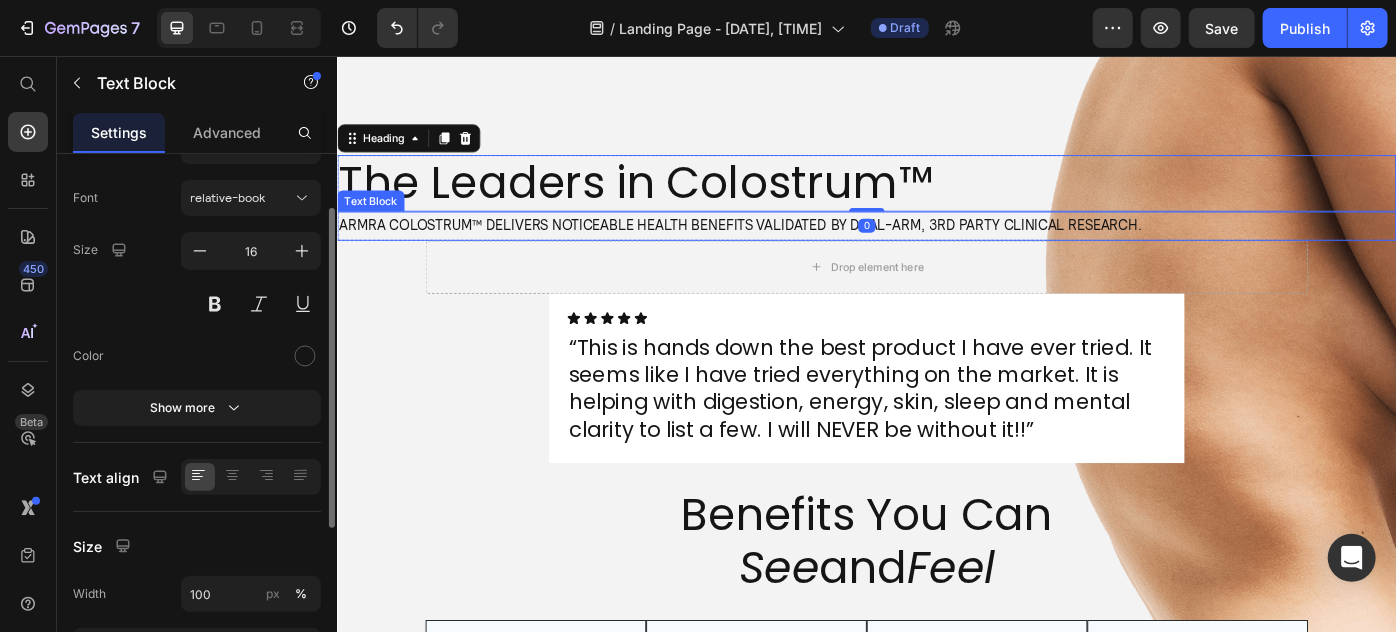 click on "ARMRA COLOSTRUM™ DELIVERS NOTICEABLE HEALTH BENEFITS VALIDATED BY DUAL-ARM, 3RD PARTY CLINICAL RESEARCH." at bounding box center (936, 247) 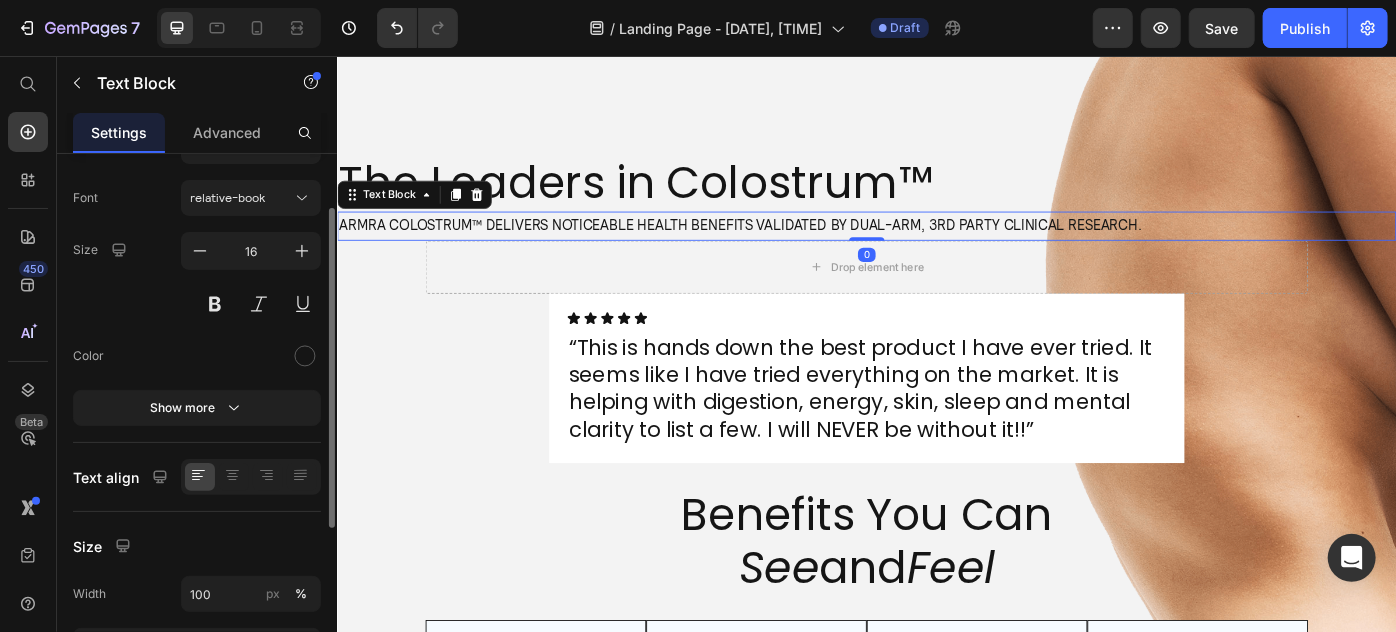 scroll, scrollTop: 0, scrollLeft: 0, axis: both 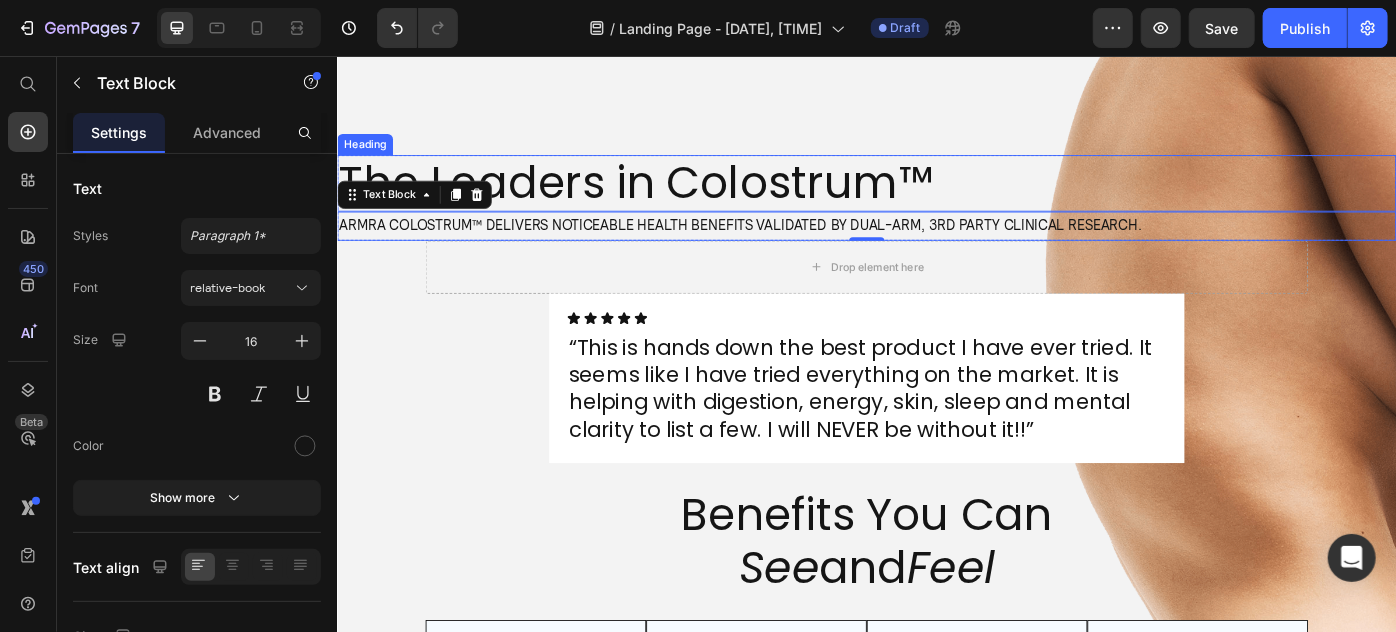 click on "The Leaders in Colostrum™" at bounding box center (936, 199) 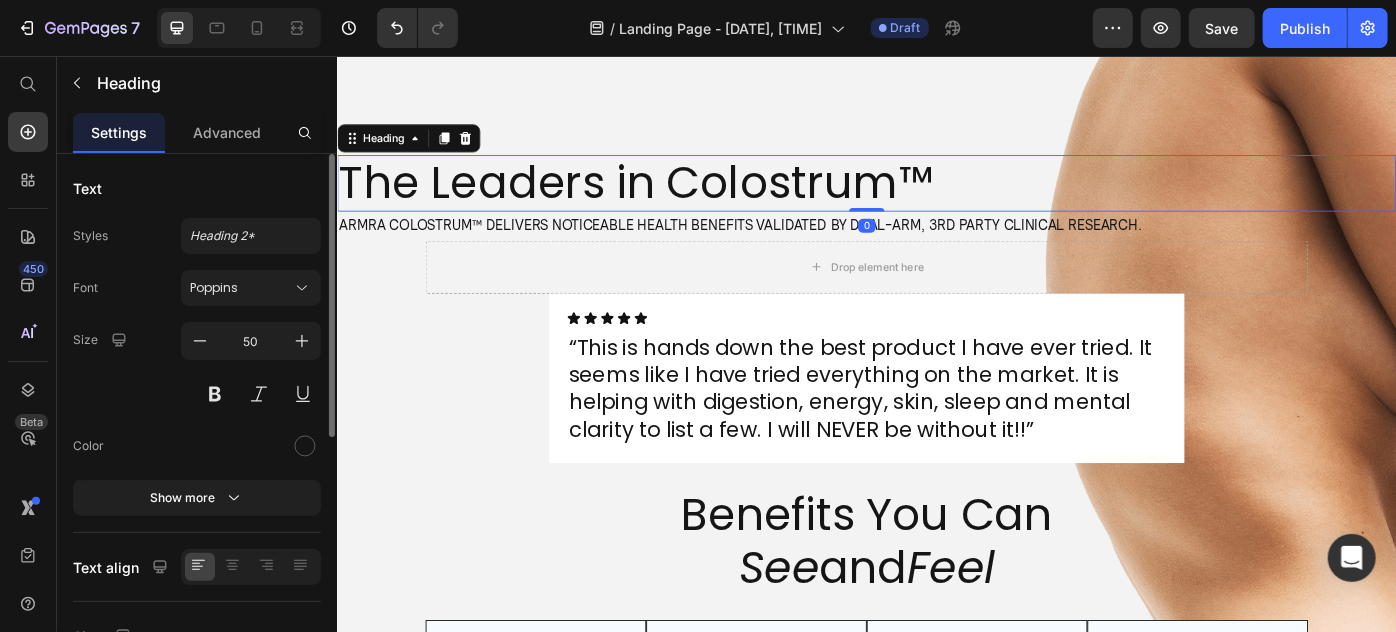 click on "Styles Heading 2* Font Poppins Size 50 Color Show more" 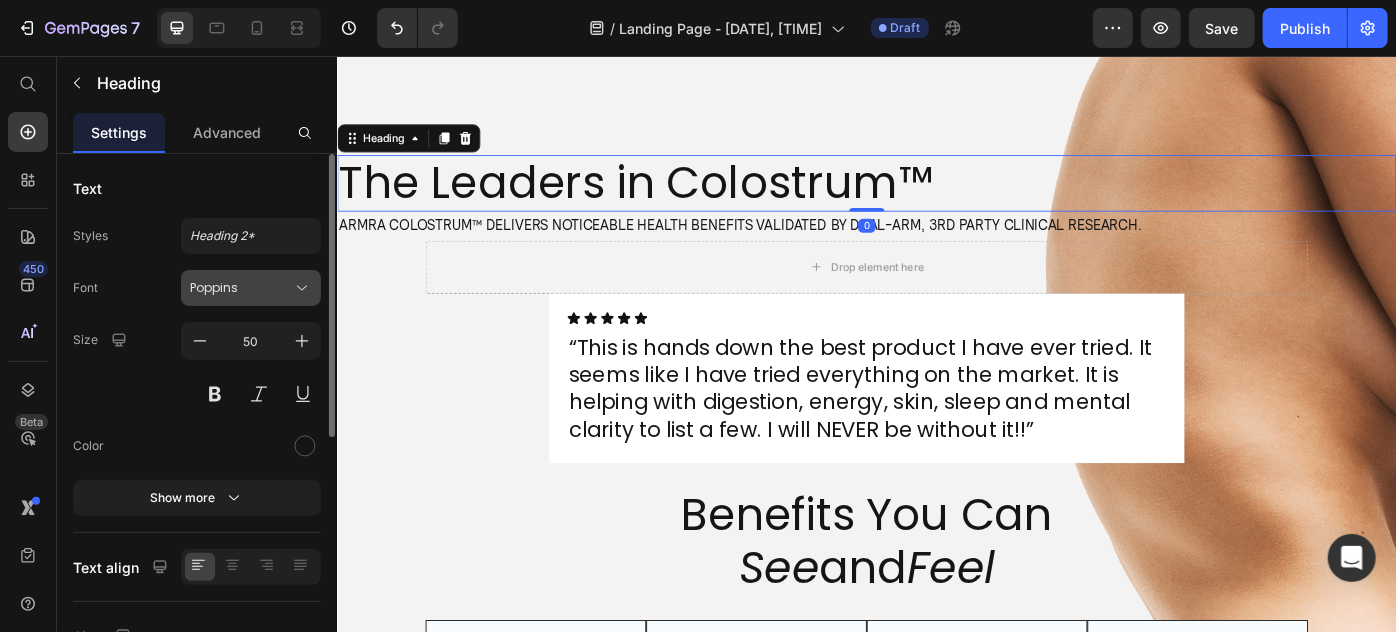 click on "Poppins" at bounding box center [241, 288] 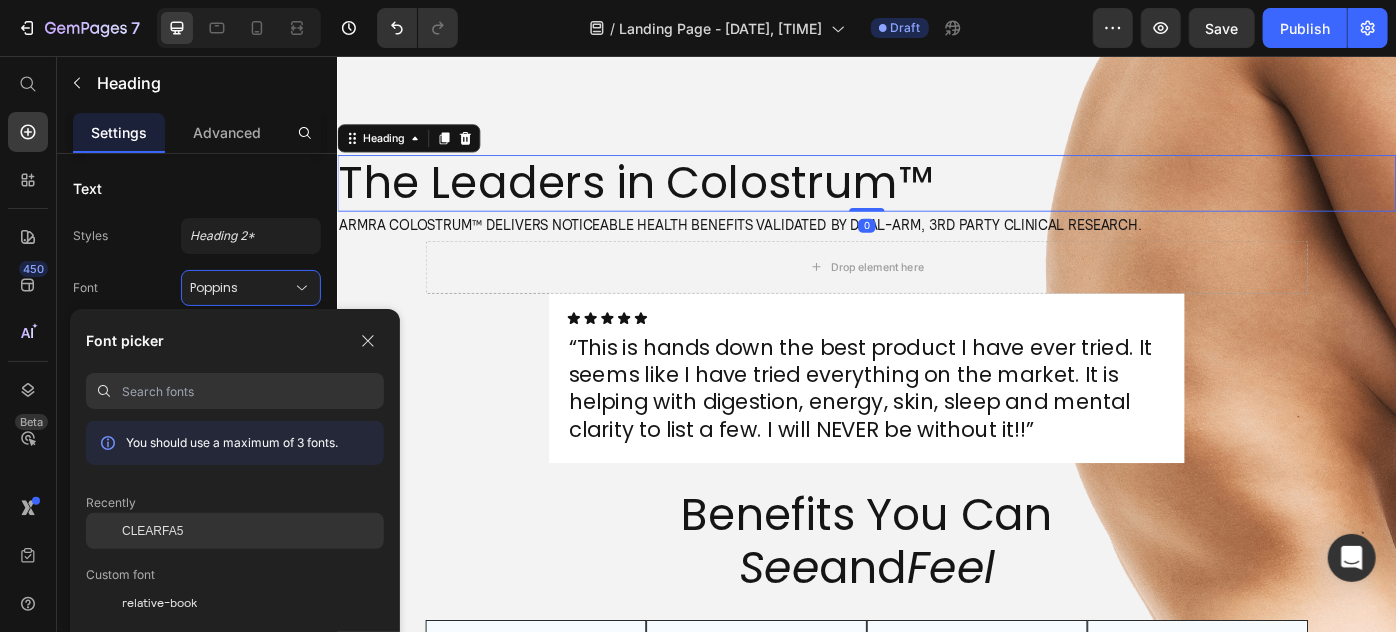 click on "CLEARFA5" 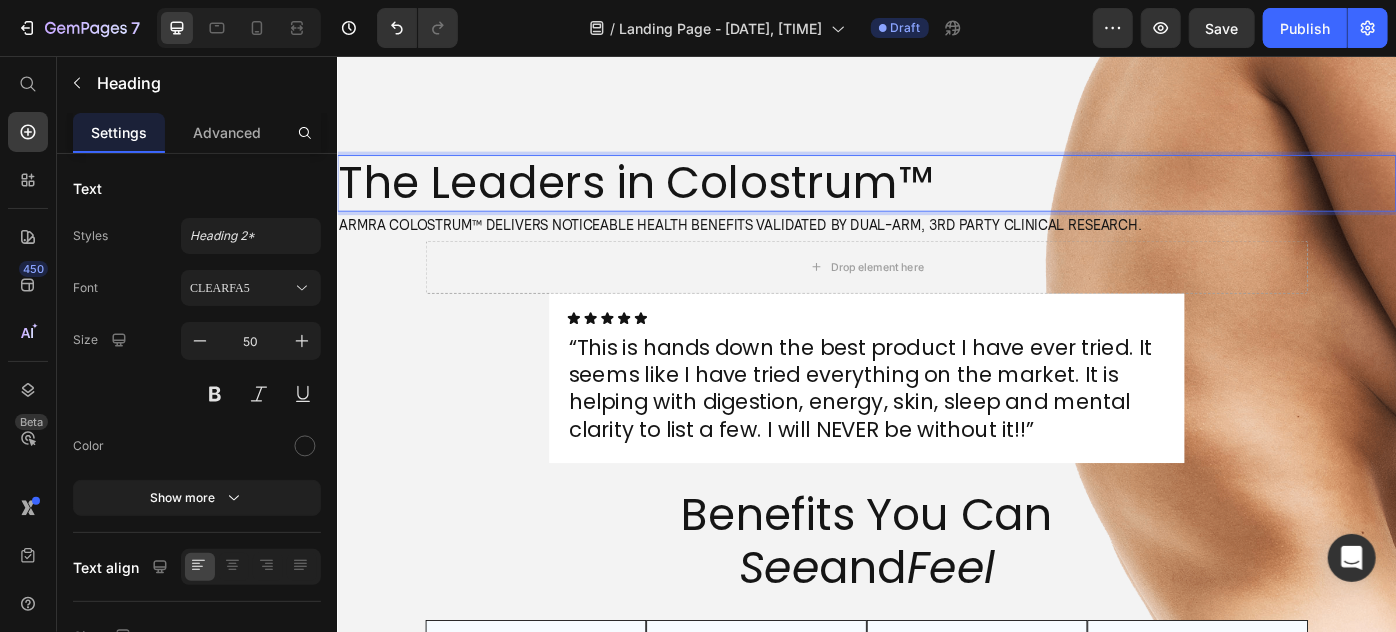 click on "The Leaders in Colostrum™" at bounding box center [936, 199] 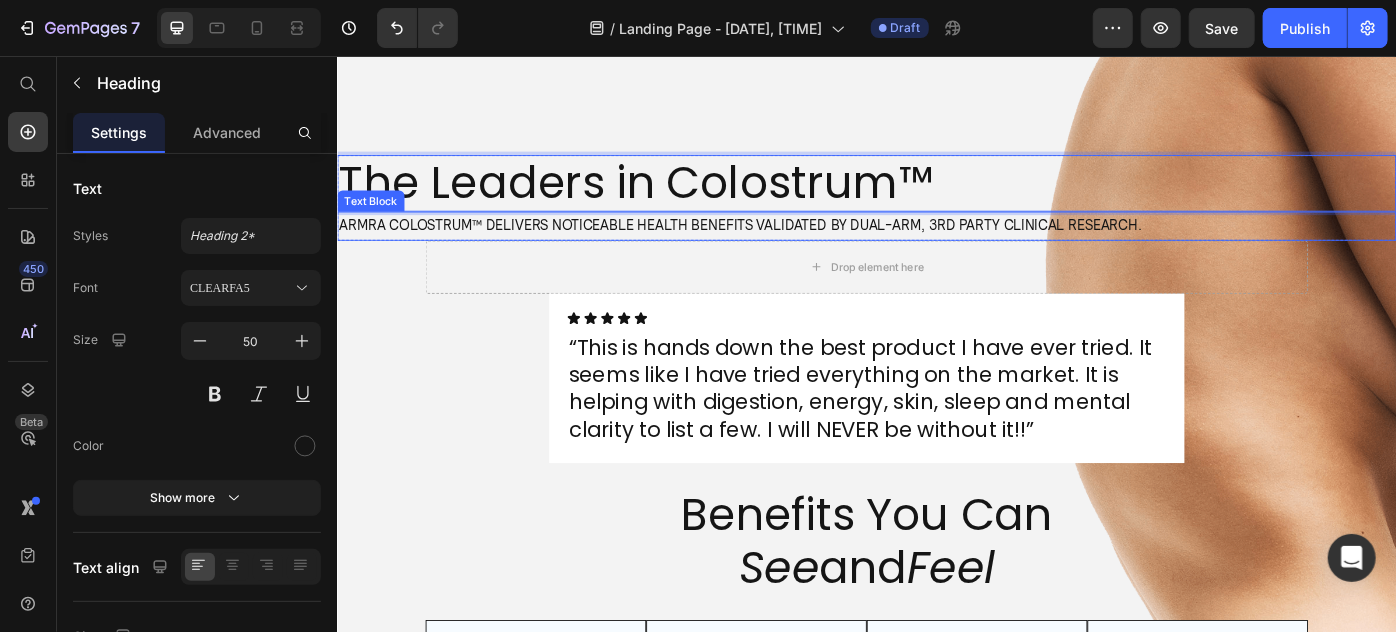 click on "ARMRA COLOSTRUM™ DELIVERS NOTICEABLE HEALTH BENEFITS VALIDATED BY DUAL-ARM, 3RD PARTY CLINICAL RESEARCH." at bounding box center (936, 247) 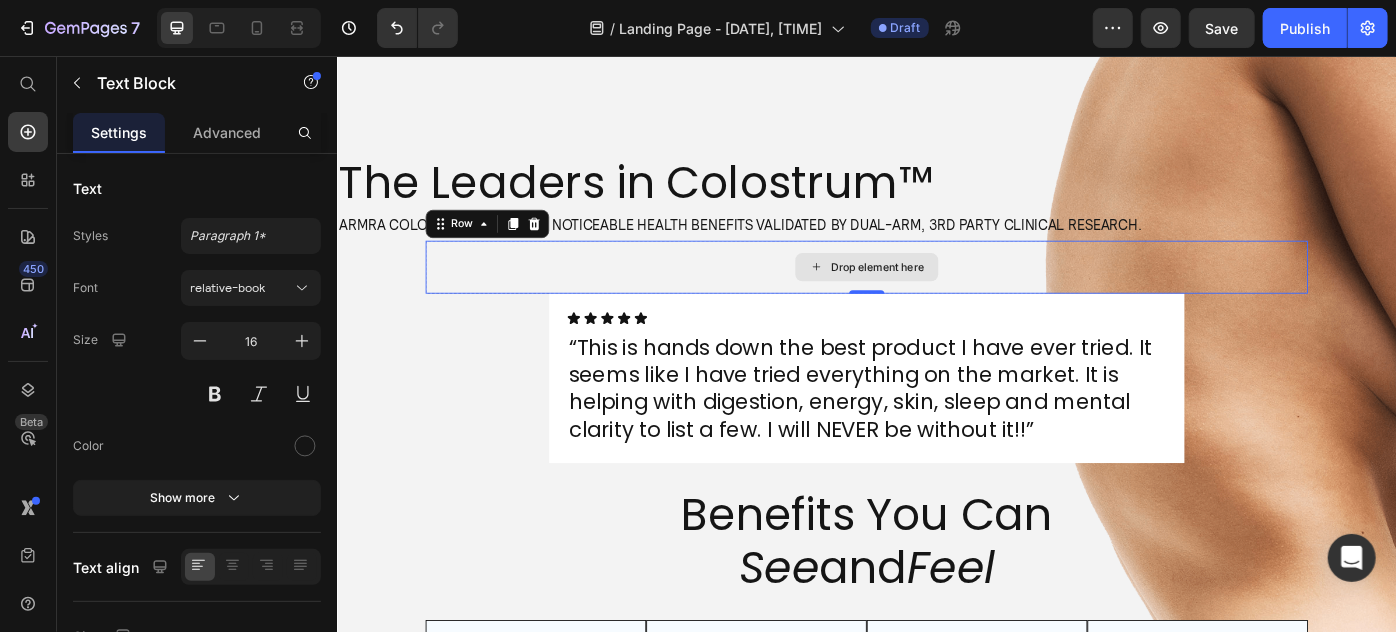 click on "Drop element here" at bounding box center [936, 294] 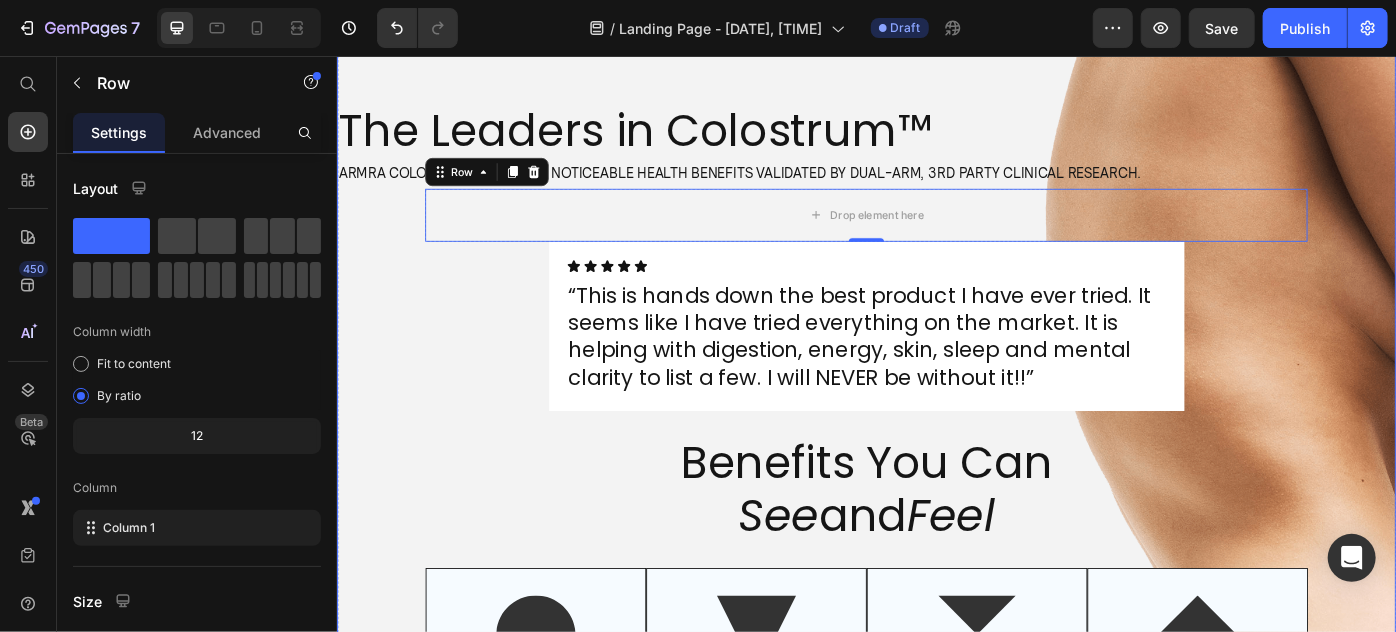scroll, scrollTop: 2313, scrollLeft: 0, axis: vertical 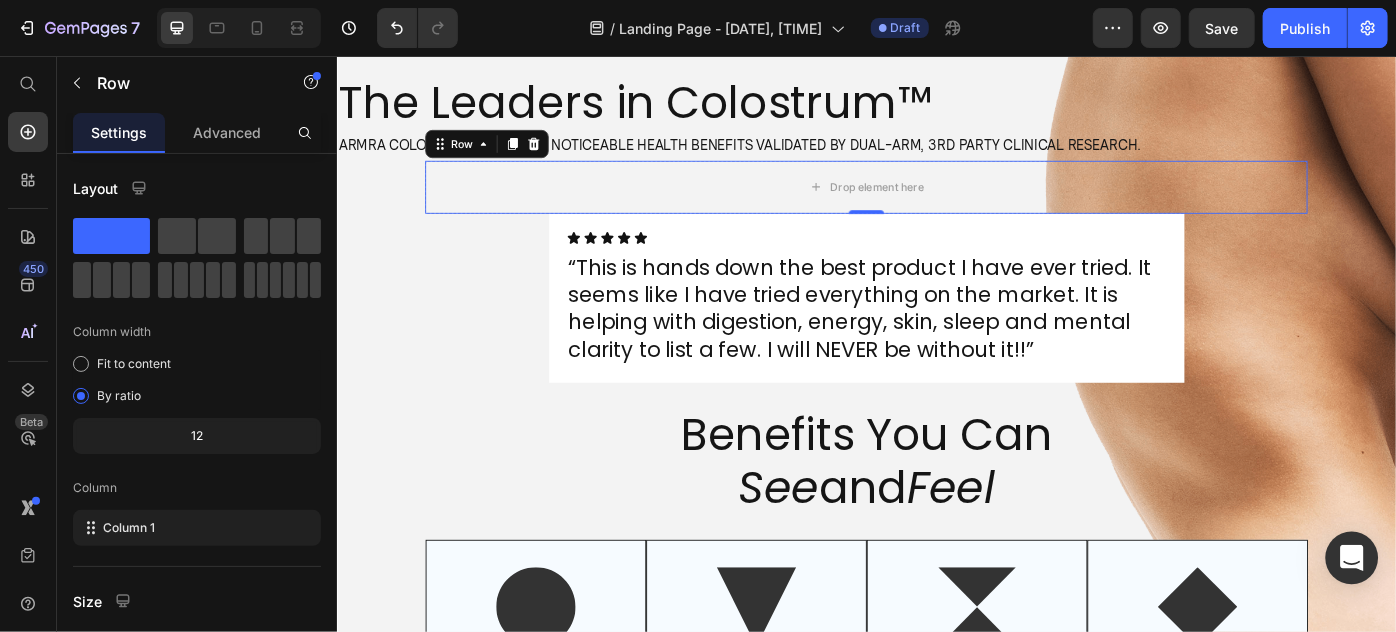 click 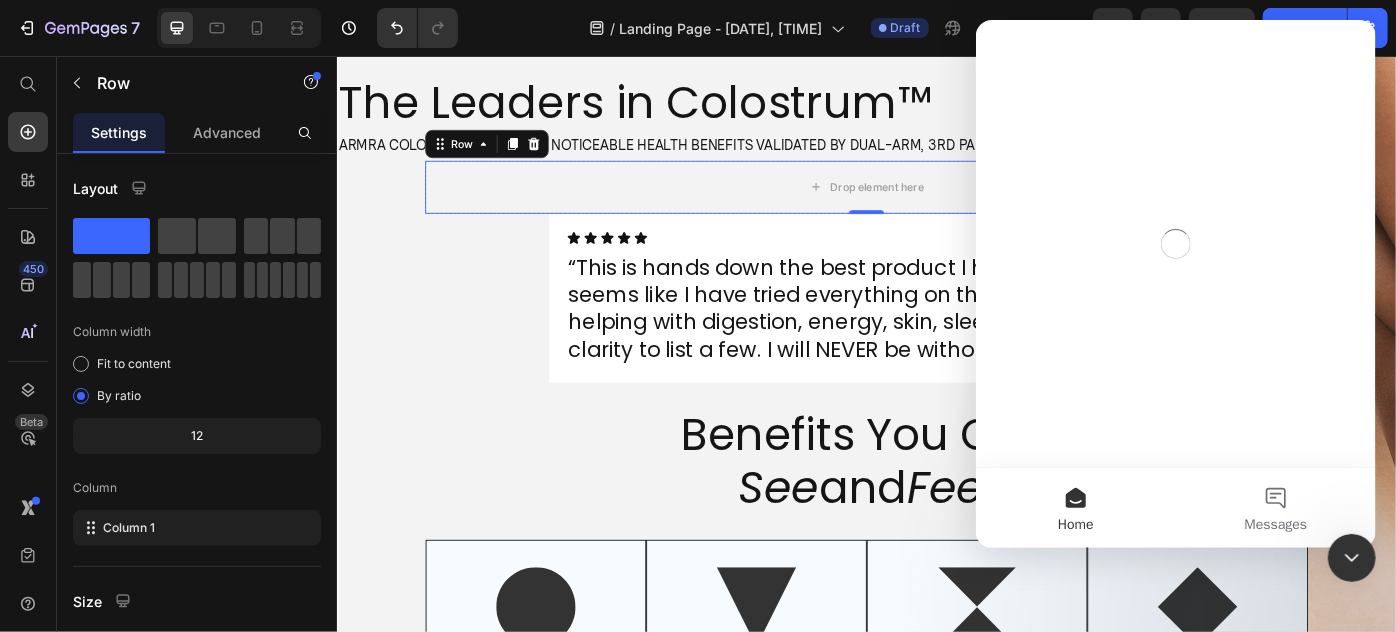 scroll, scrollTop: 0, scrollLeft: 0, axis: both 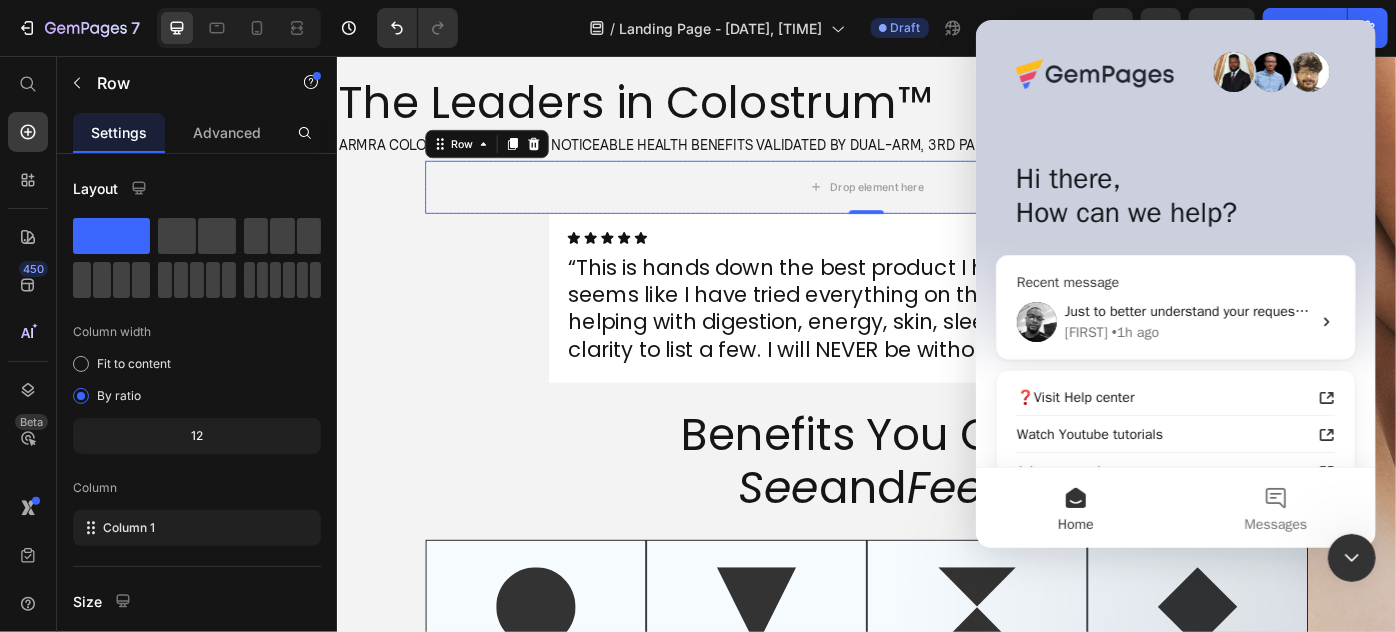 click on "[FIRST] •  1h ago" at bounding box center [1187, 332] 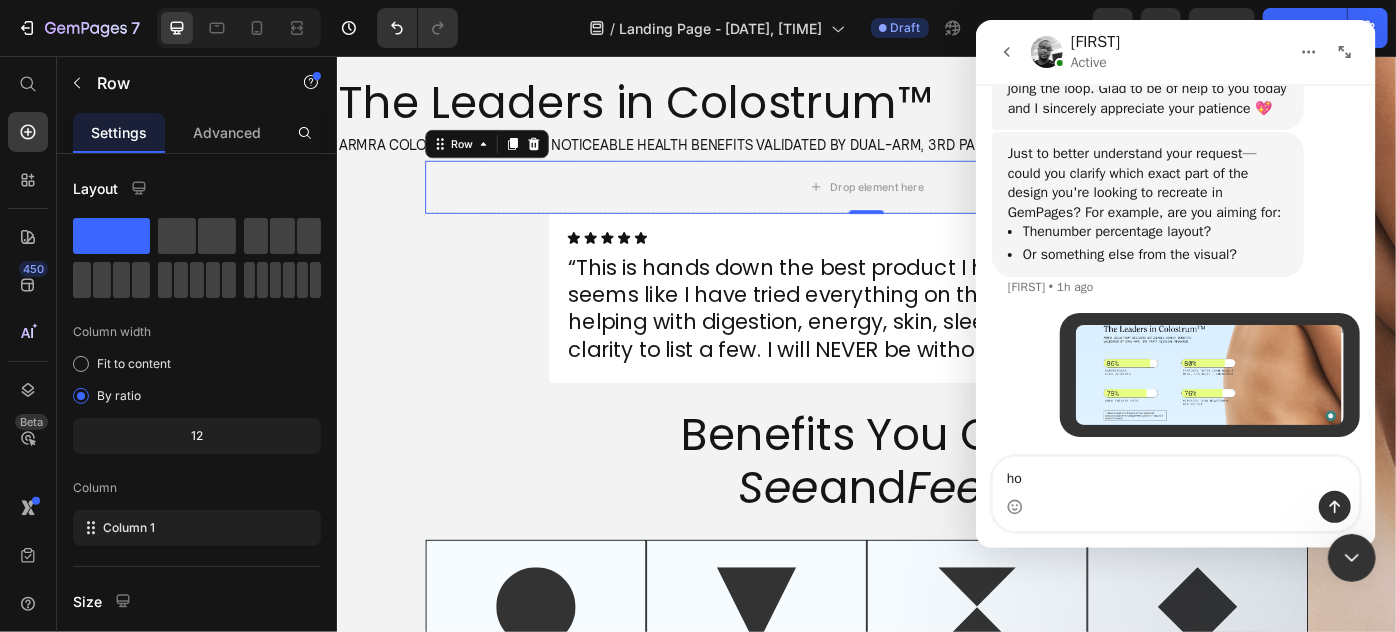 scroll, scrollTop: 5499, scrollLeft: 0, axis: vertical 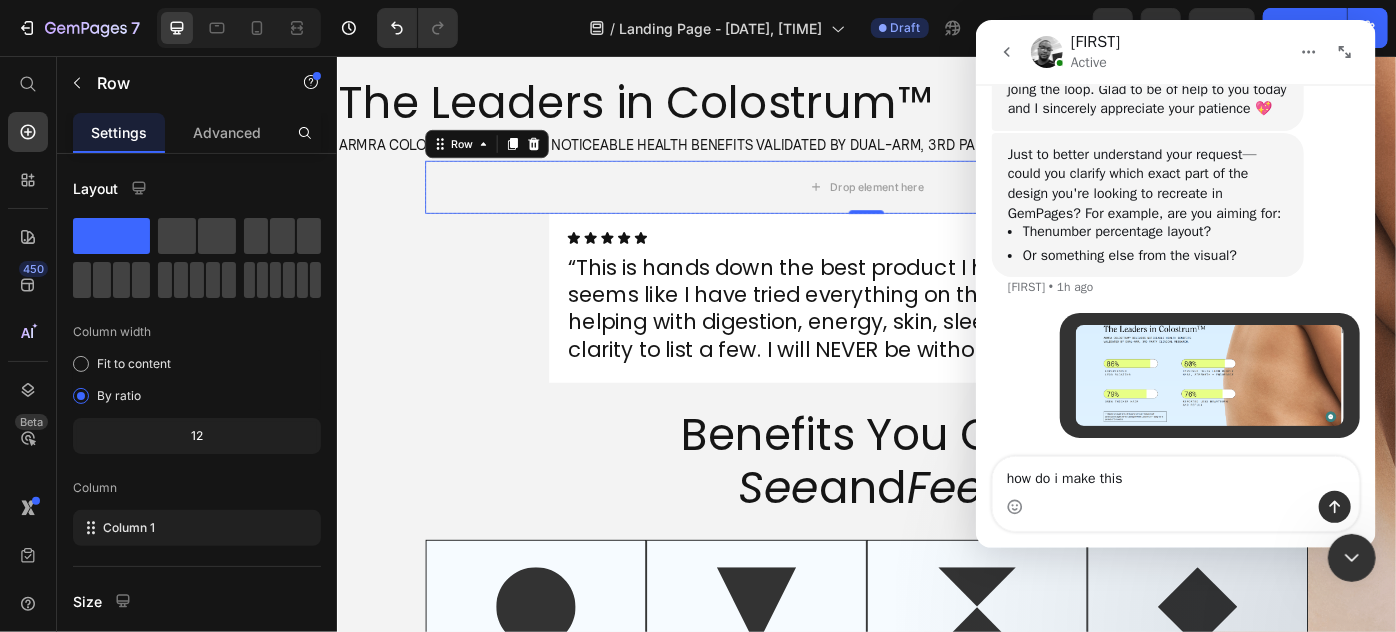type on "how do i make this'" 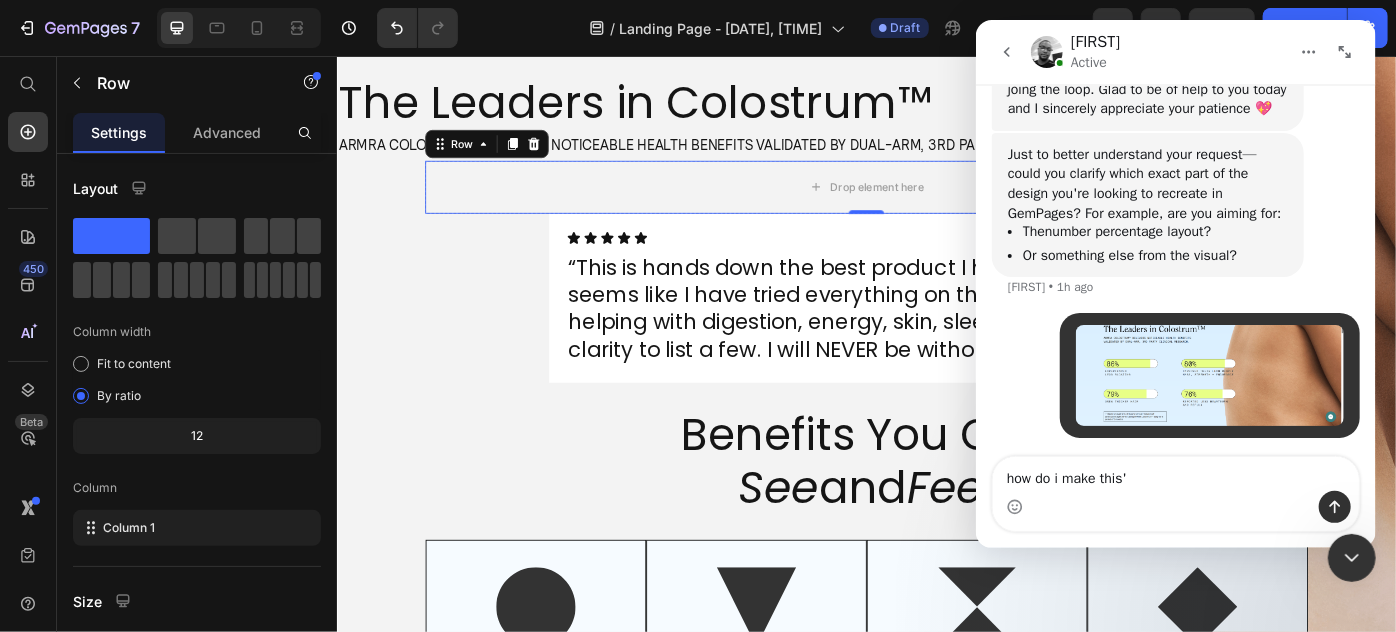type 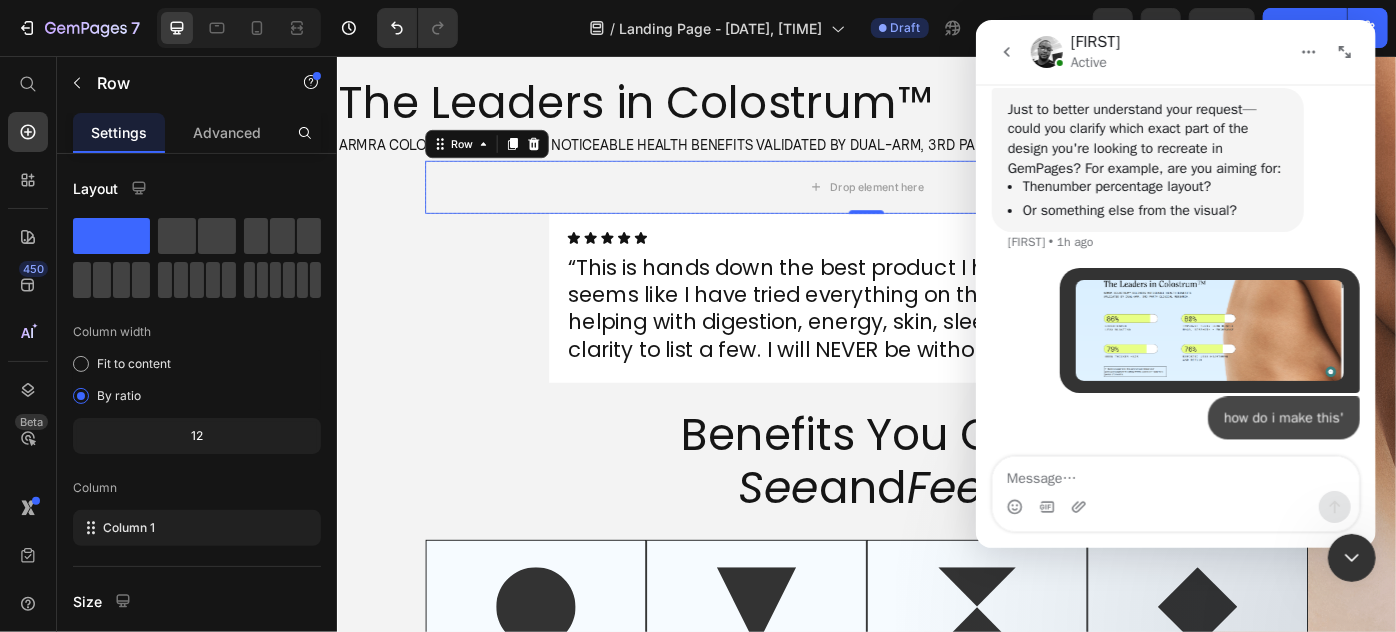 scroll, scrollTop: 5545, scrollLeft: 0, axis: vertical 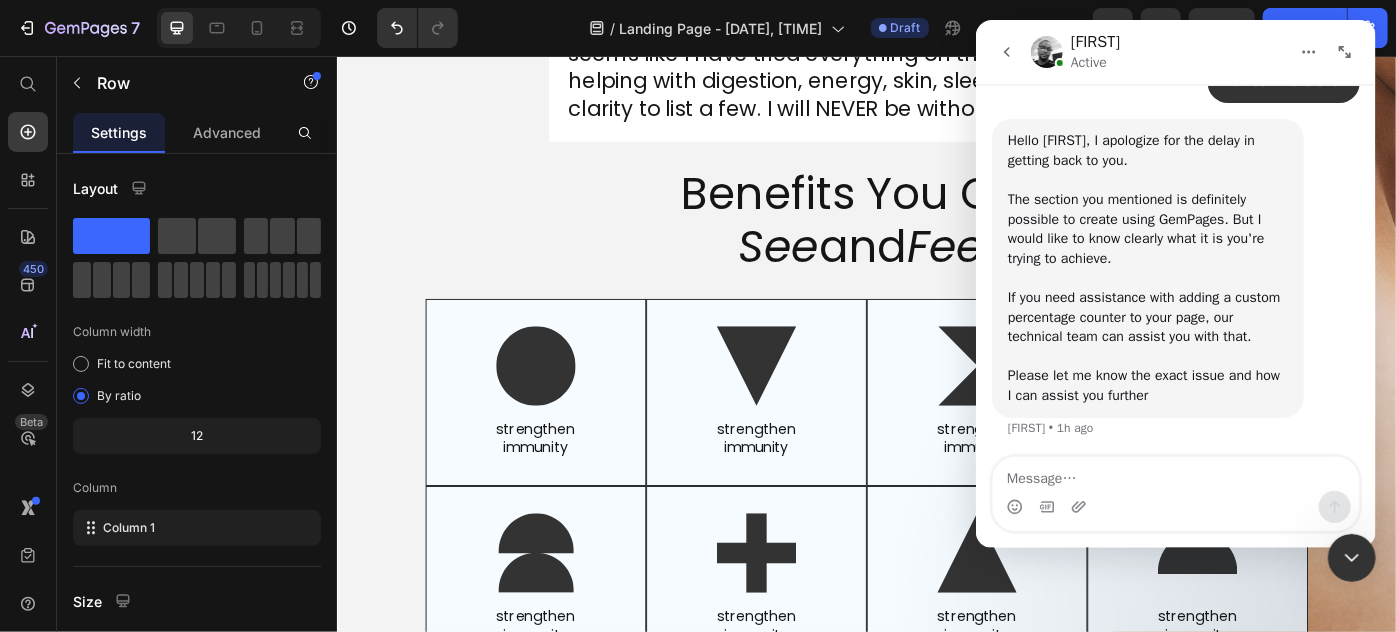 click on "Hello [FIRST], I apologize for the delay in getting back to you. The section you mentioned is definitely possible to create using GemPages. But I would like to know clearly what it is you're trying to achieve. If you need assistance with adding a custom percentage counter to your page, our technical team can assist you with that. Please let me know the exact issue and how I can assist you further" at bounding box center (1147, 268) 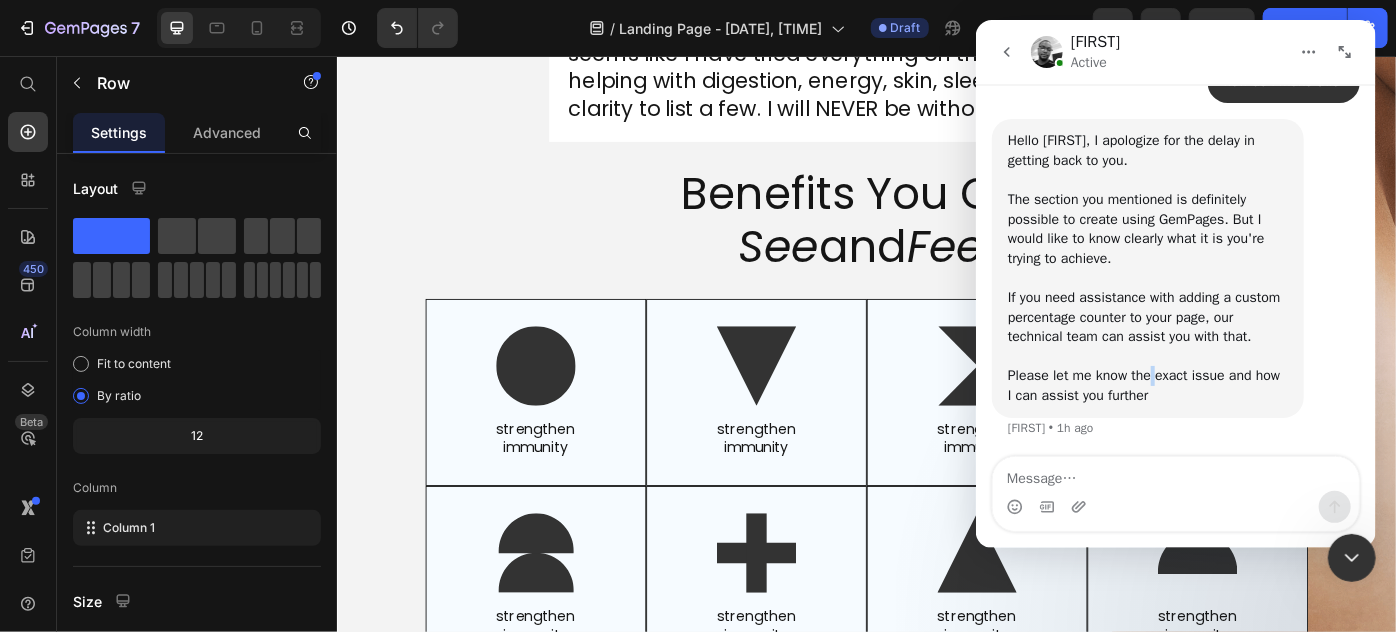 click on "Hello [FIRST], I apologize for the delay in getting back to you. The section you mentioned is definitely possible to create using GemPages. But I would like to know clearly what it is you're trying to achieve. If you need assistance with adding a custom percentage counter to your page, our technical team can assist you with that. Please let me know the exact issue and how I can assist you further" at bounding box center (1147, 268) 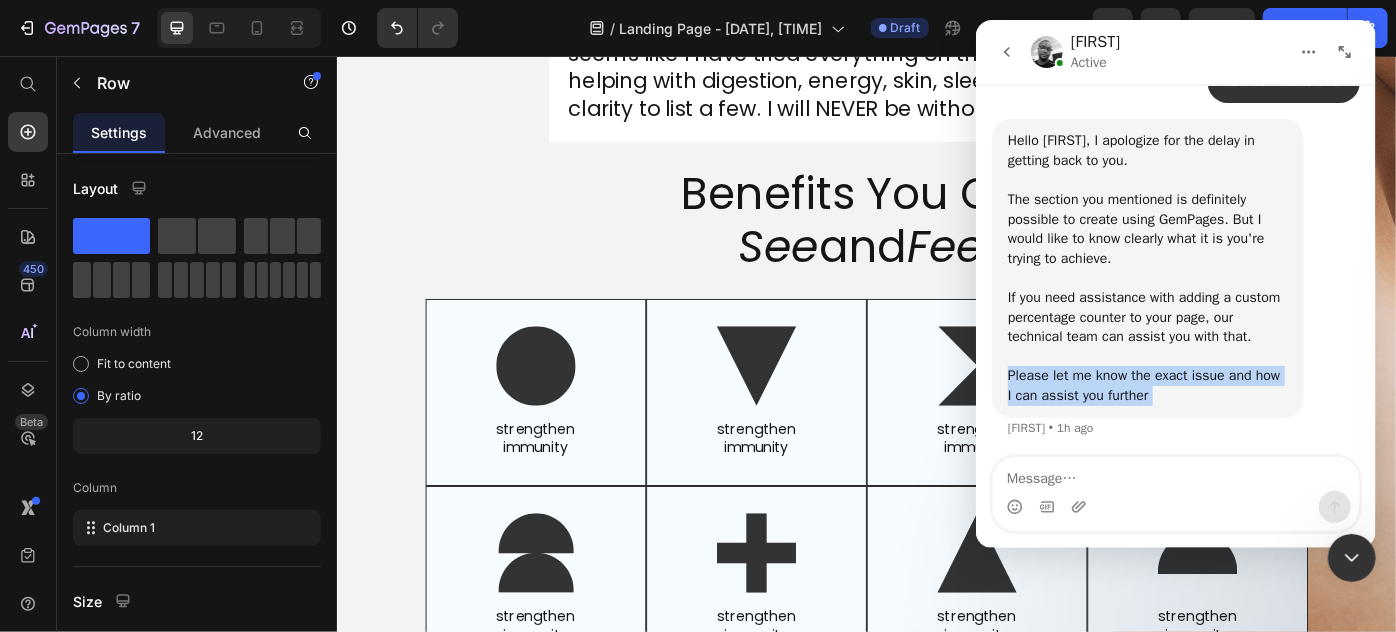 click on "Hello [FIRST], I apologize for the delay in getting back to you. The section you mentioned is definitely possible to create using GemPages. But I would like to know clearly what it is you're trying to achieve. If you need assistance with adding a custom percentage counter to your page, our technical team can assist you with that. Please let me know the exact issue and how I can assist you further" at bounding box center [1147, 268] 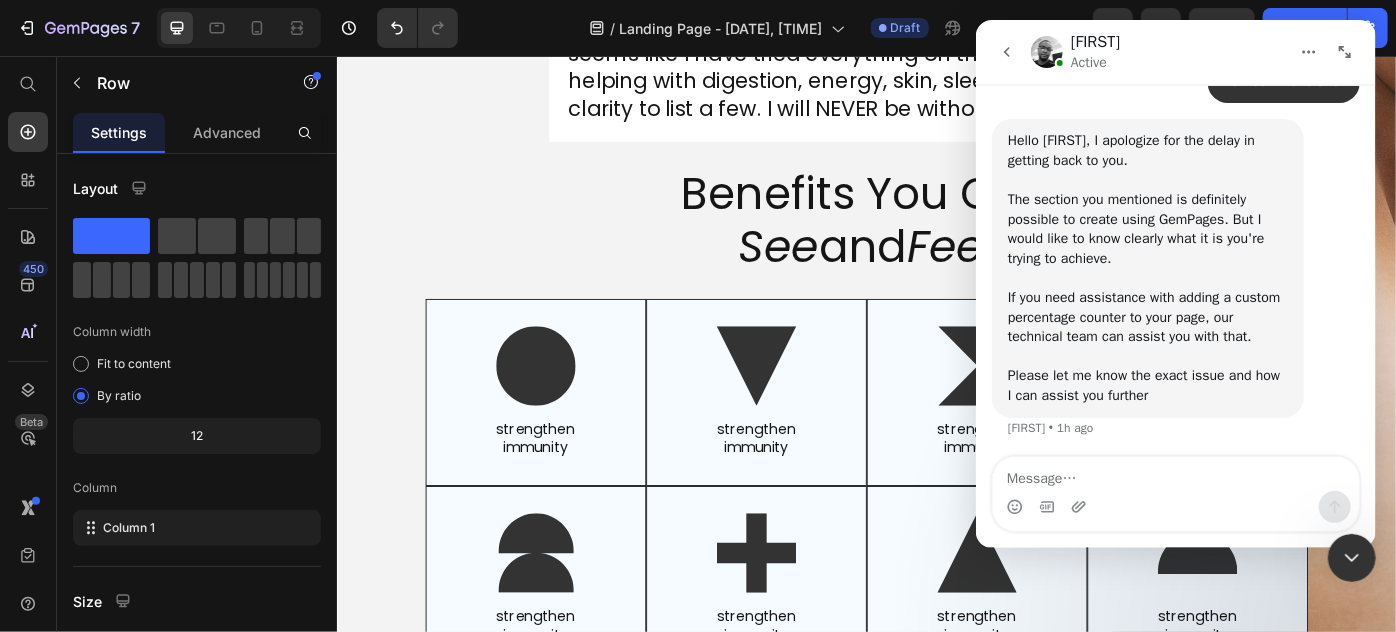 click on "Hello [FIRST], I apologize for the delay in getting back to you. The section you mentioned is definitely possible to create using GemPages. But I would like to know clearly what it is you're trying to achieve. If you need assistance with adding a custom percentage counter to your page, our technical team can assist you with that. Please let me know the exact issue and how I can assist you further" at bounding box center [1147, 268] 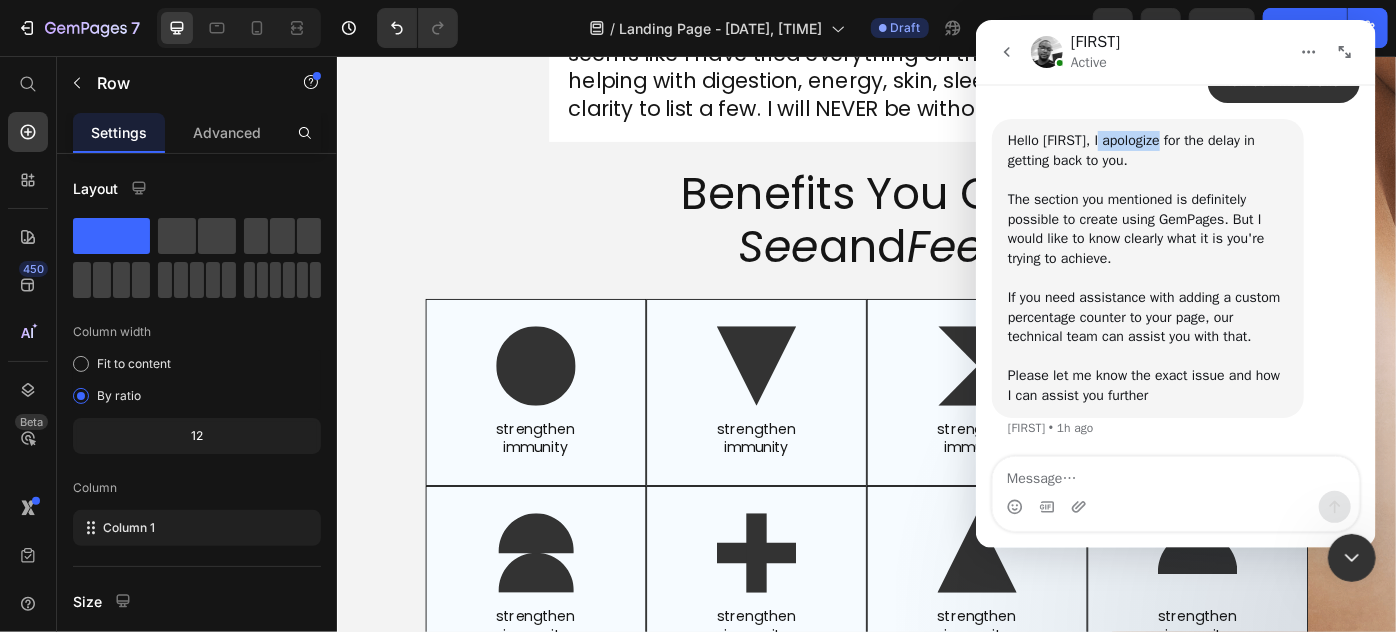 click on "Hello [FIRST], I apologize for the delay in getting back to you. The section you mentioned is definitely possible to create using GemPages. But I would like to know clearly what it is you're trying to achieve. If you need assistance with adding a custom percentage counter to your page, our technical team can assist you with that. Please let me know the exact issue and how I can assist you further" at bounding box center (1147, 268) 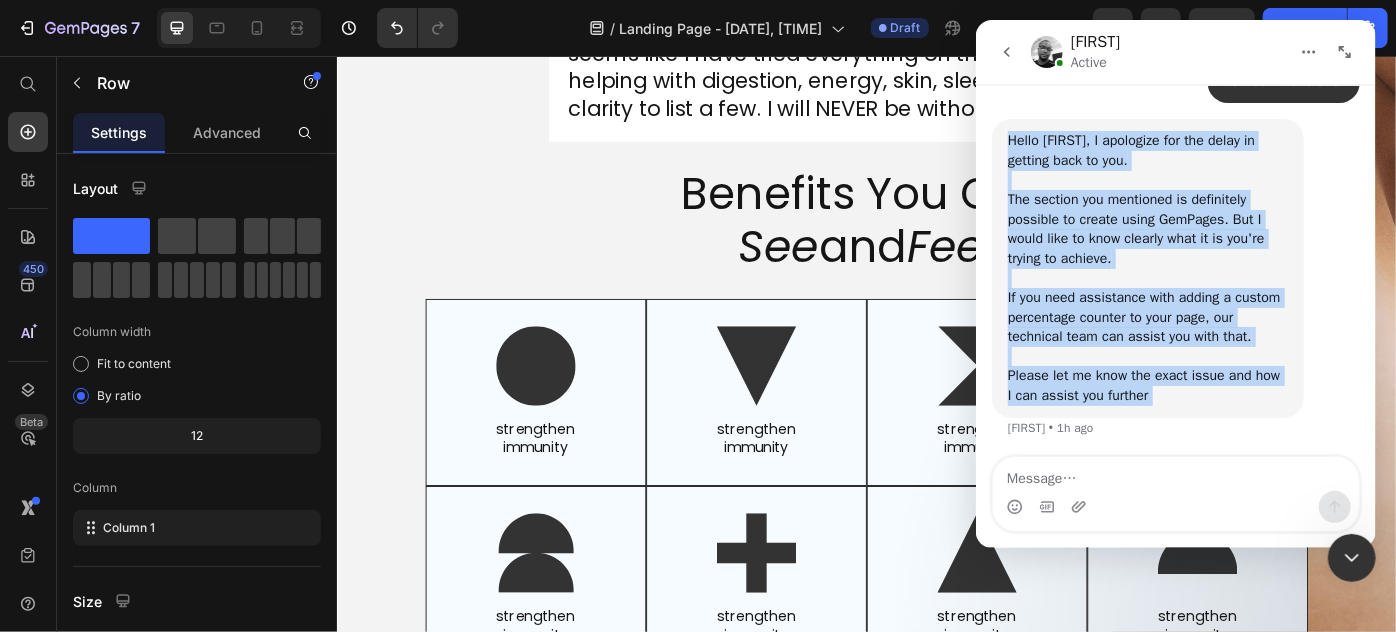 drag, startPoint x: 1100, startPoint y: 141, endPoint x: 1160, endPoint y: 373, distance: 239.63306 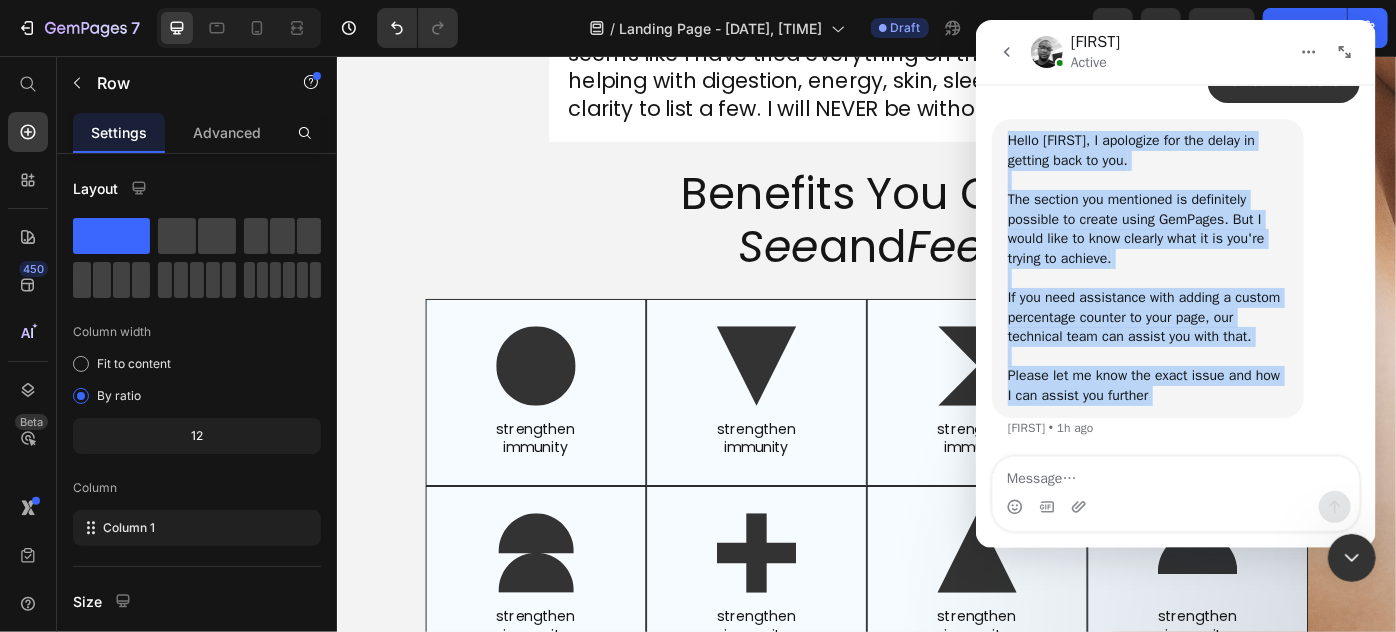 copy on "Hello [FIRST], I apologize for the delay in getting back to you. The section you mentioned is definitely possible to create using GemPages. But I would like to know clearly what it is you're trying to achieve. If you need assistance with adding a custom percentage counter to your page, our technical team can assist you with that. Please let me know the exact issue and how I can assist you further" 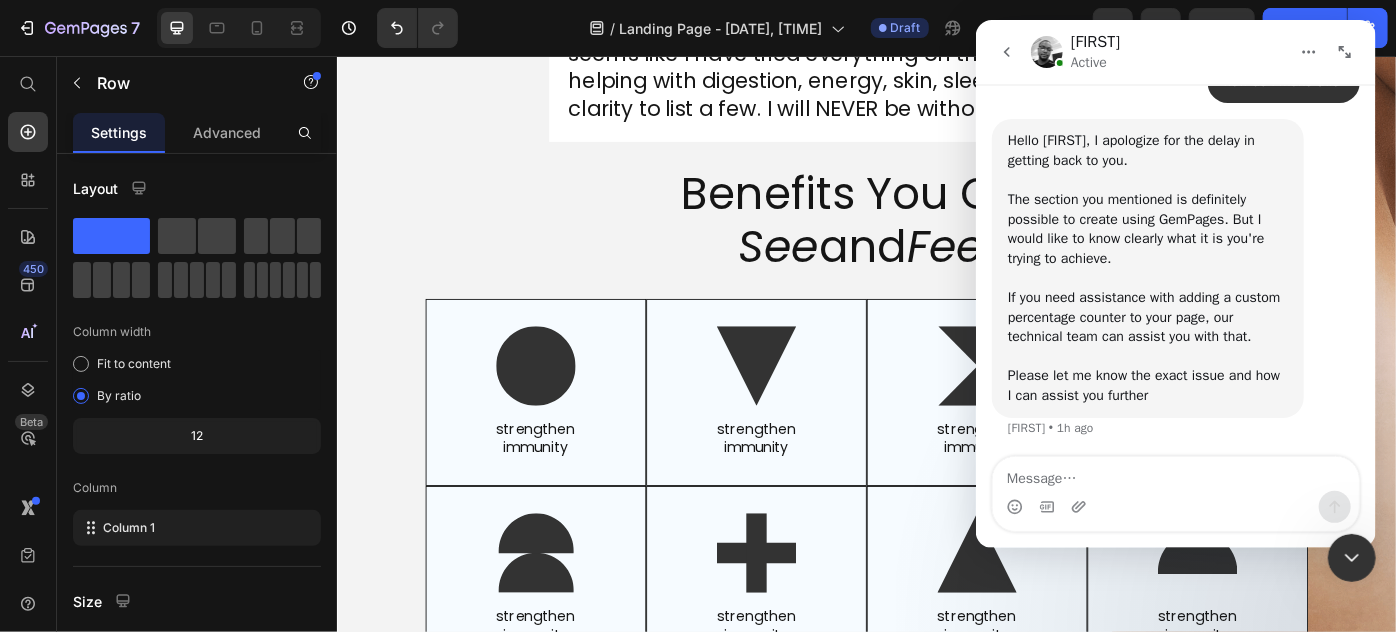 click at bounding box center (1175, 507) 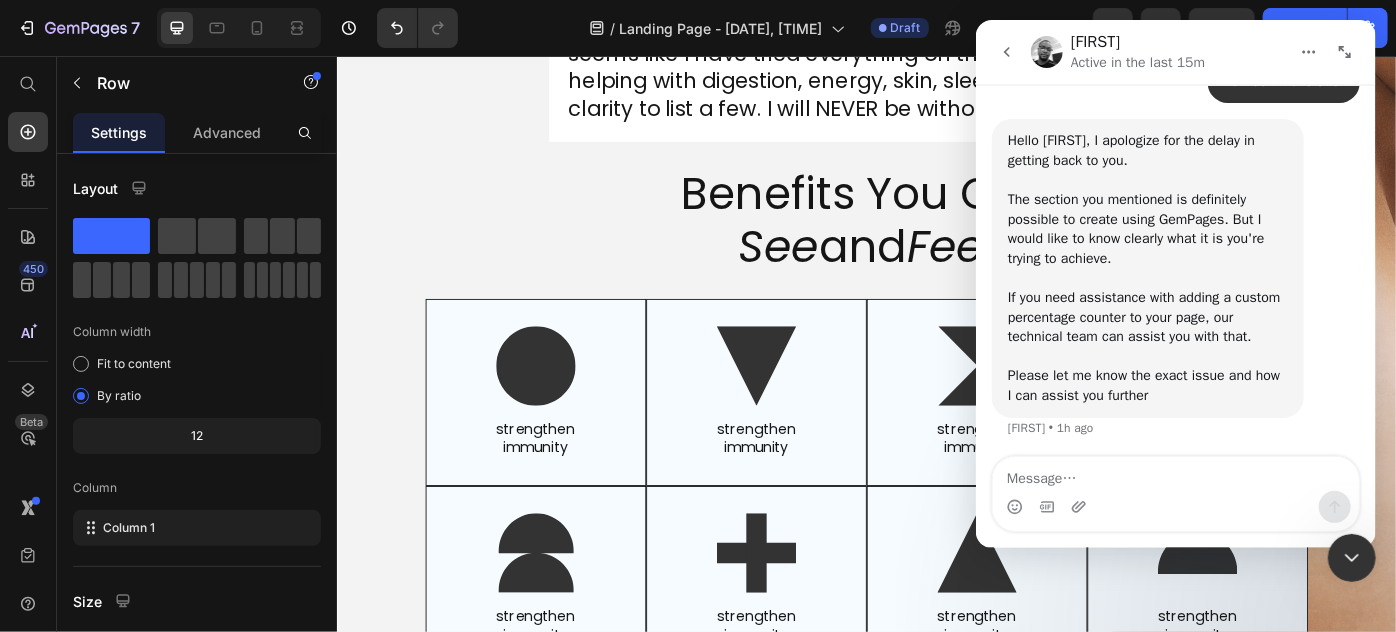 click 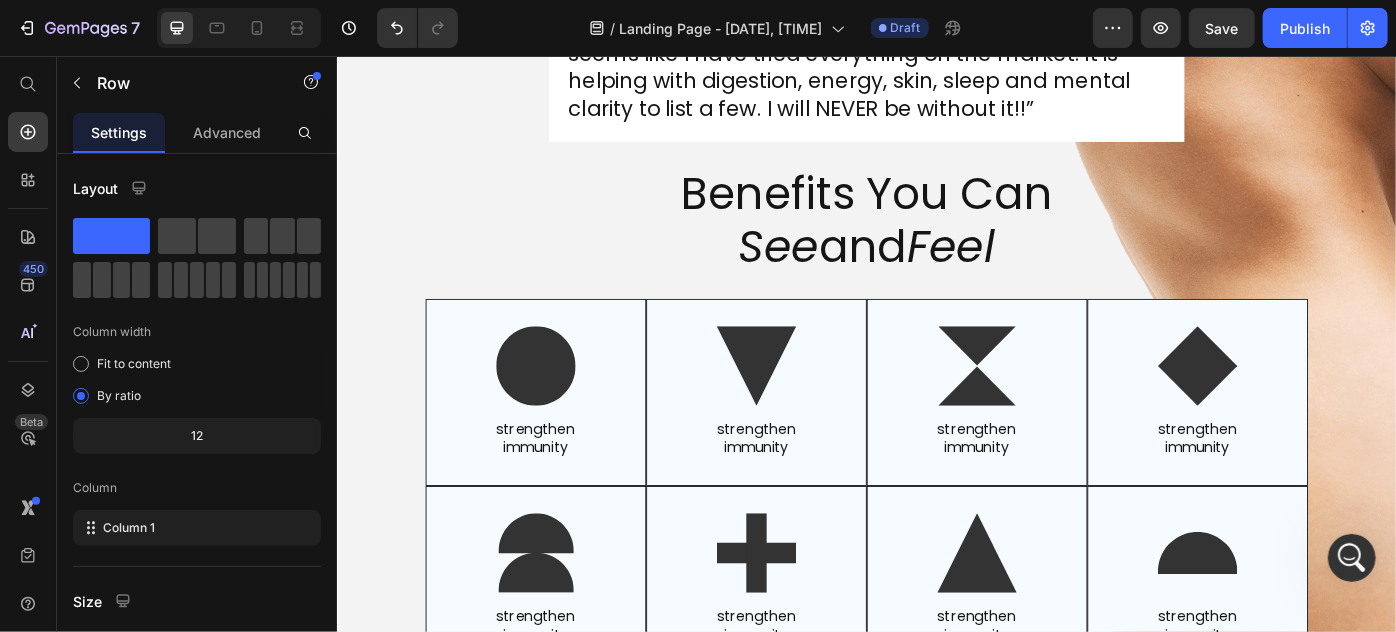 scroll, scrollTop: 0, scrollLeft: 0, axis: both 